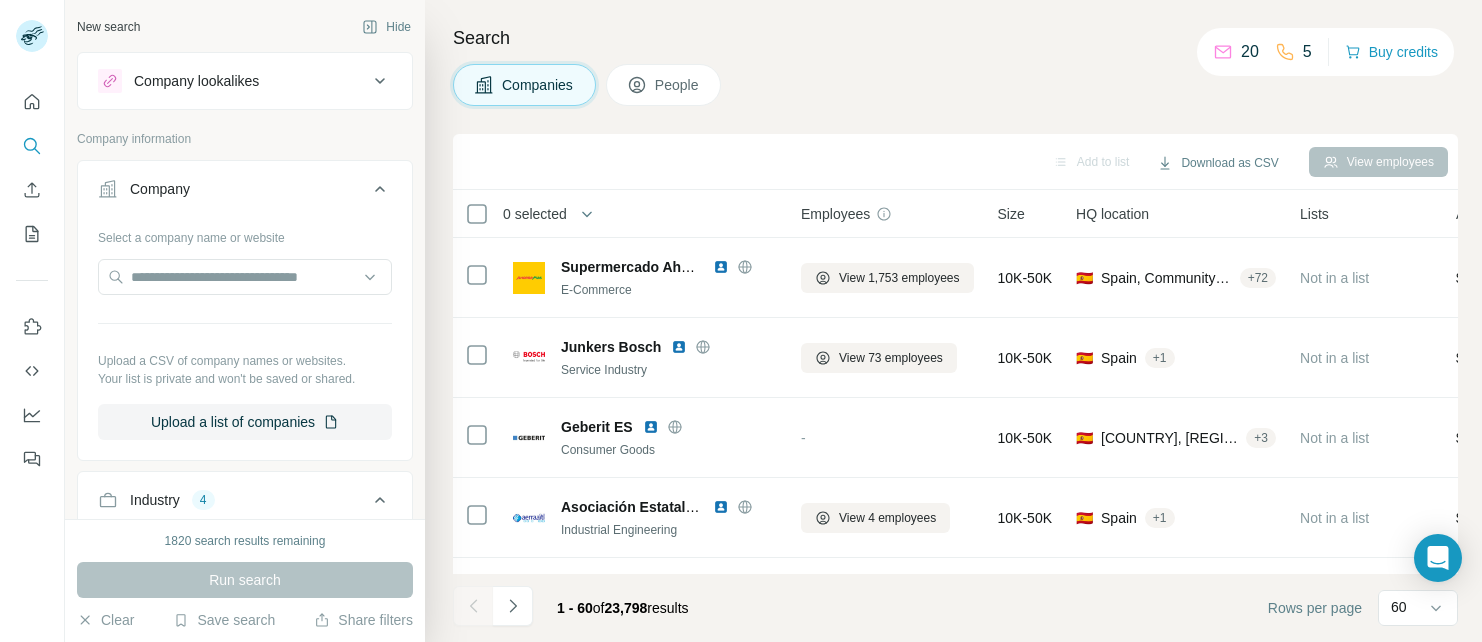 scroll, scrollTop: 0, scrollLeft: 0, axis: both 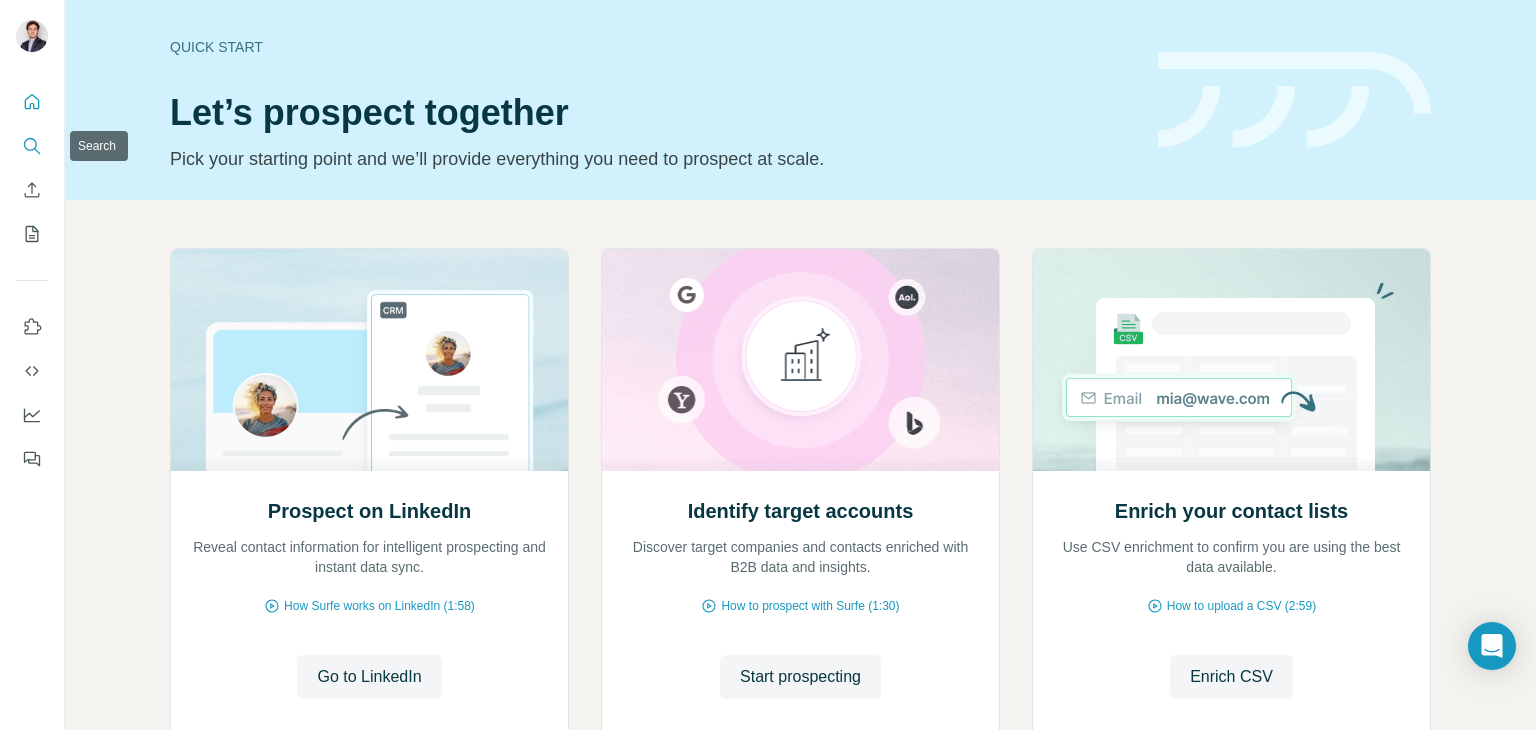 click at bounding box center [32, 146] 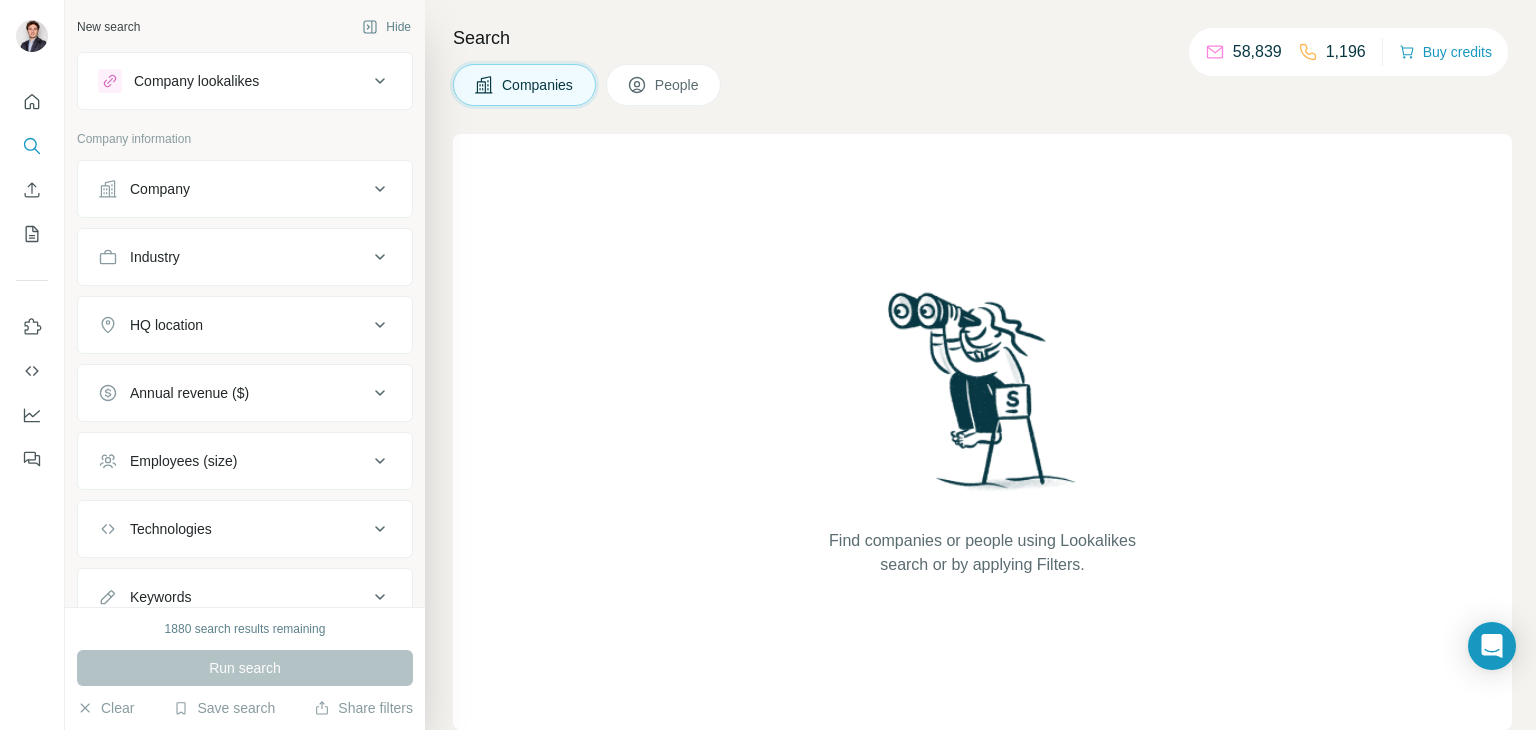 click on "Company" at bounding box center [233, 189] 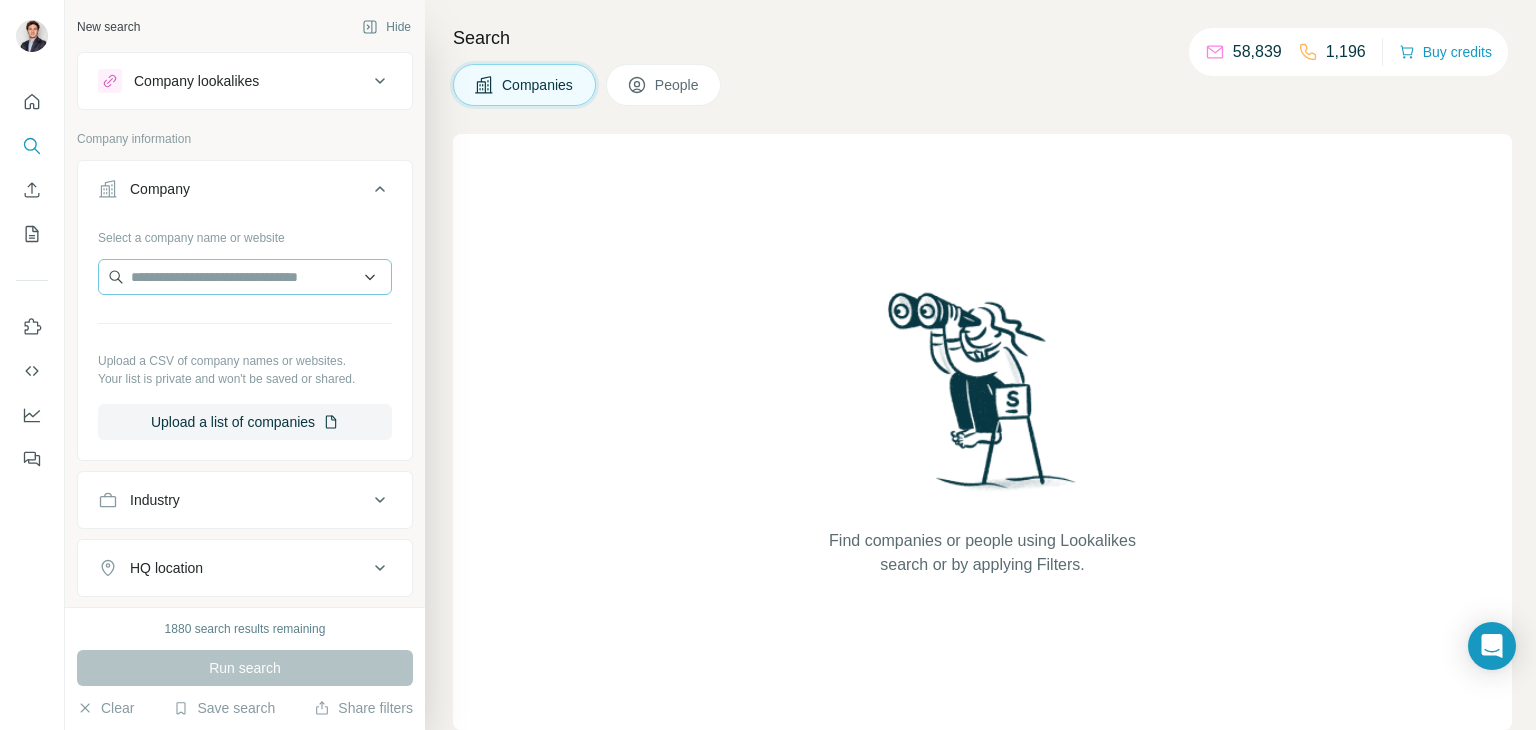 drag, startPoint x: 275, startPoint y: 253, endPoint x: 268, endPoint y: 272, distance: 20.248457 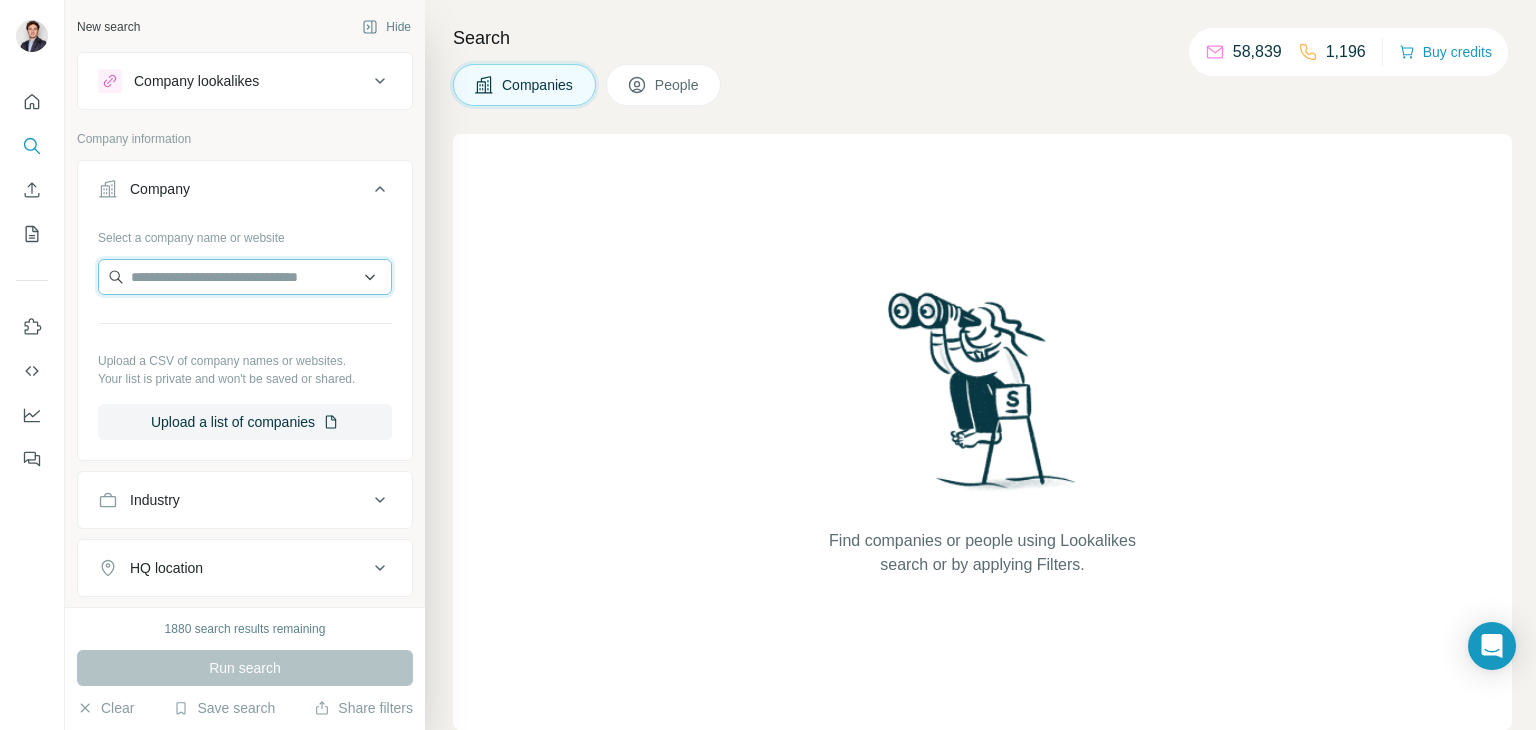 click at bounding box center [245, 277] 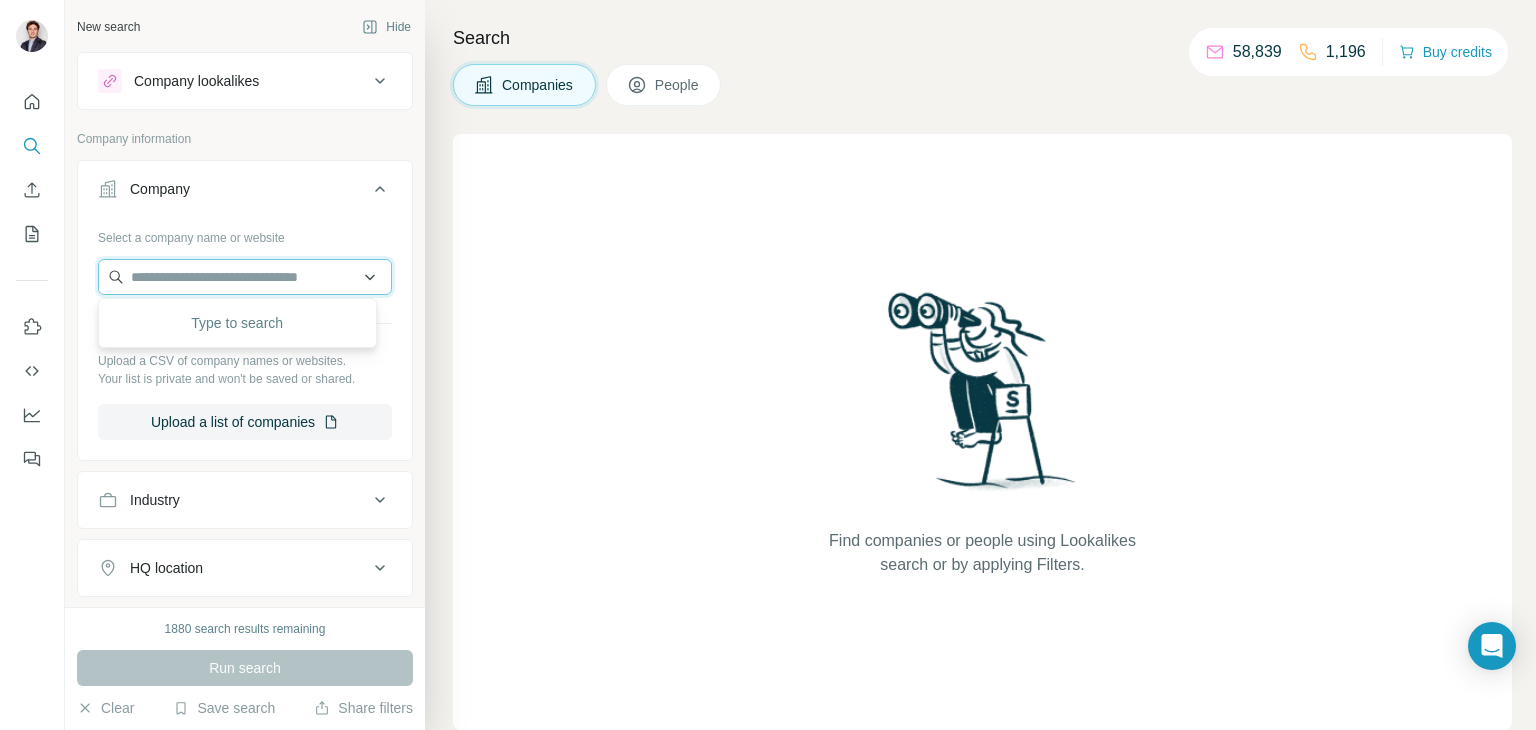 click at bounding box center [245, 277] 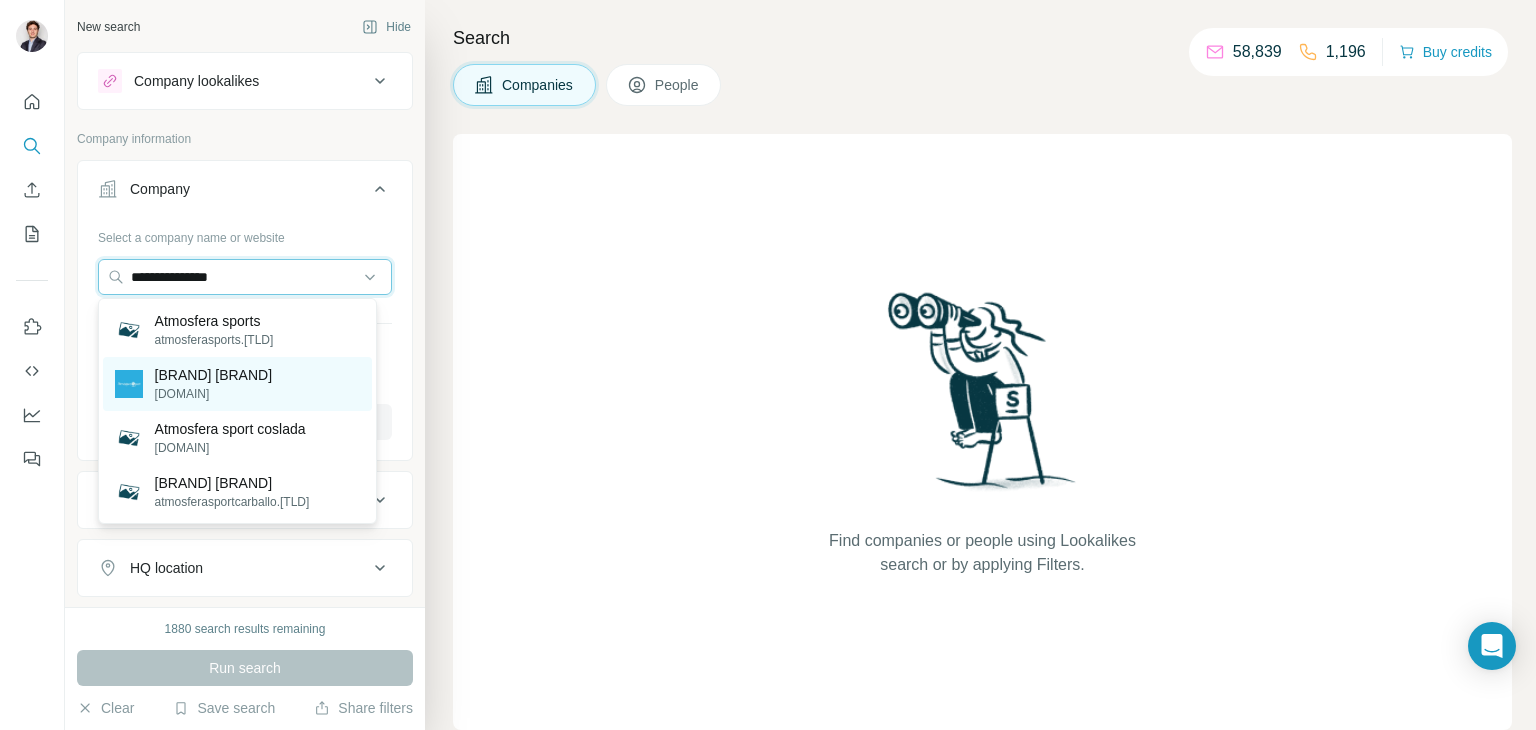 type on "**********" 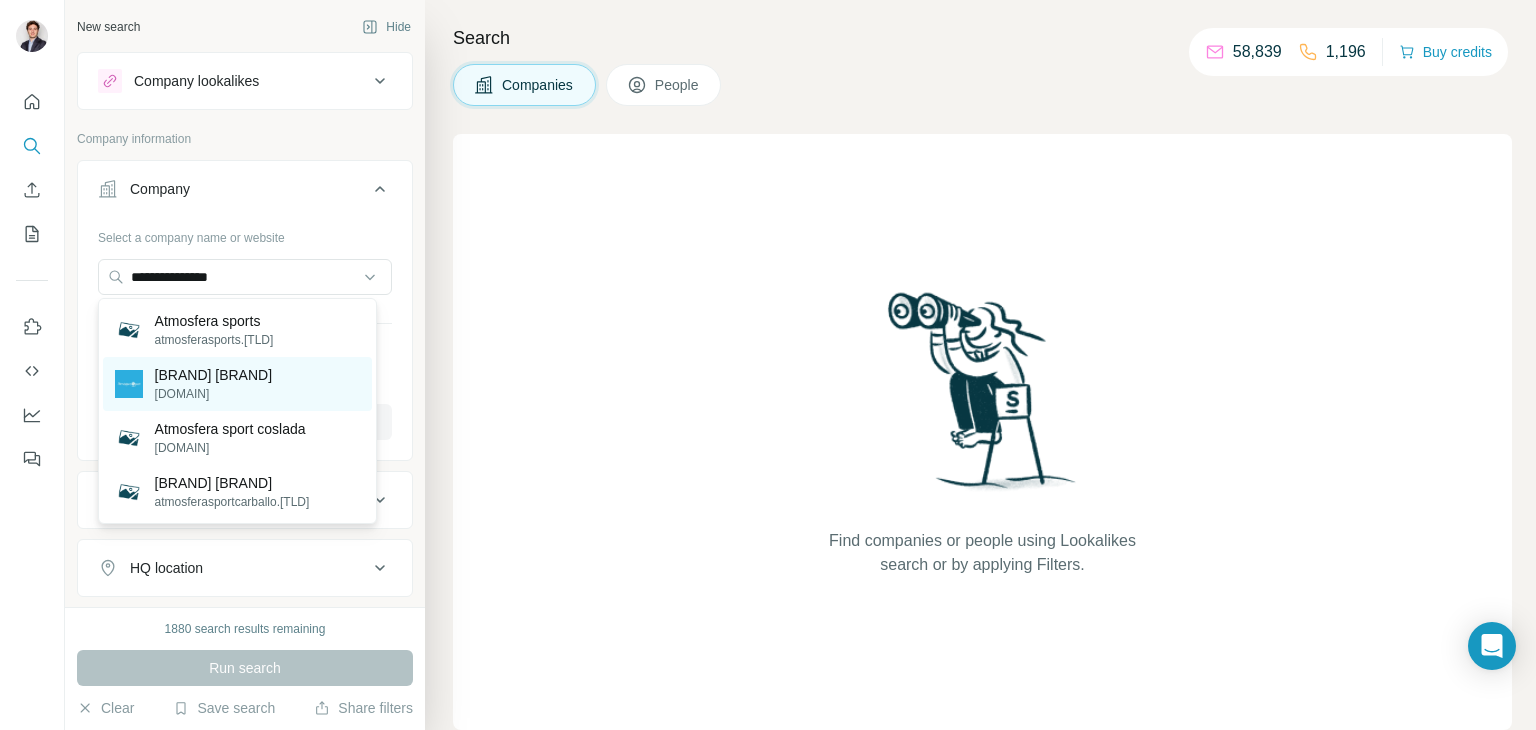 click on "atmosferasport.es" at bounding box center [213, 394] 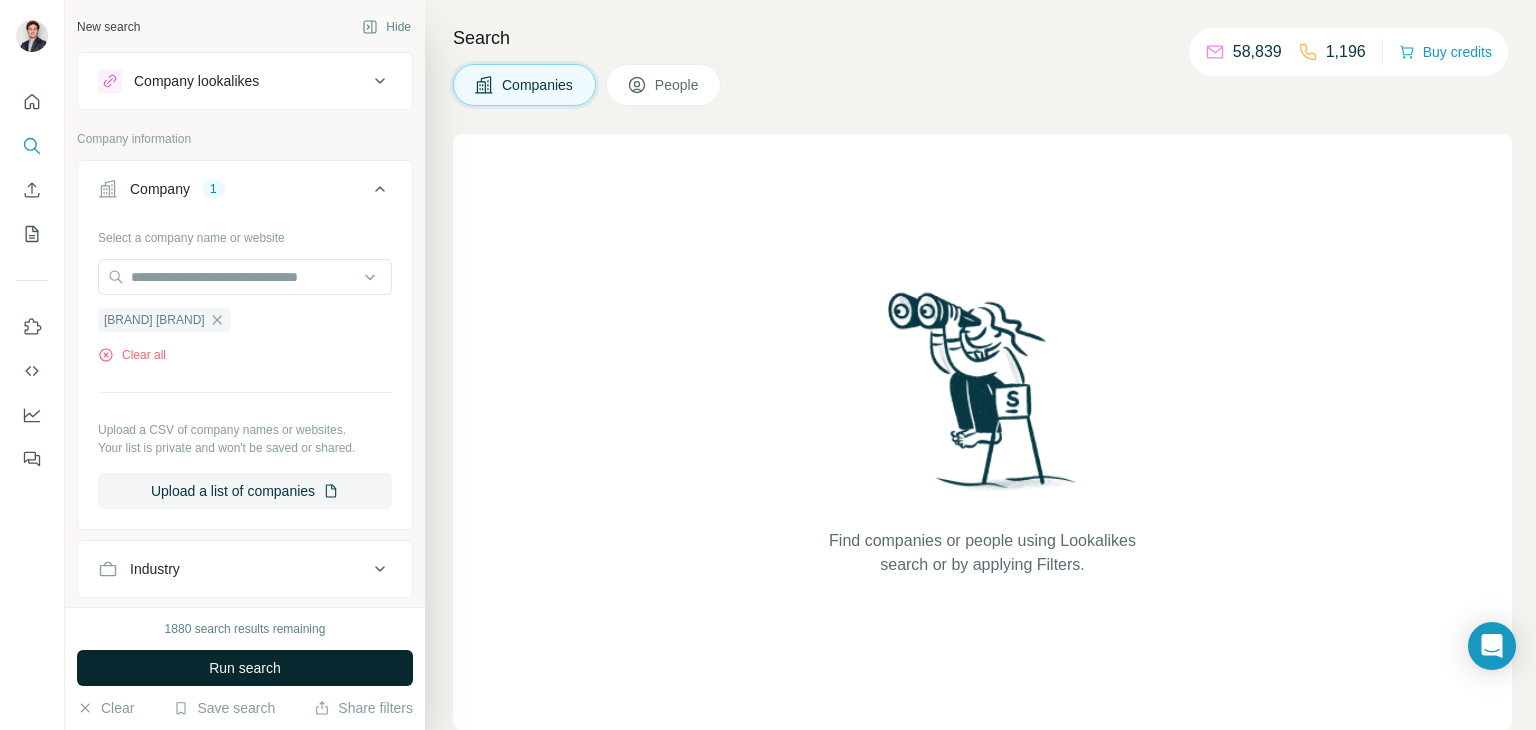 click on "Run search" at bounding box center (245, 668) 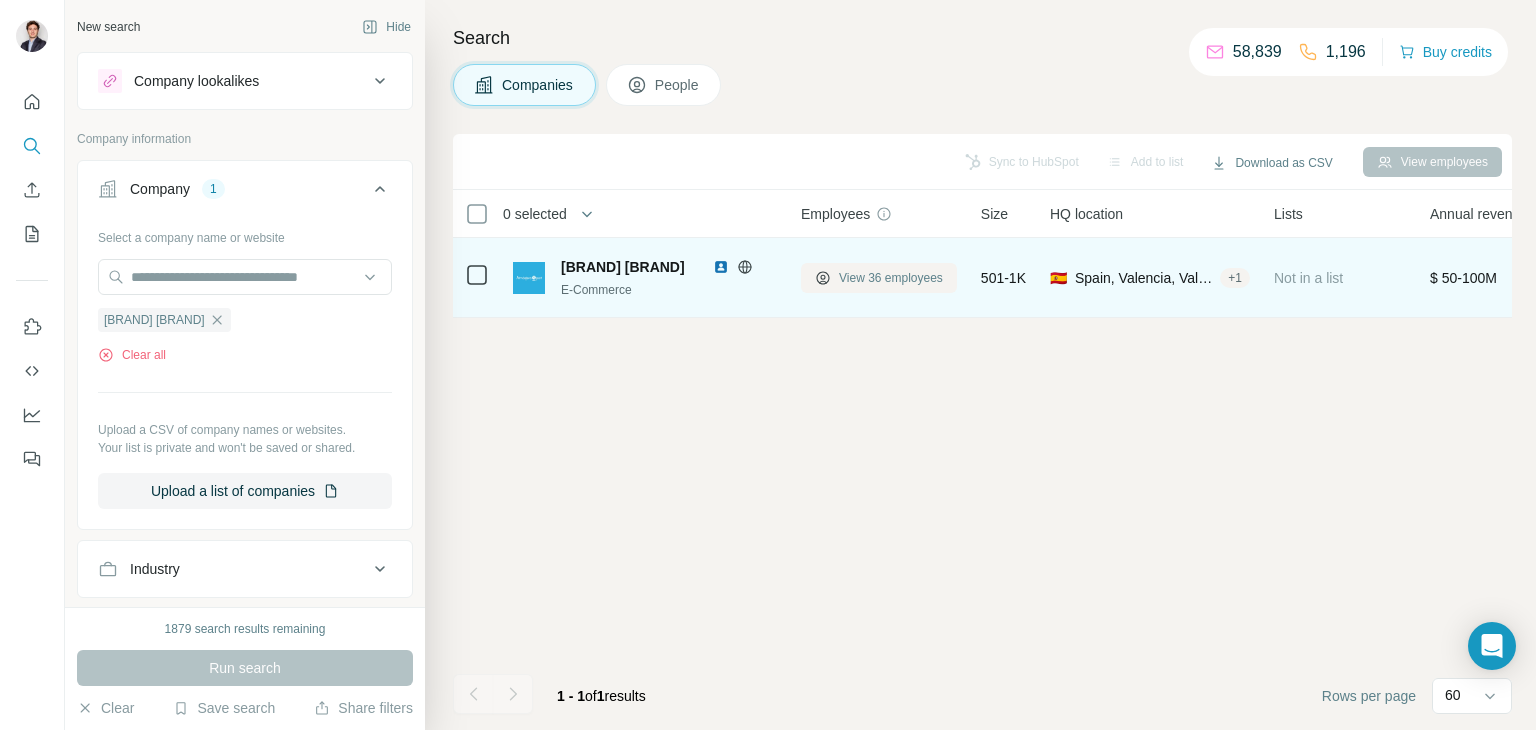 click on "View 36 employees" at bounding box center (879, 278) 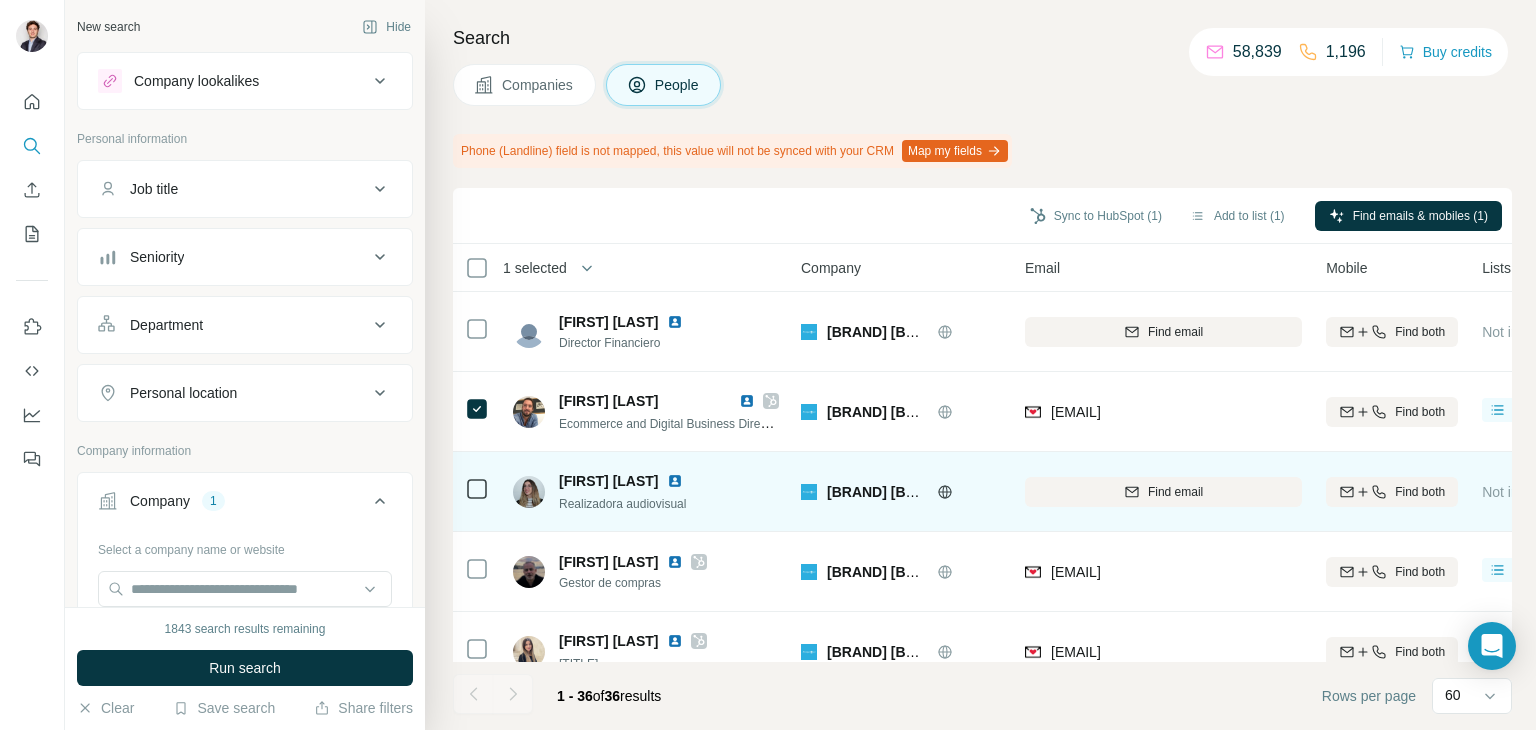 scroll, scrollTop: 100, scrollLeft: 0, axis: vertical 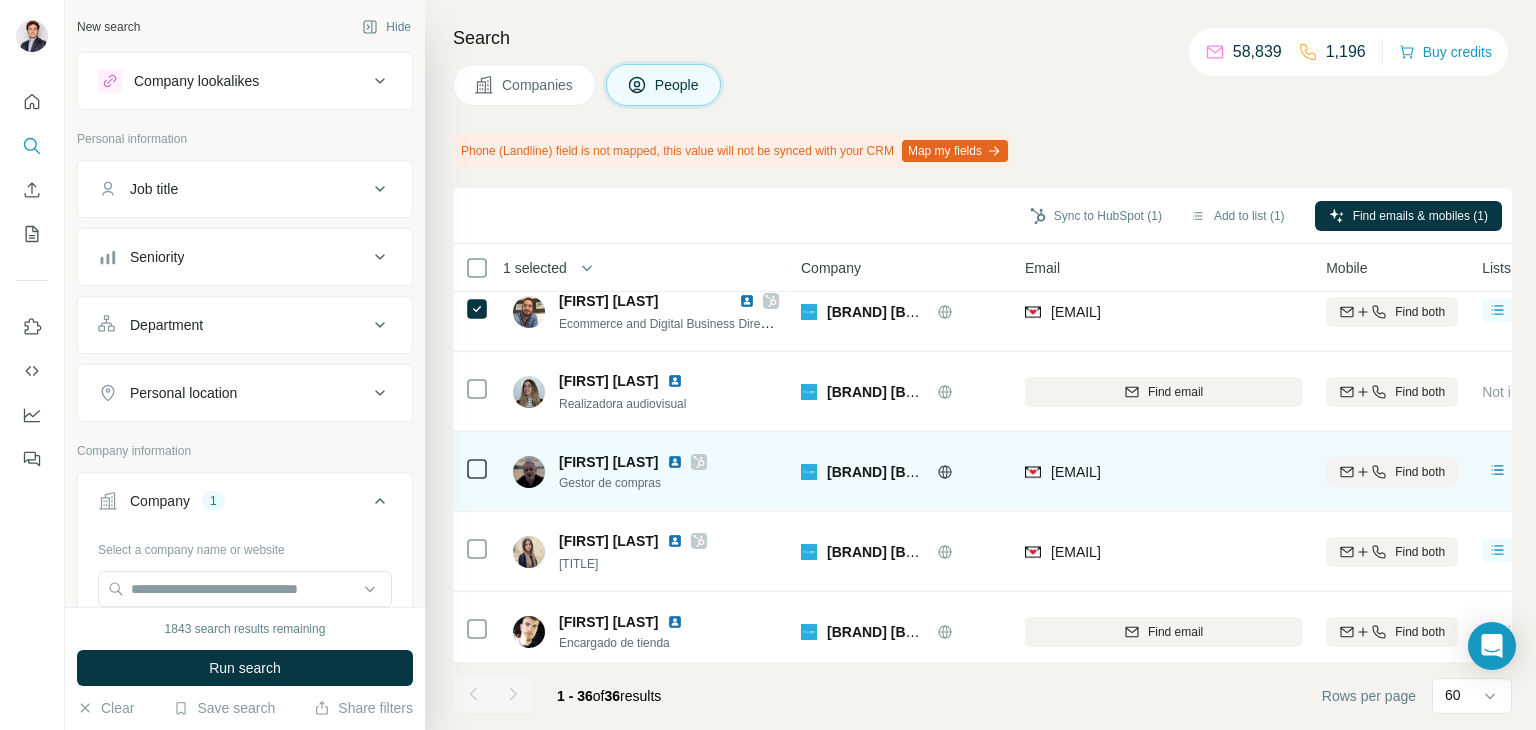 click 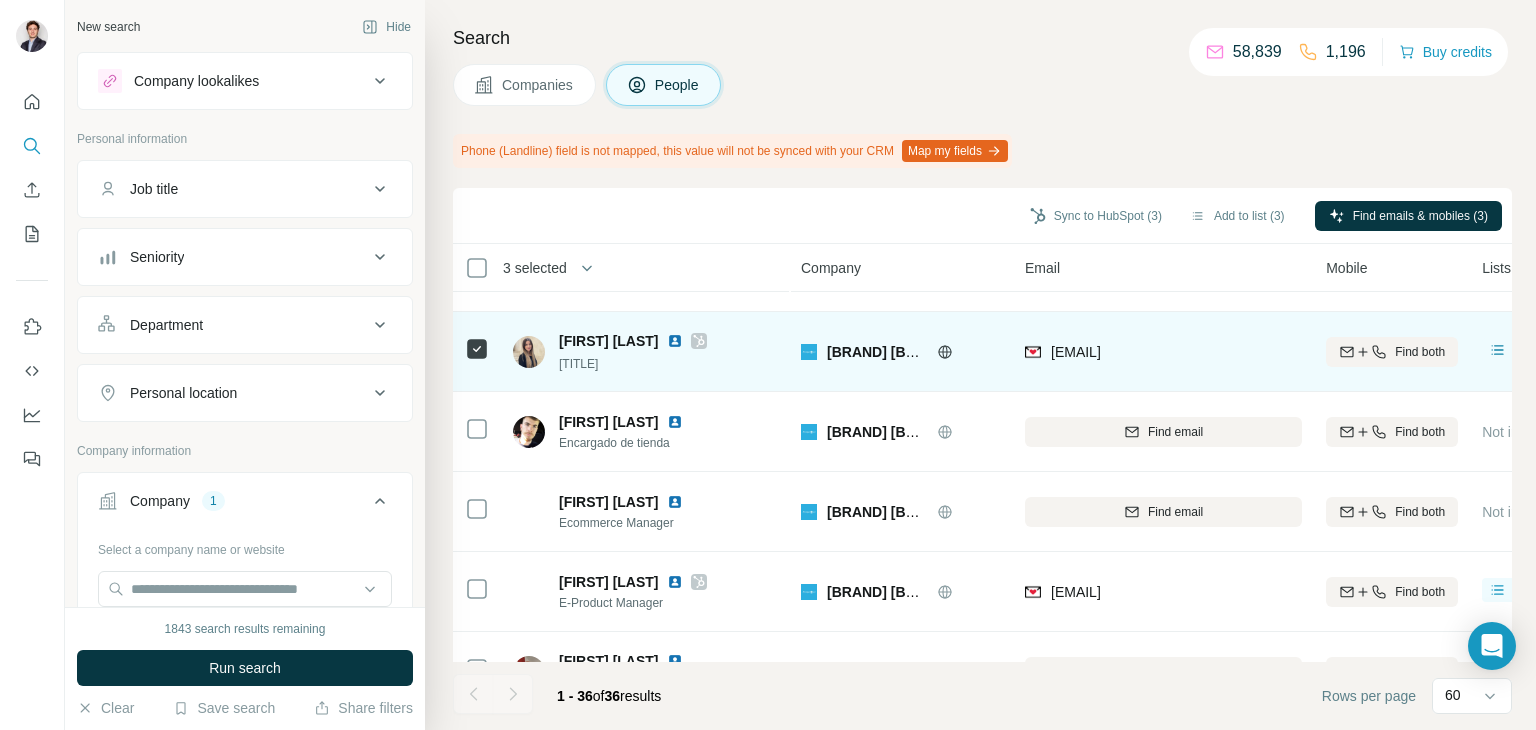 scroll, scrollTop: 400, scrollLeft: 0, axis: vertical 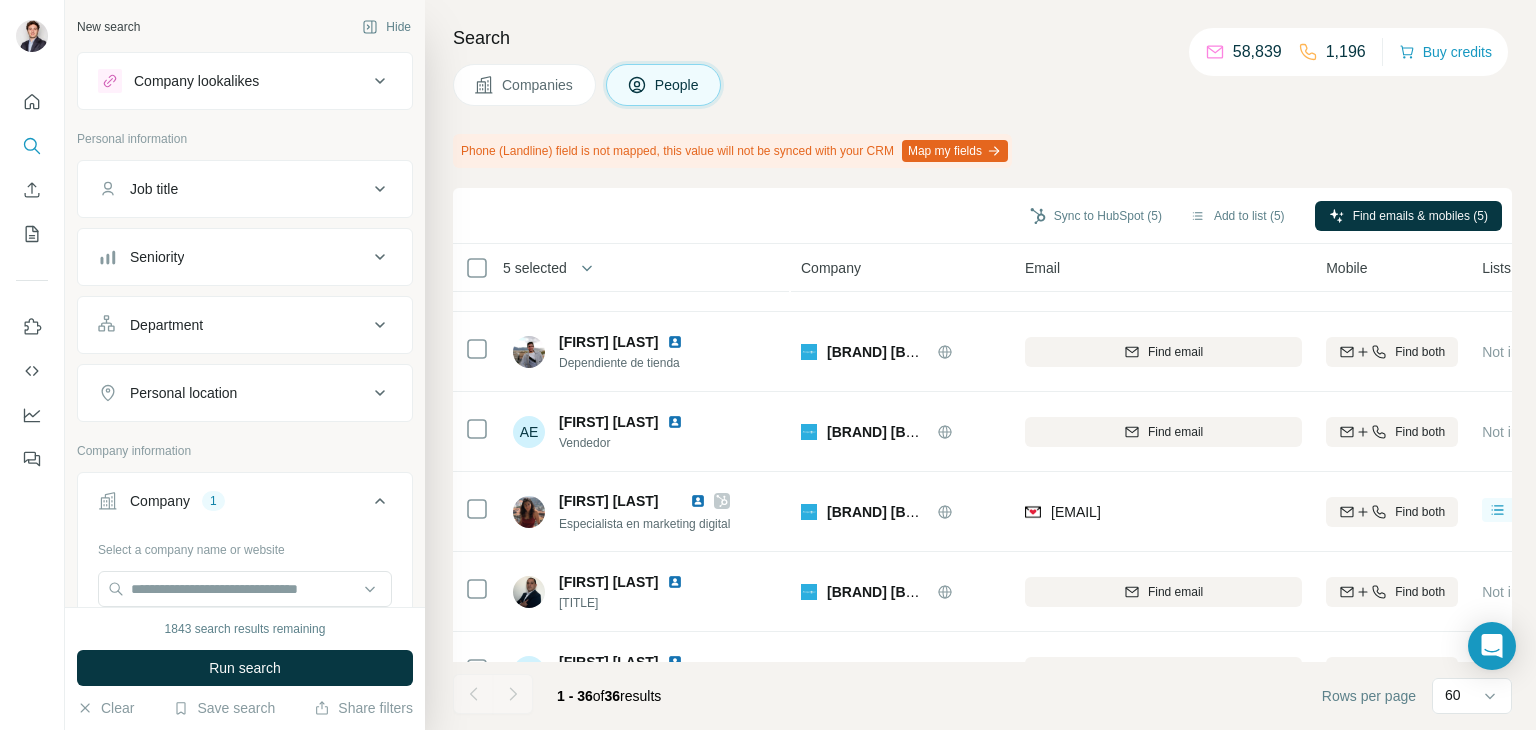 click 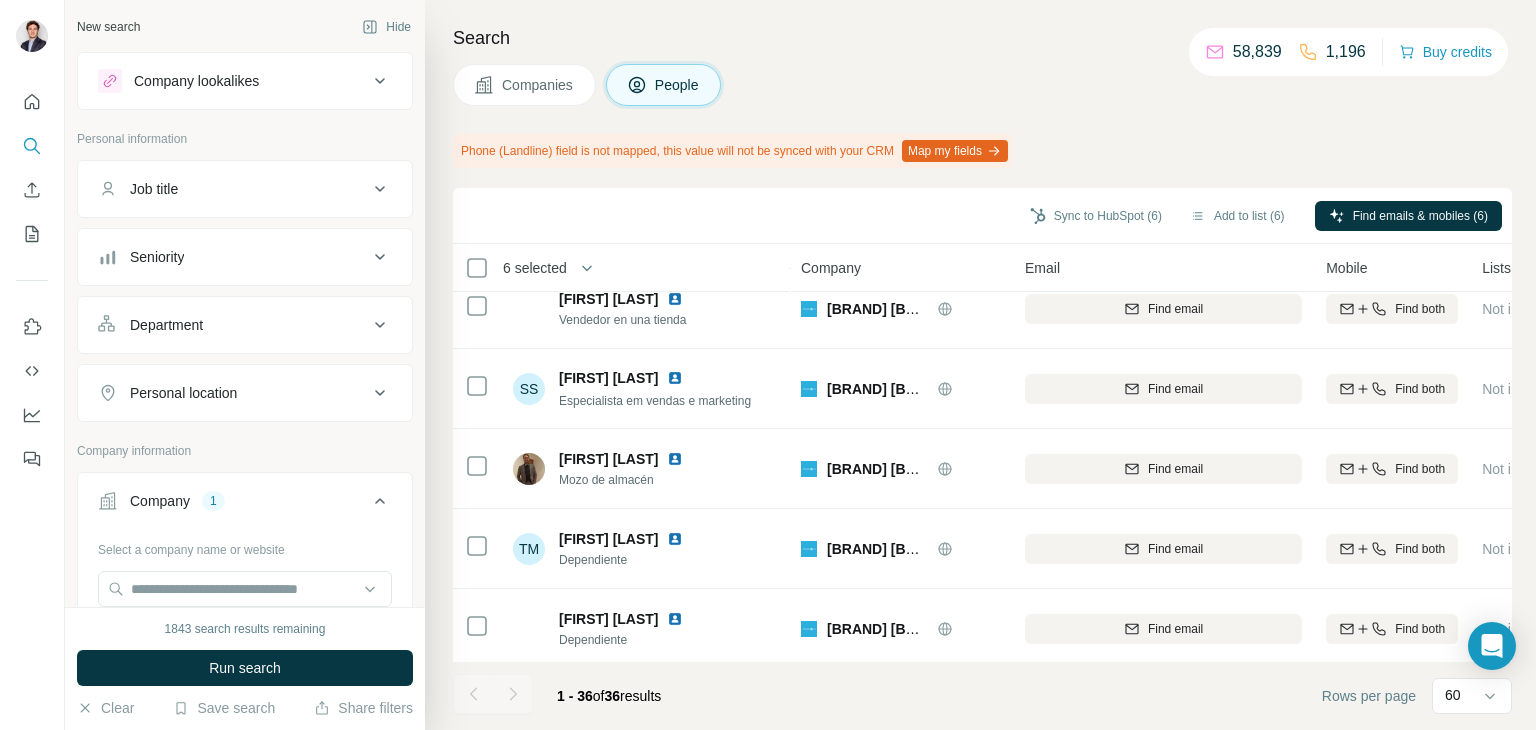 scroll, scrollTop: 2520, scrollLeft: 0, axis: vertical 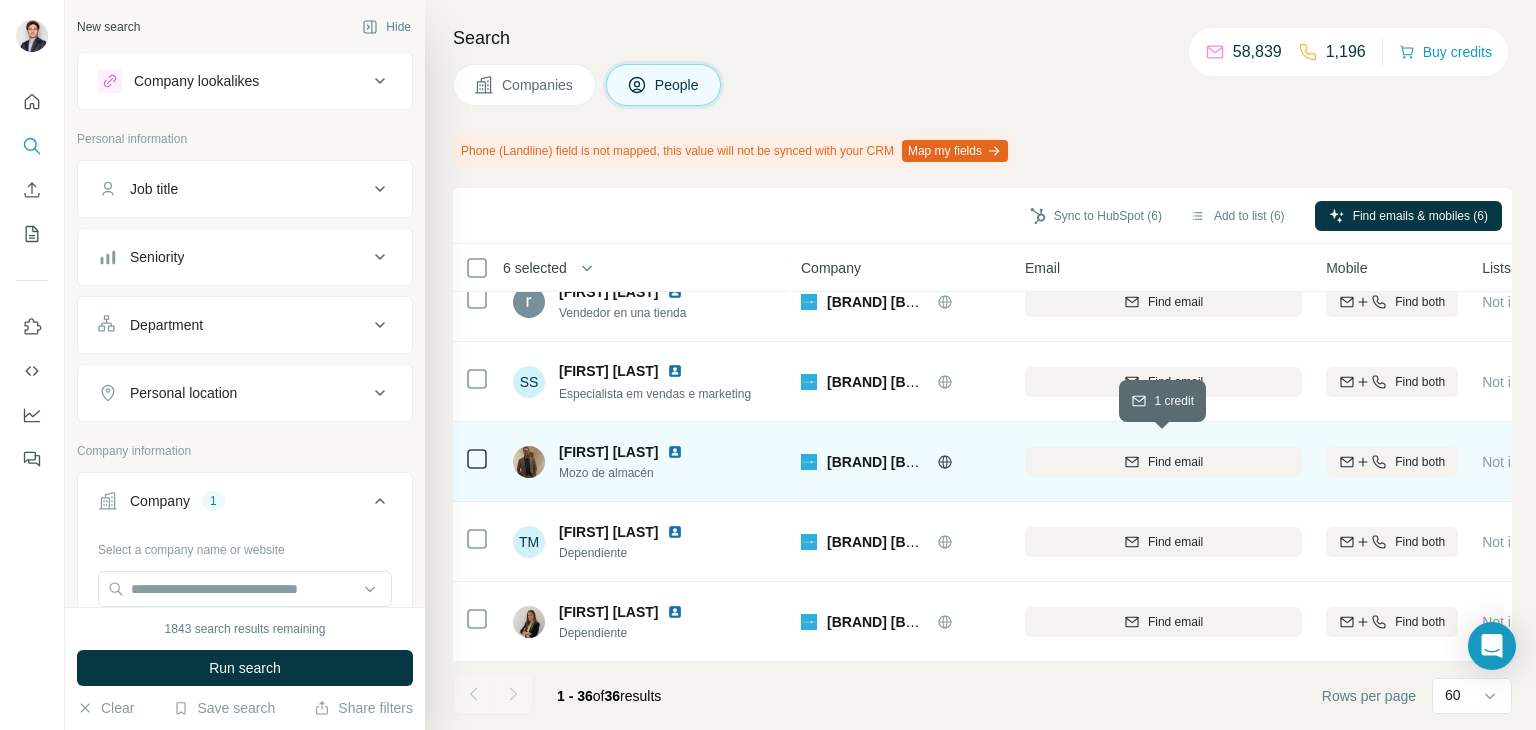 click on "Find email" at bounding box center [1175, 462] 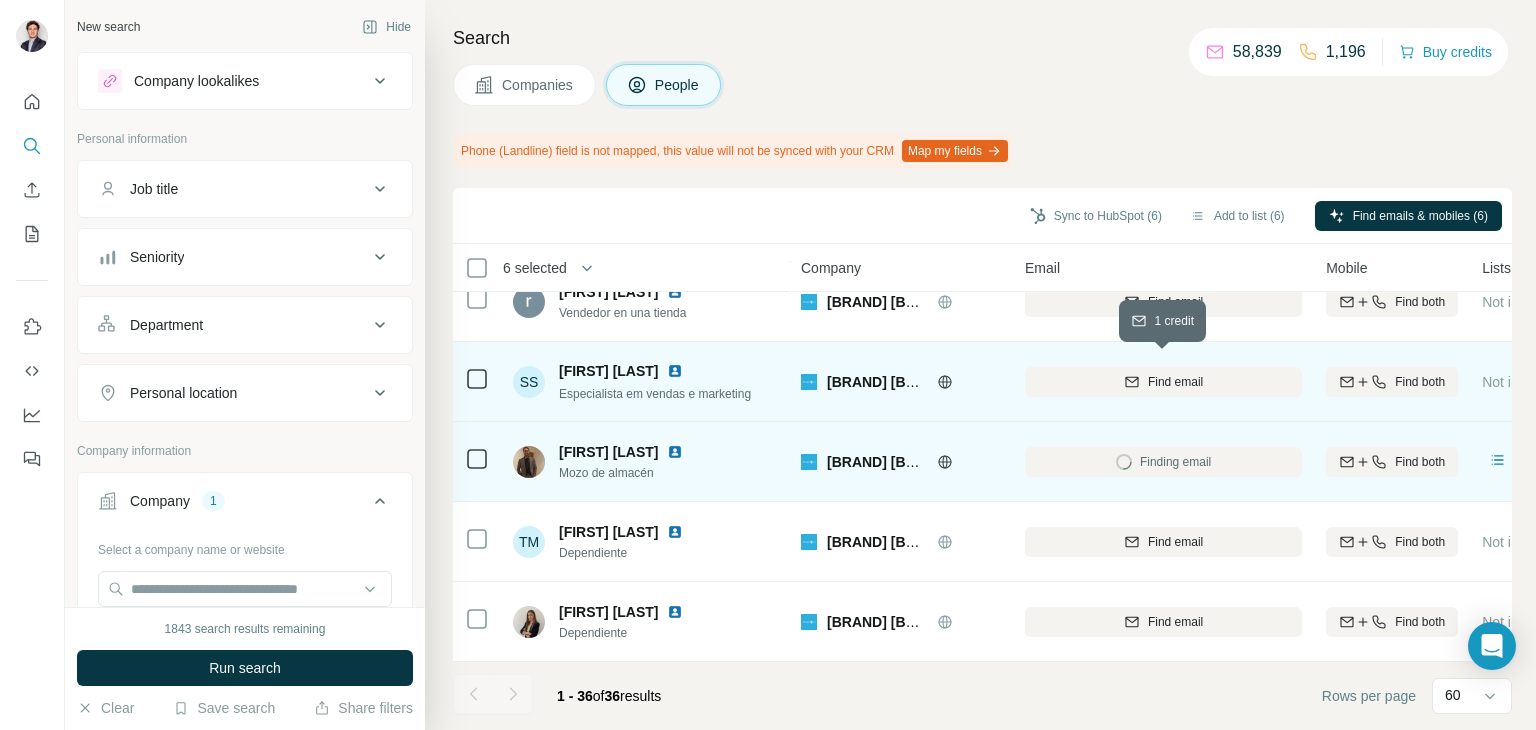 click on "Find email" at bounding box center (1163, 382) 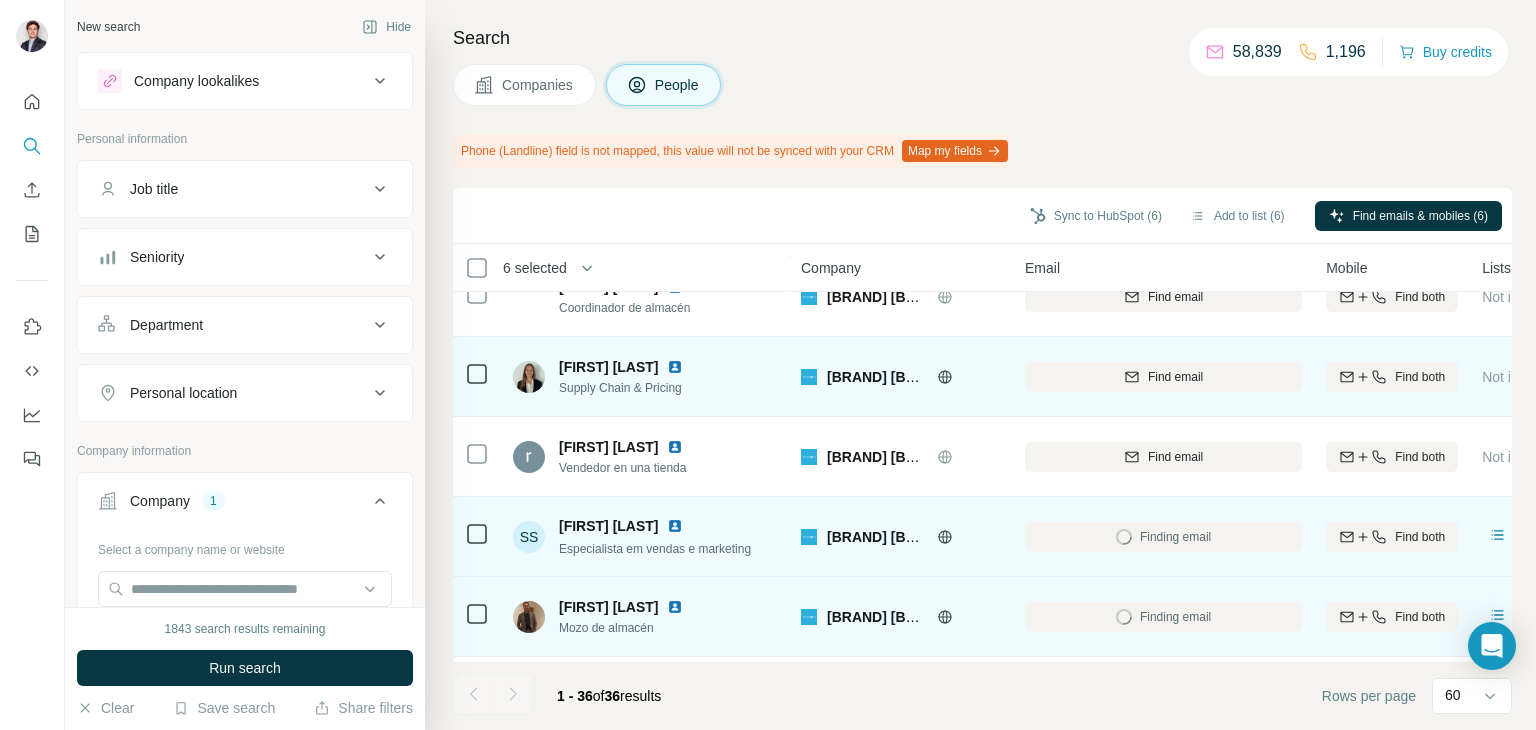 scroll, scrollTop: 2320, scrollLeft: 0, axis: vertical 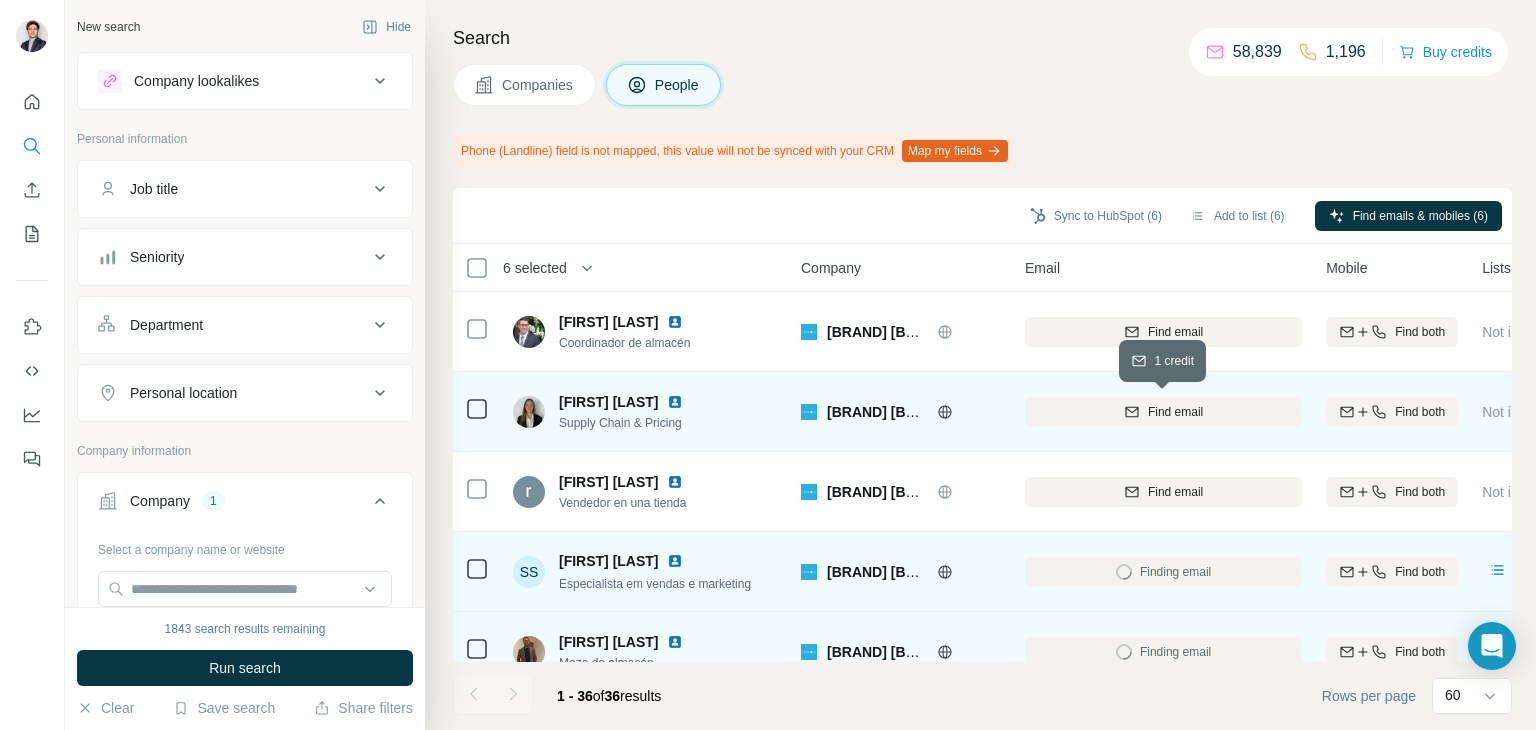 click on "Find email" at bounding box center [1163, 412] 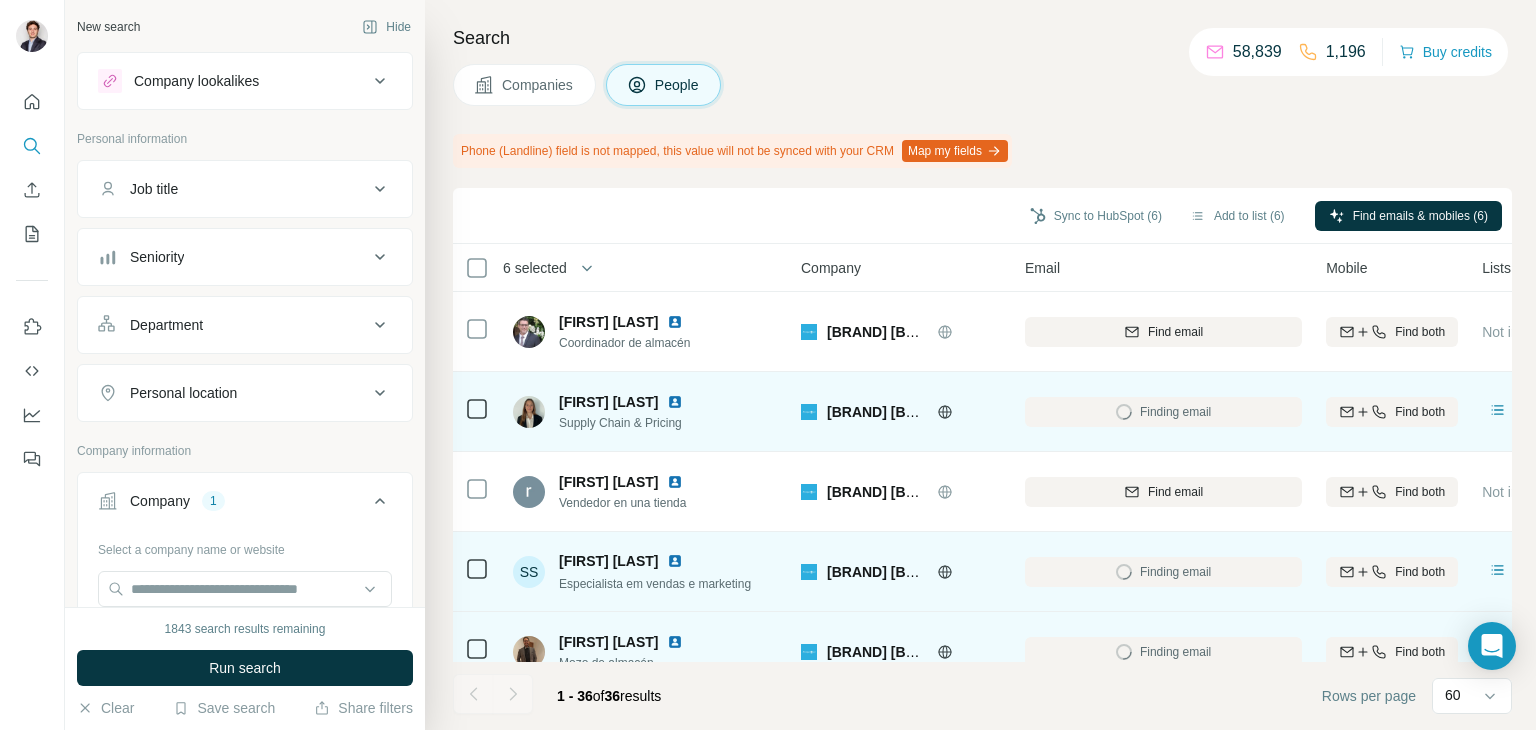 scroll, scrollTop: 2220, scrollLeft: 0, axis: vertical 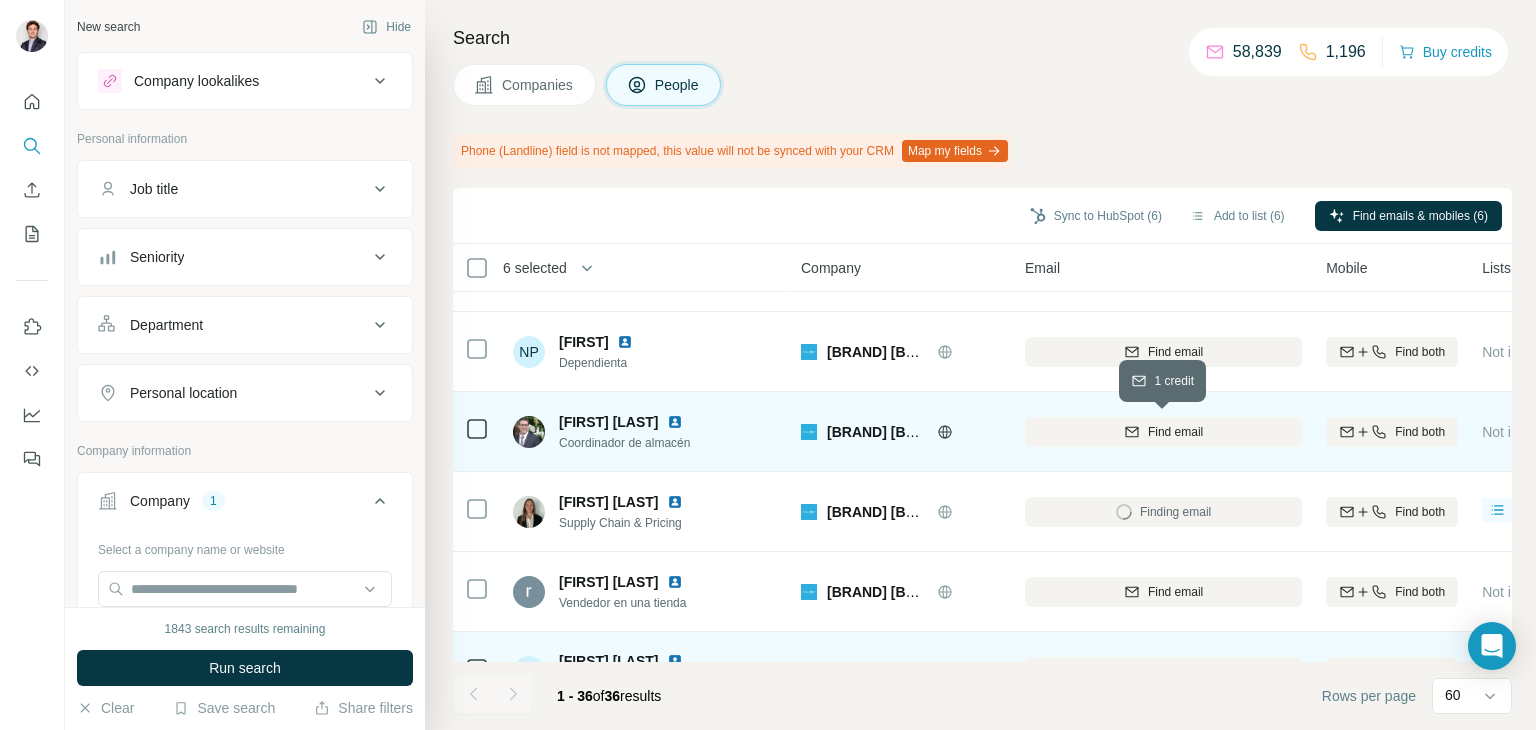 click 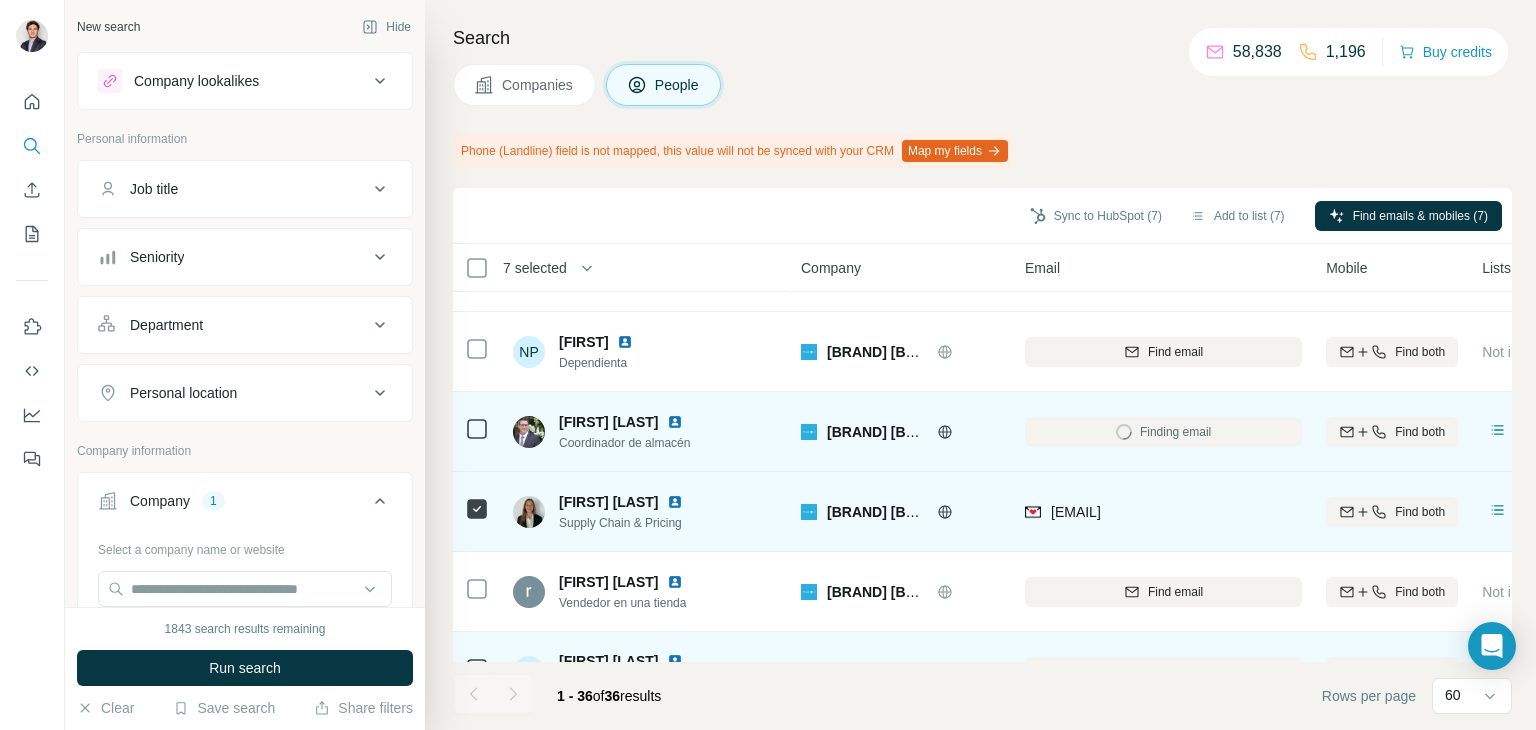 scroll, scrollTop: 2120, scrollLeft: 0, axis: vertical 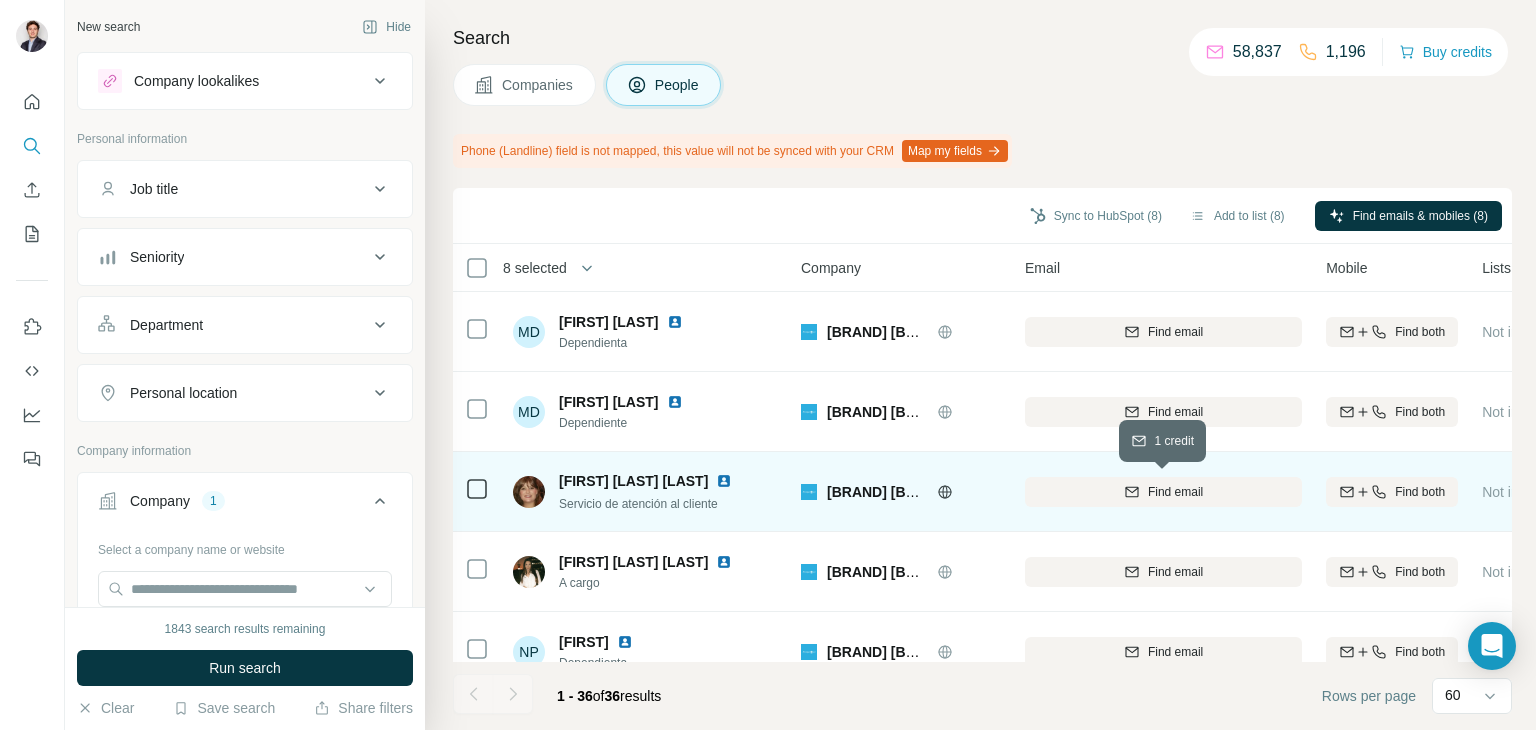 drag, startPoint x: 1052, startPoint y: 489, endPoint x: 780, endPoint y: 501, distance: 272.2646 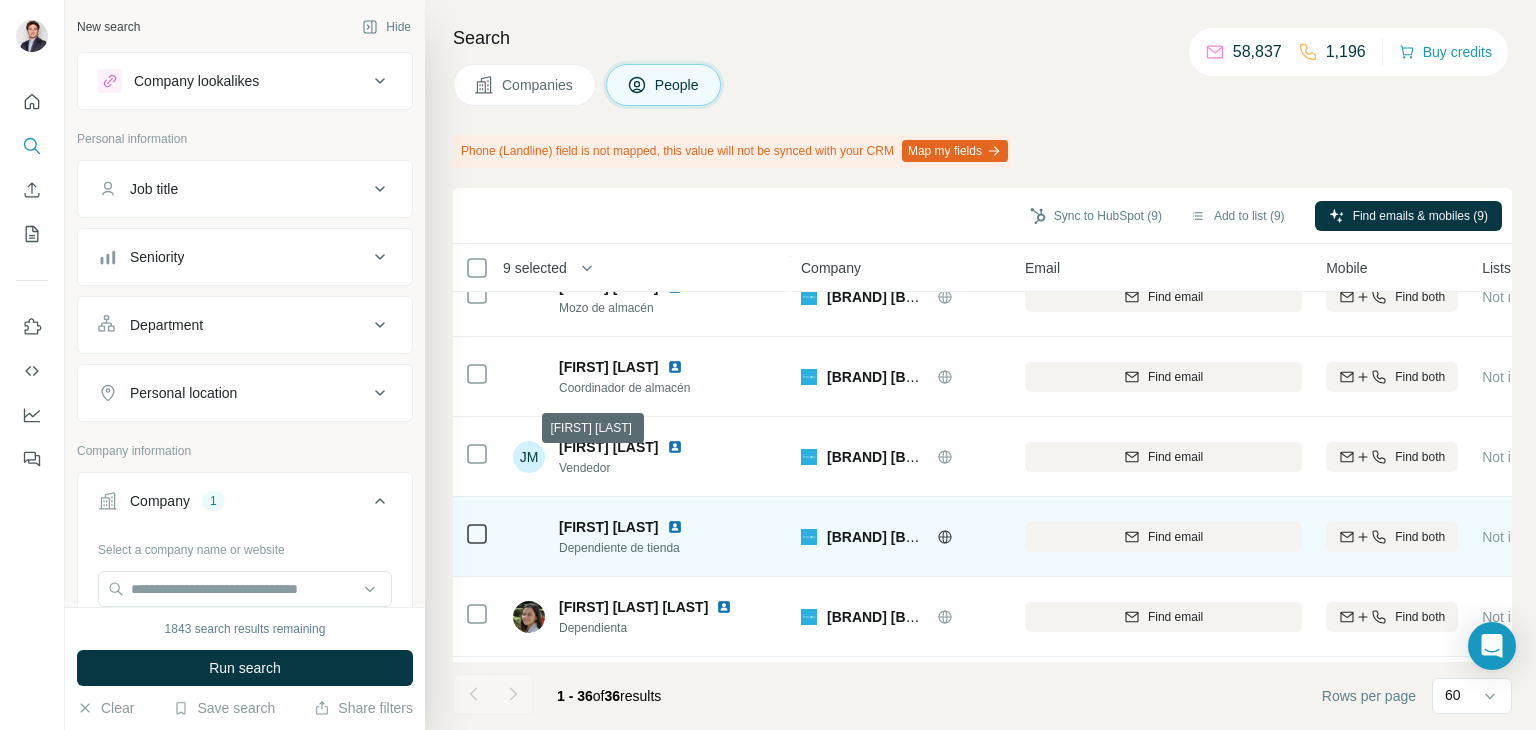 scroll, scrollTop: 1520, scrollLeft: 0, axis: vertical 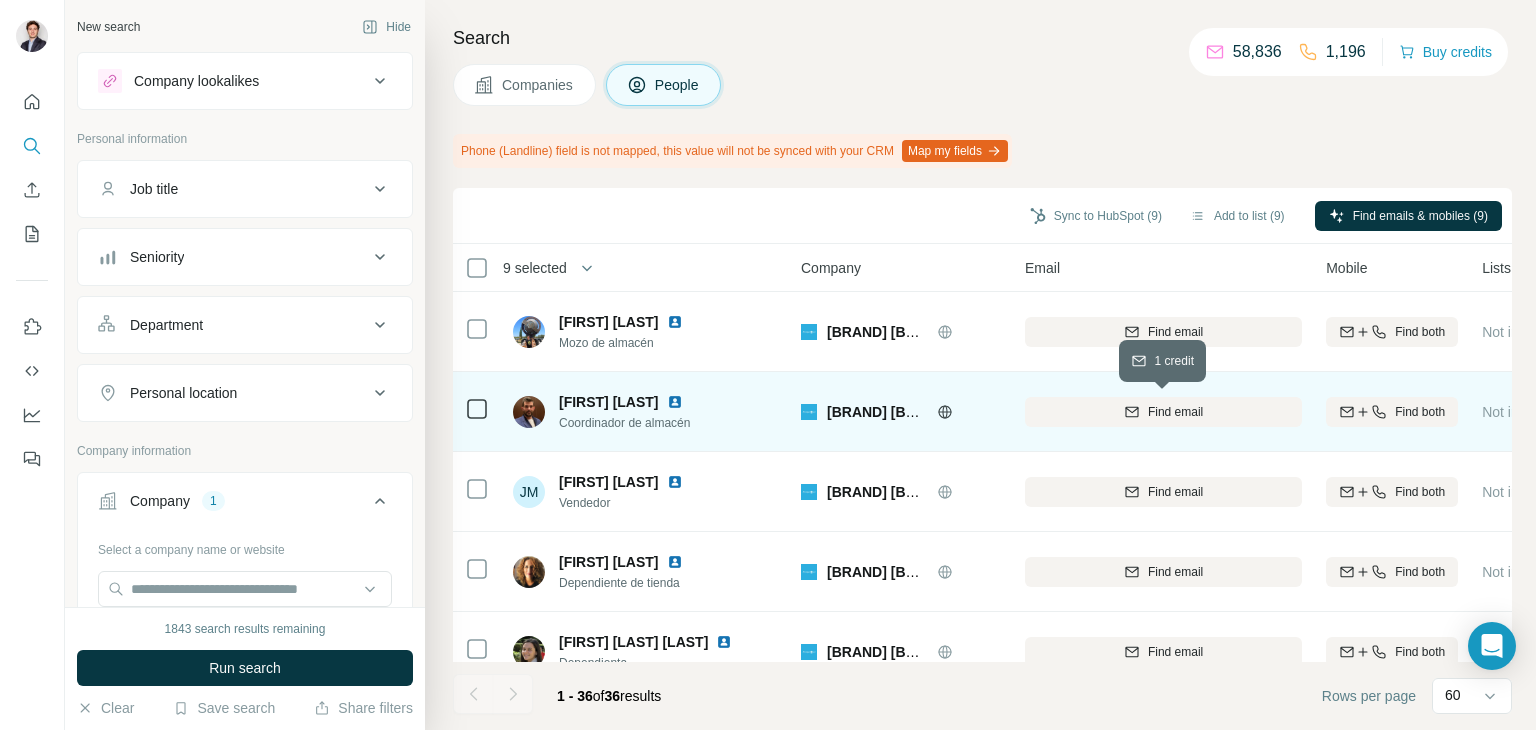 click on "Find email" at bounding box center (1163, 412) 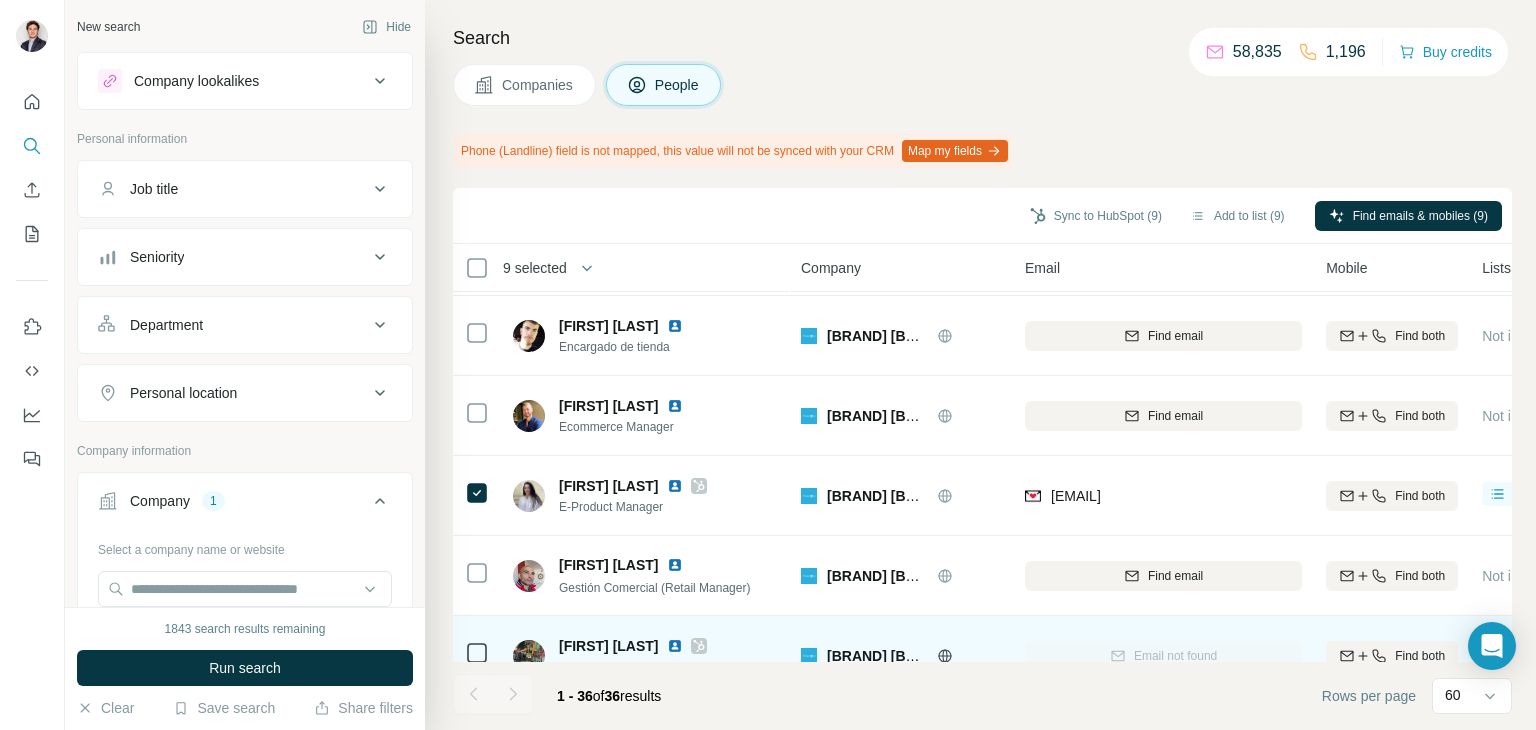 scroll, scrollTop: 320, scrollLeft: 0, axis: vertical 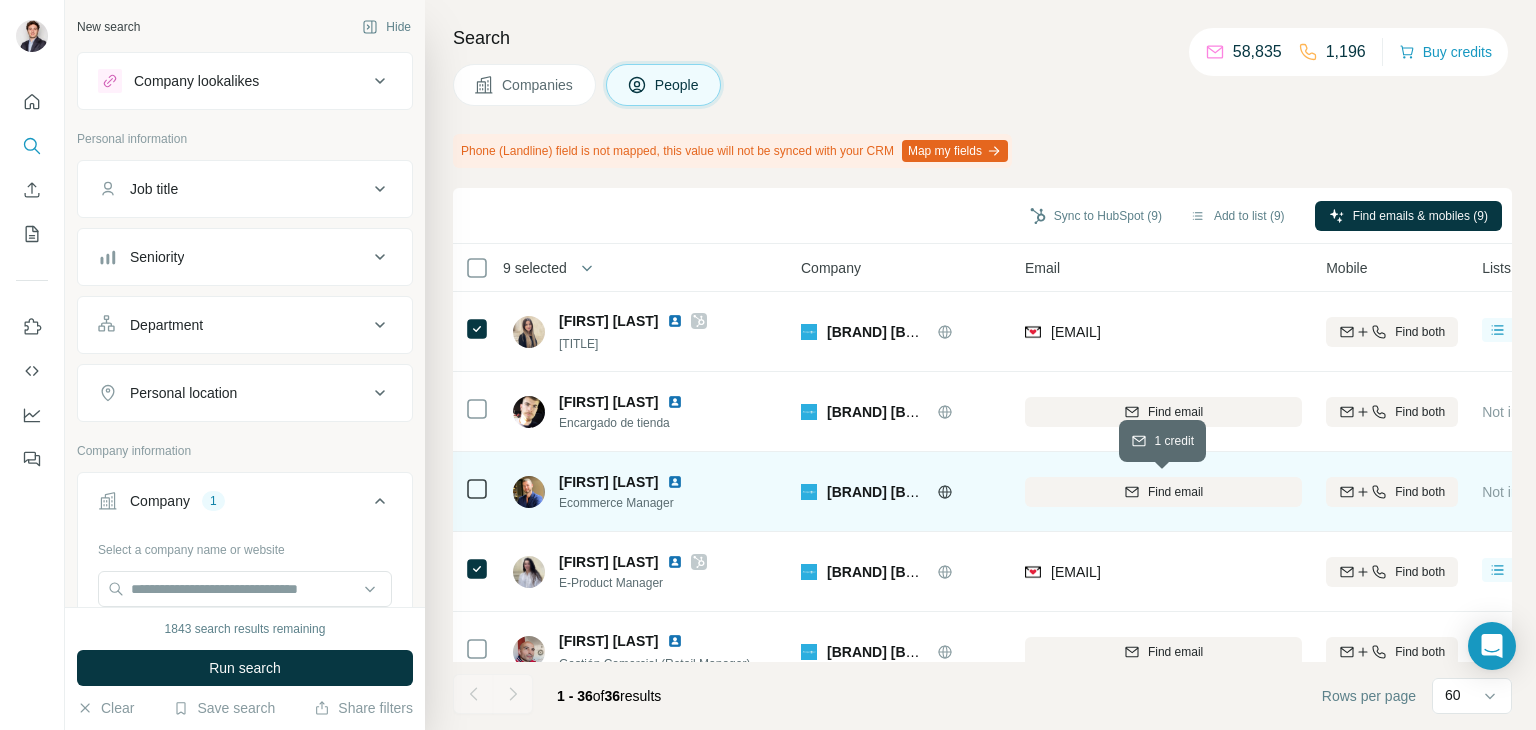 click on "Find email" at bounding box center [1175, 492] 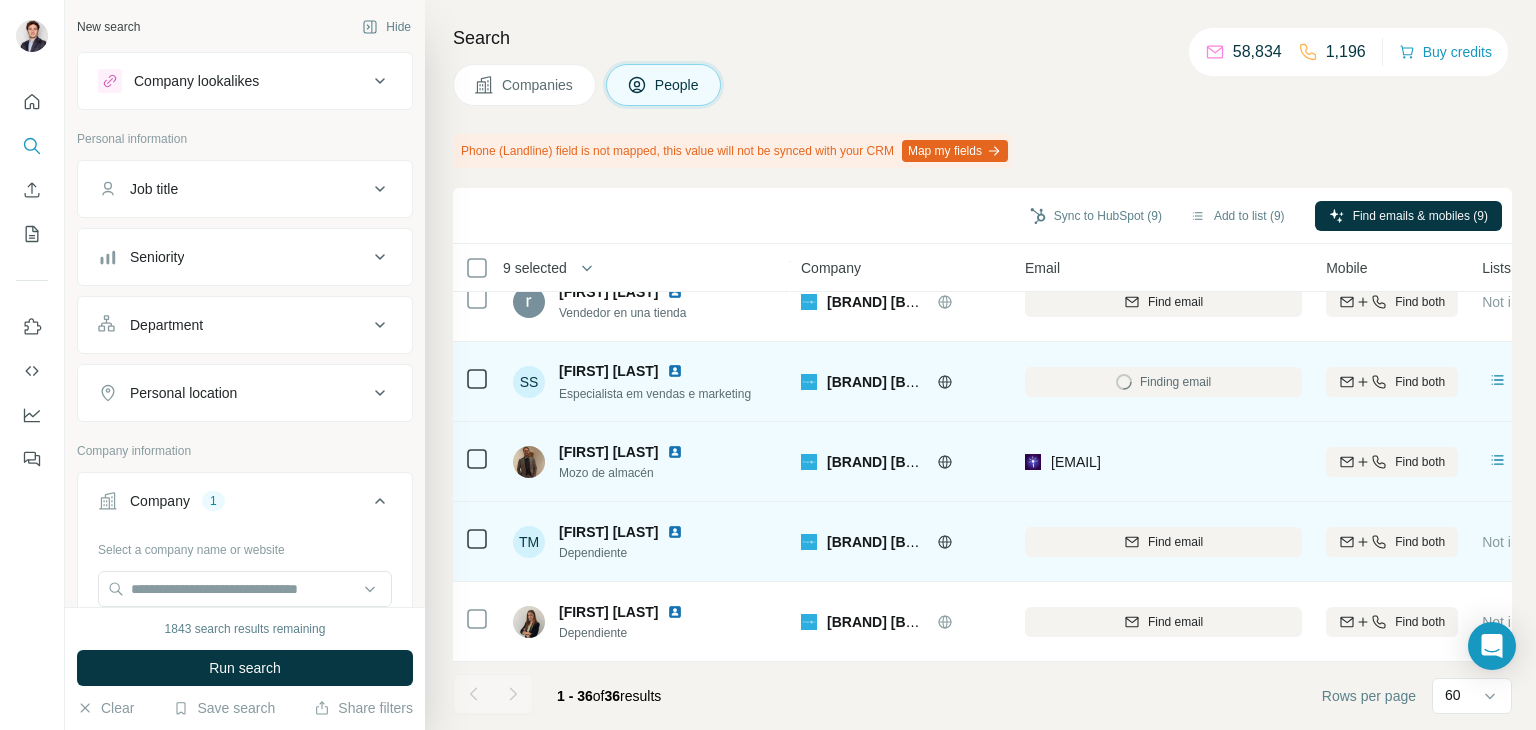 scroll, scrollTop: 2520, scrollLeft: 0, axis: vertical 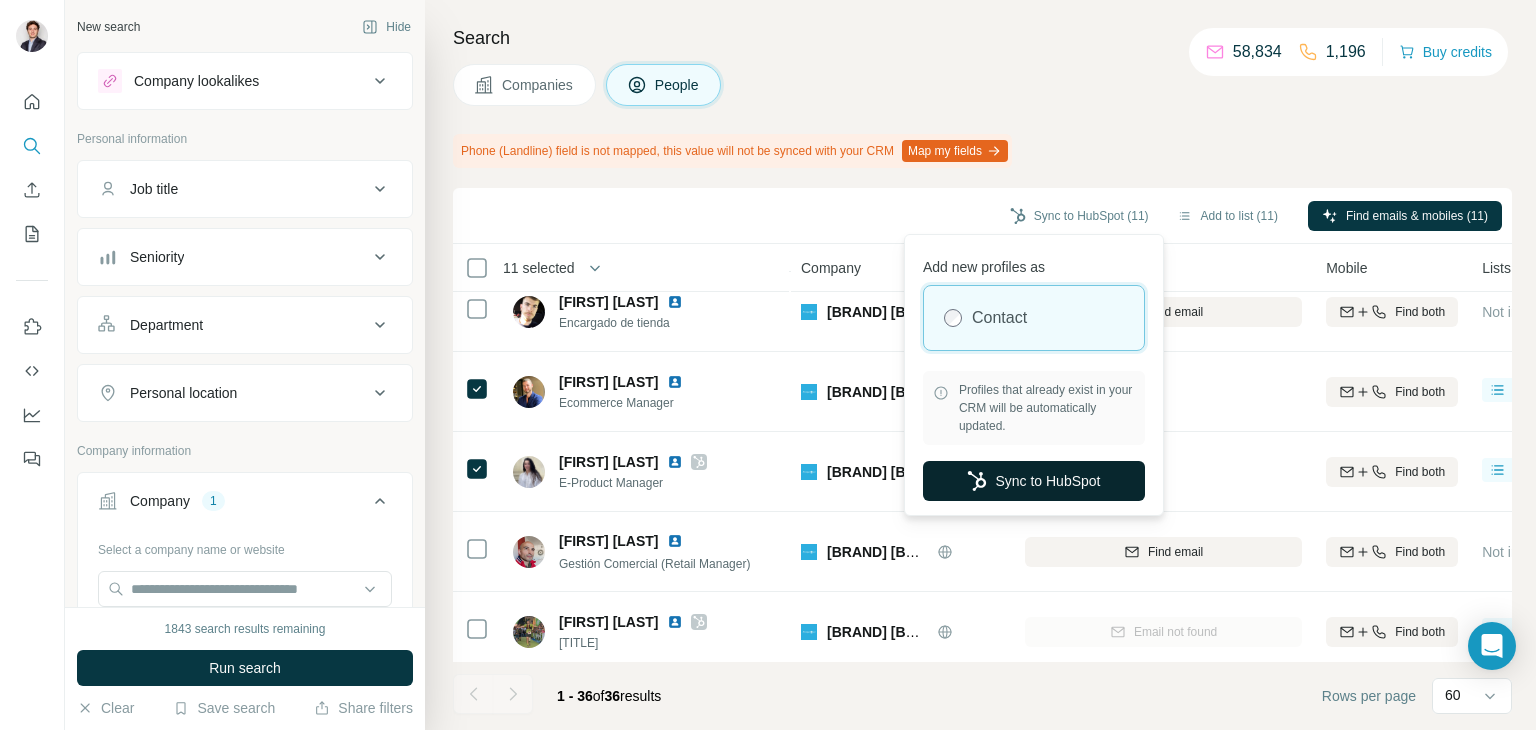 click on "Sync to HubSpot" at bounding box center [1034, 481] 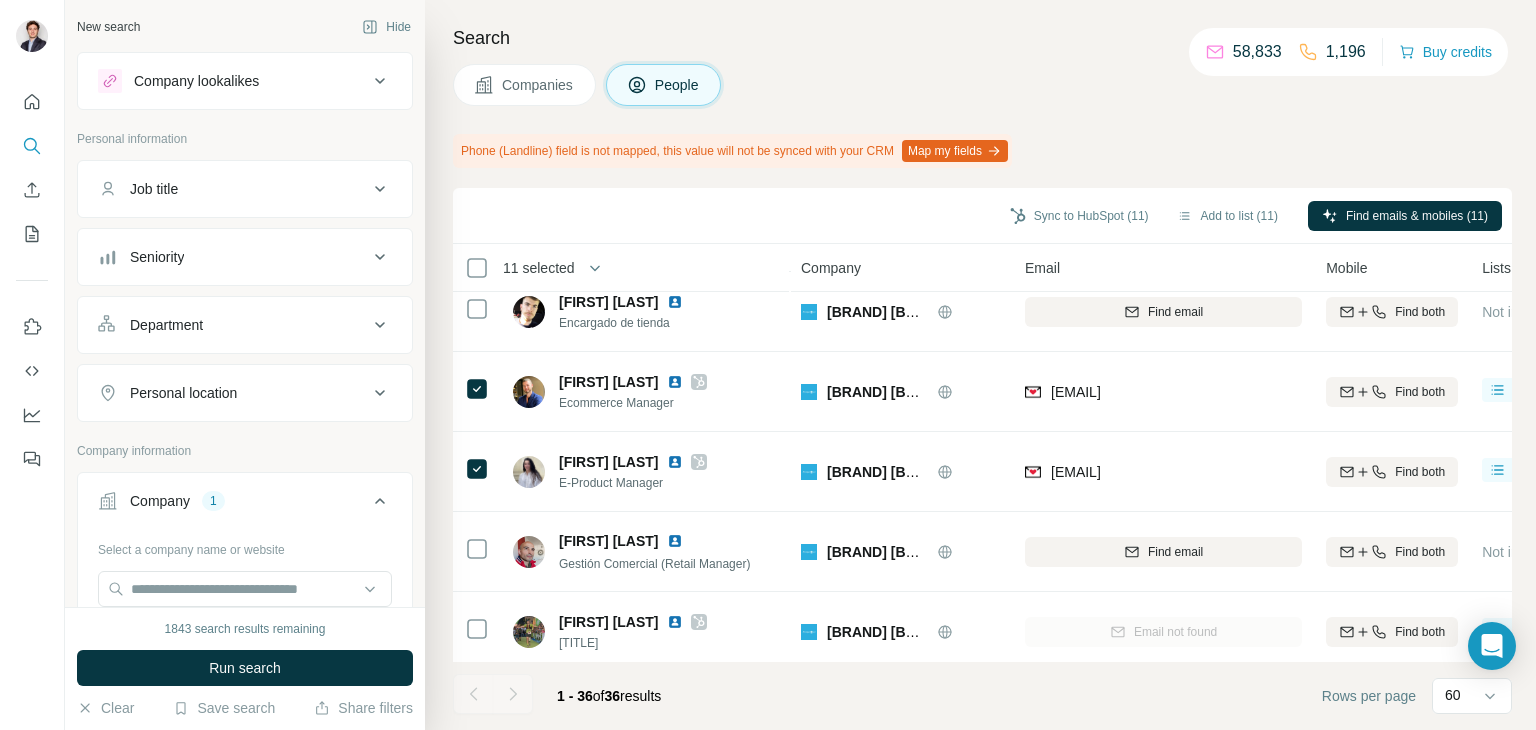 click on "Companies" at bounding box center (524, 85) 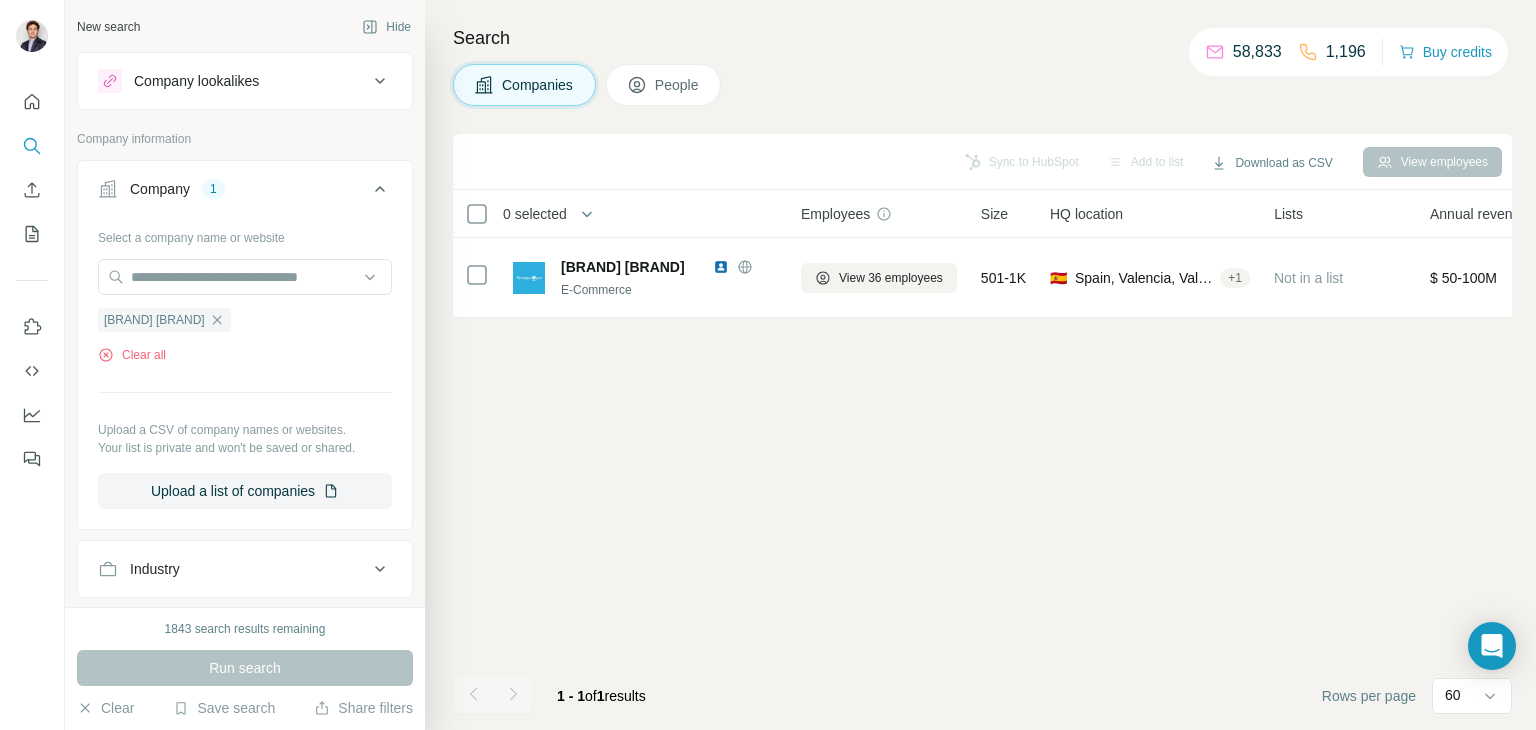 scroll, scrollTop: 0, scrollLeft: 0, axis: both 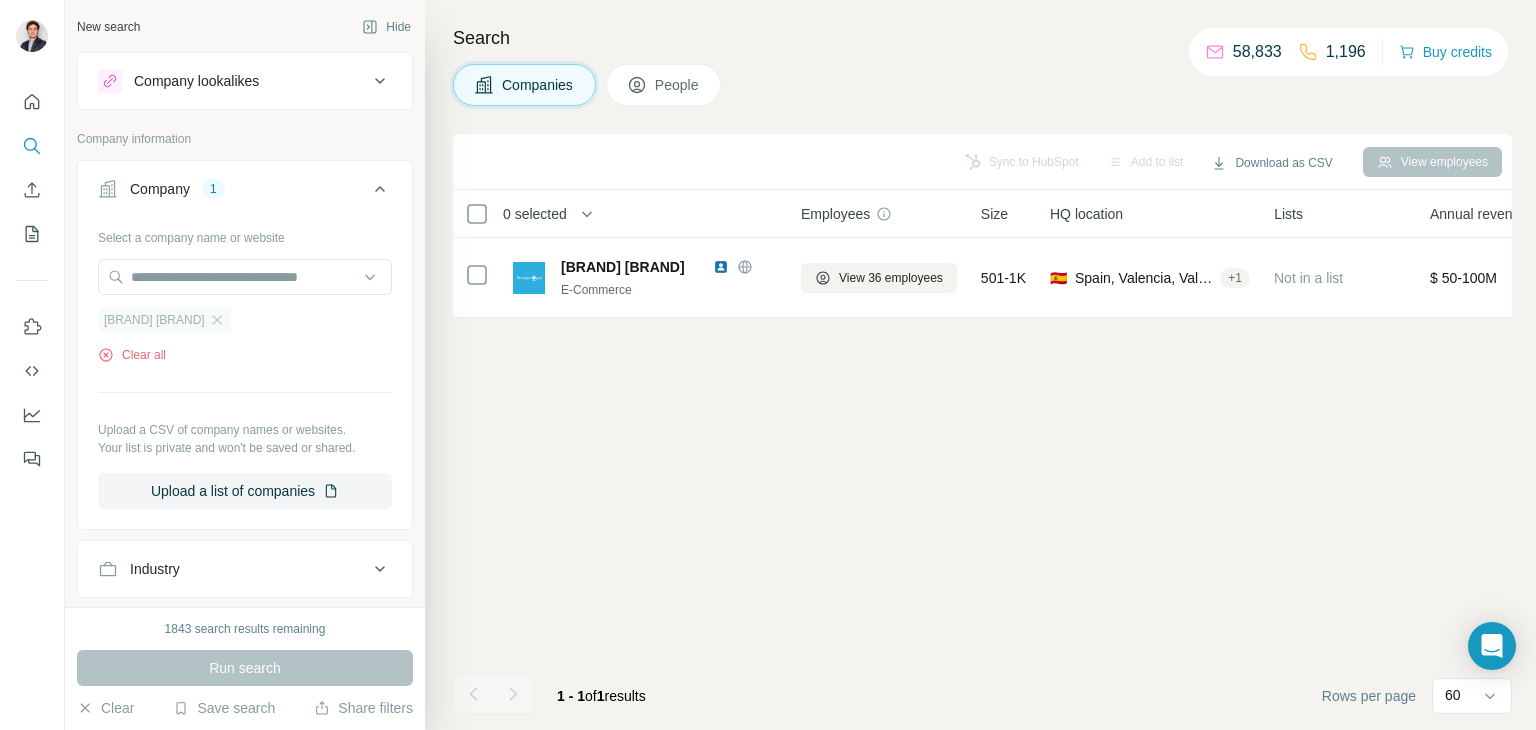 click on "Atmosfera Sport Oficial" at bounding box center [164, 320] 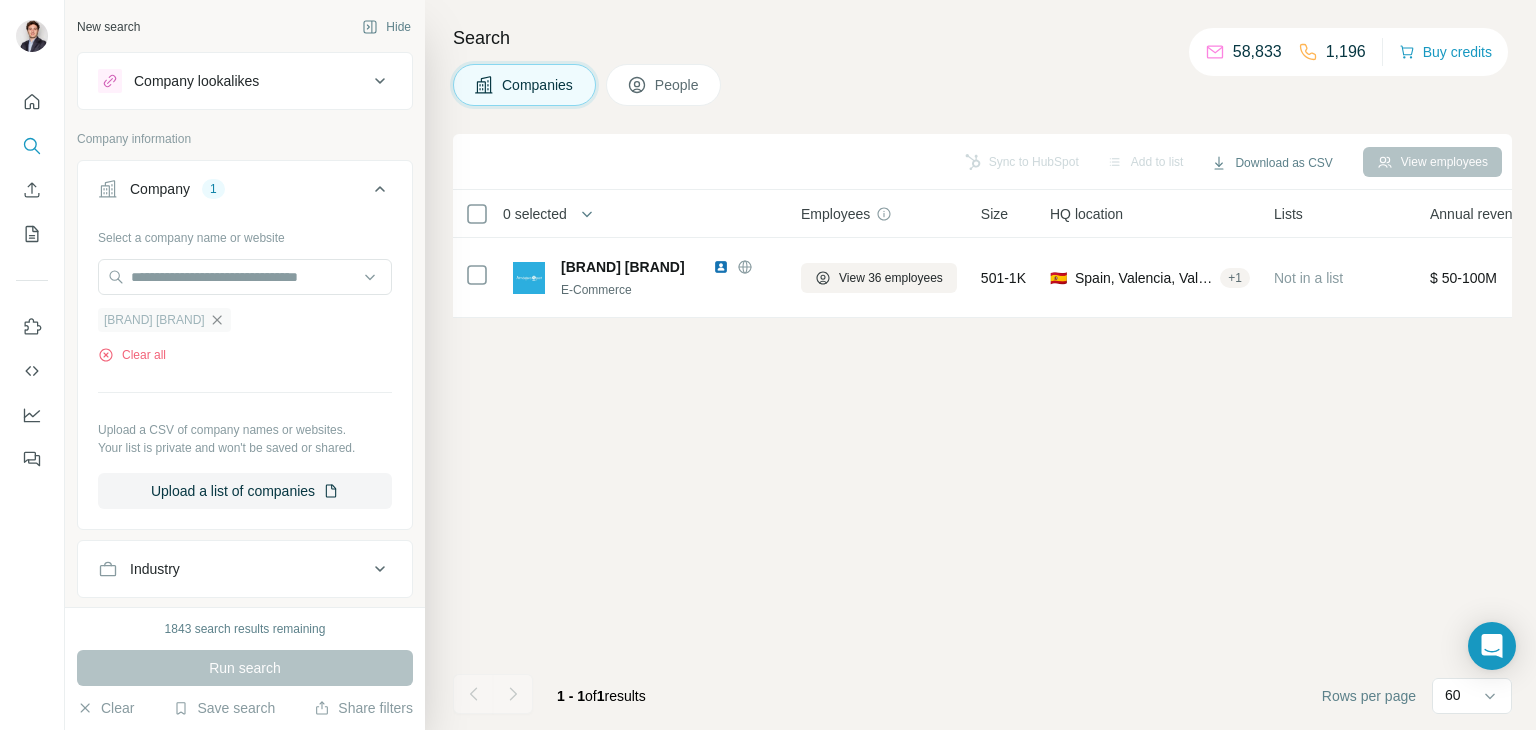 click 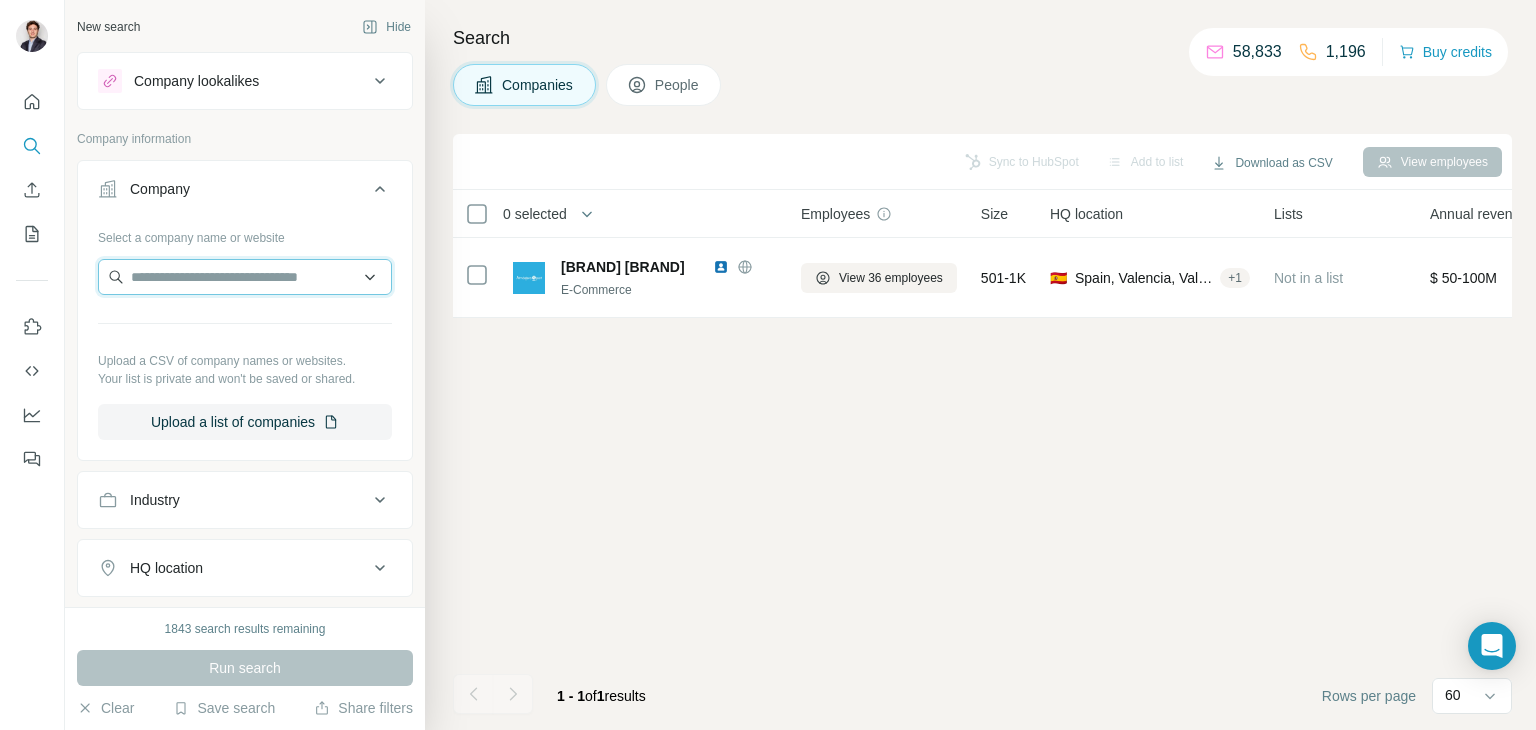 click at bounding box center [245, 277] 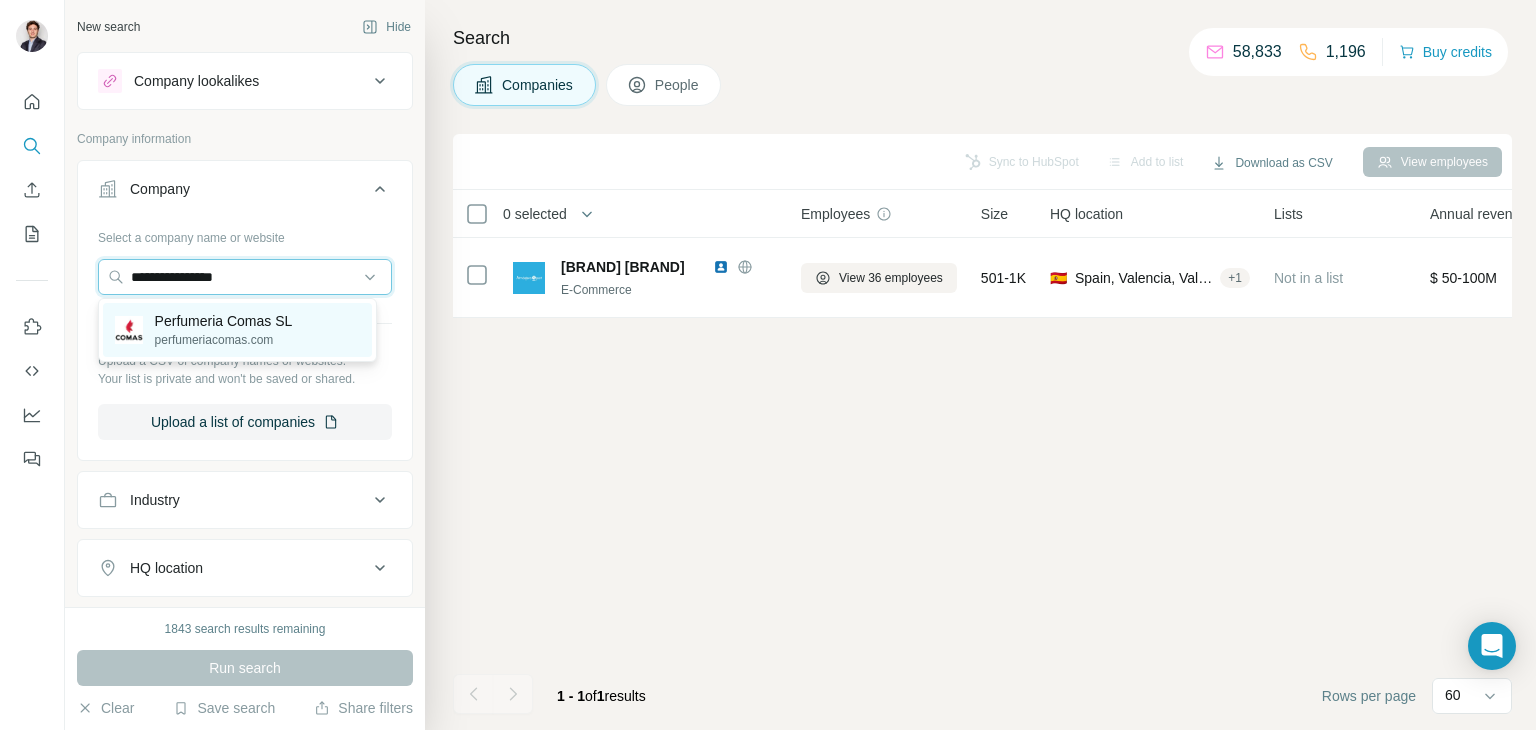 type on "**********" 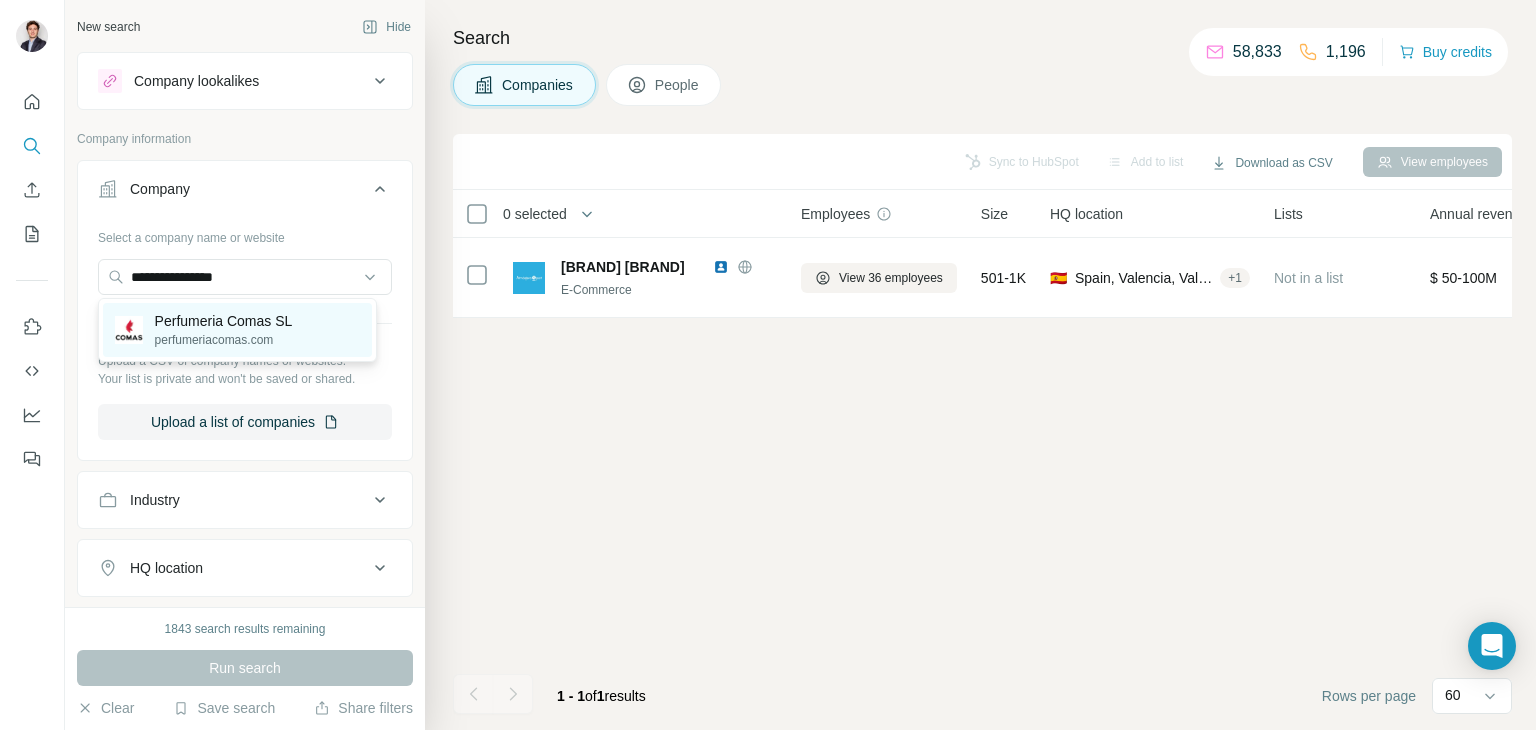 click on "Perfumeria Comas SL" at bounding box center [224, 321] 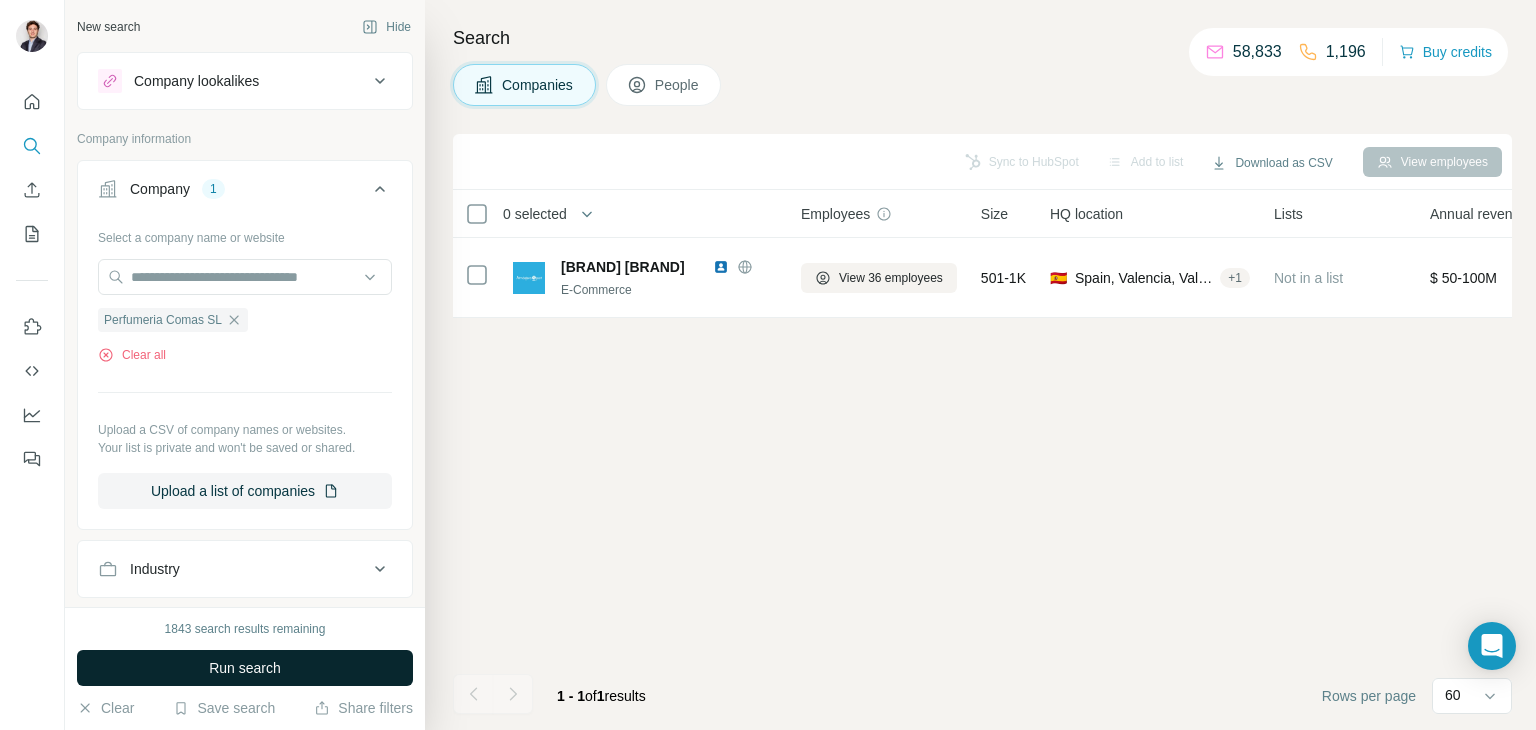 click on "Run search" at bounding box center (245, 668) 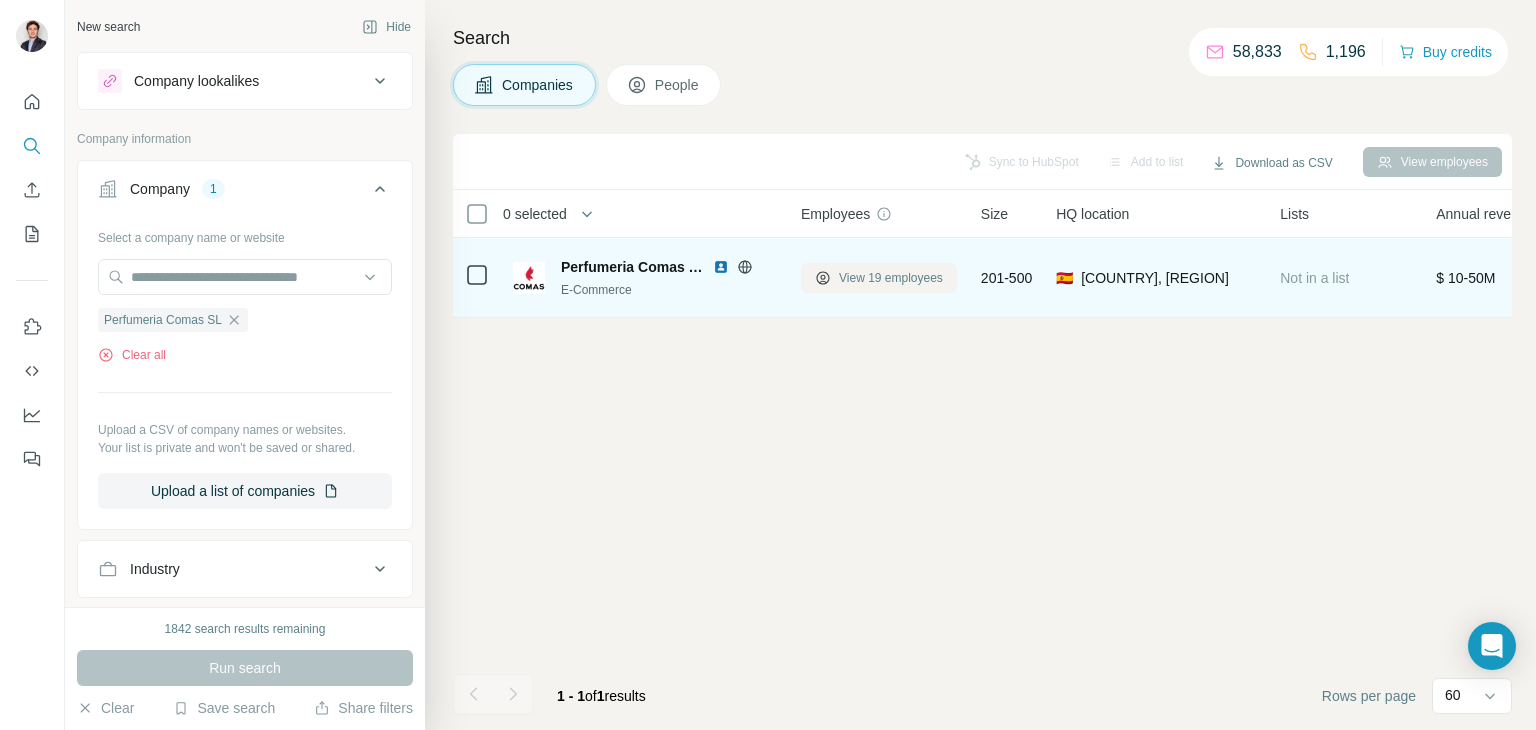 click on "View 19 employees" at bounding box center (891, 278) 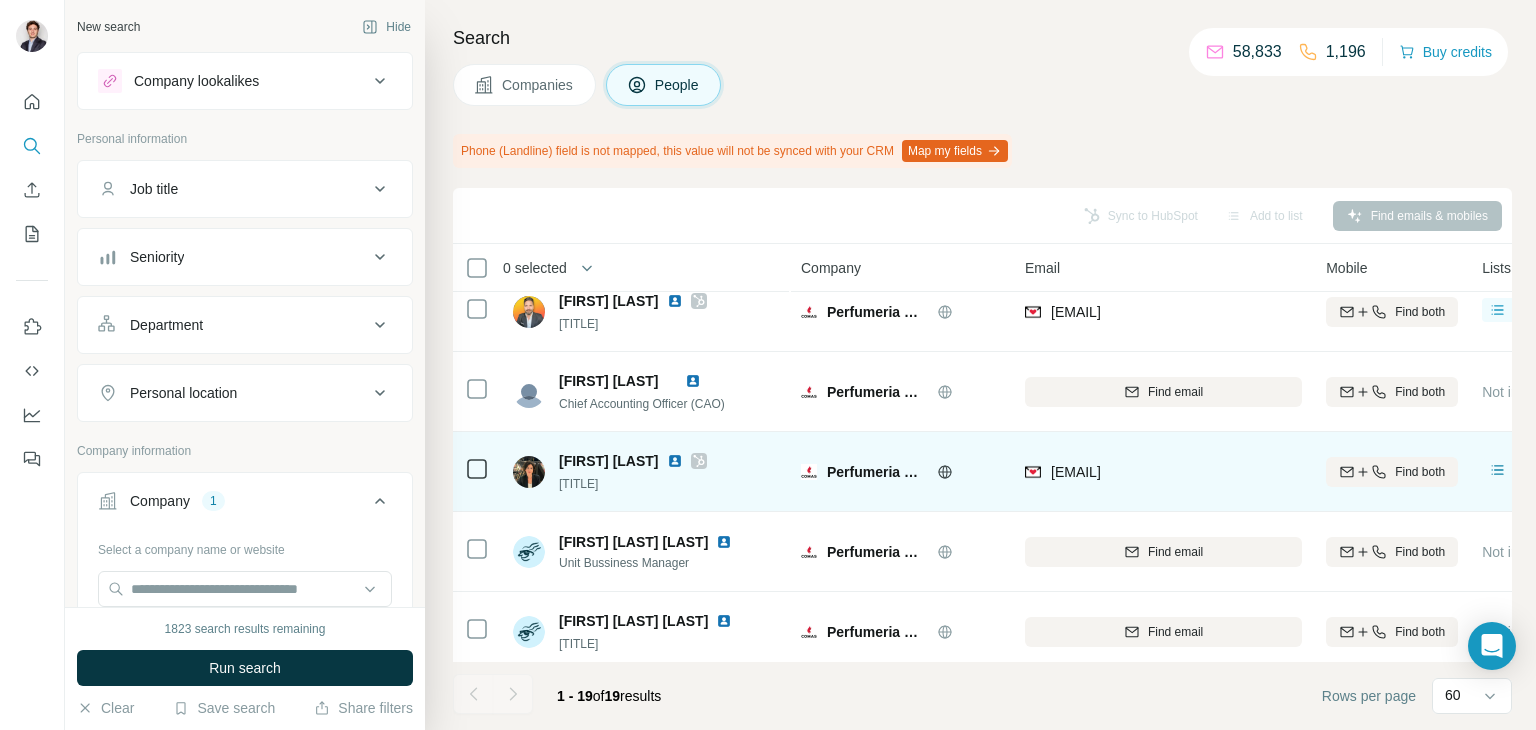 scroll, scrollTop: 0, scrollLeft: 0, axis: both 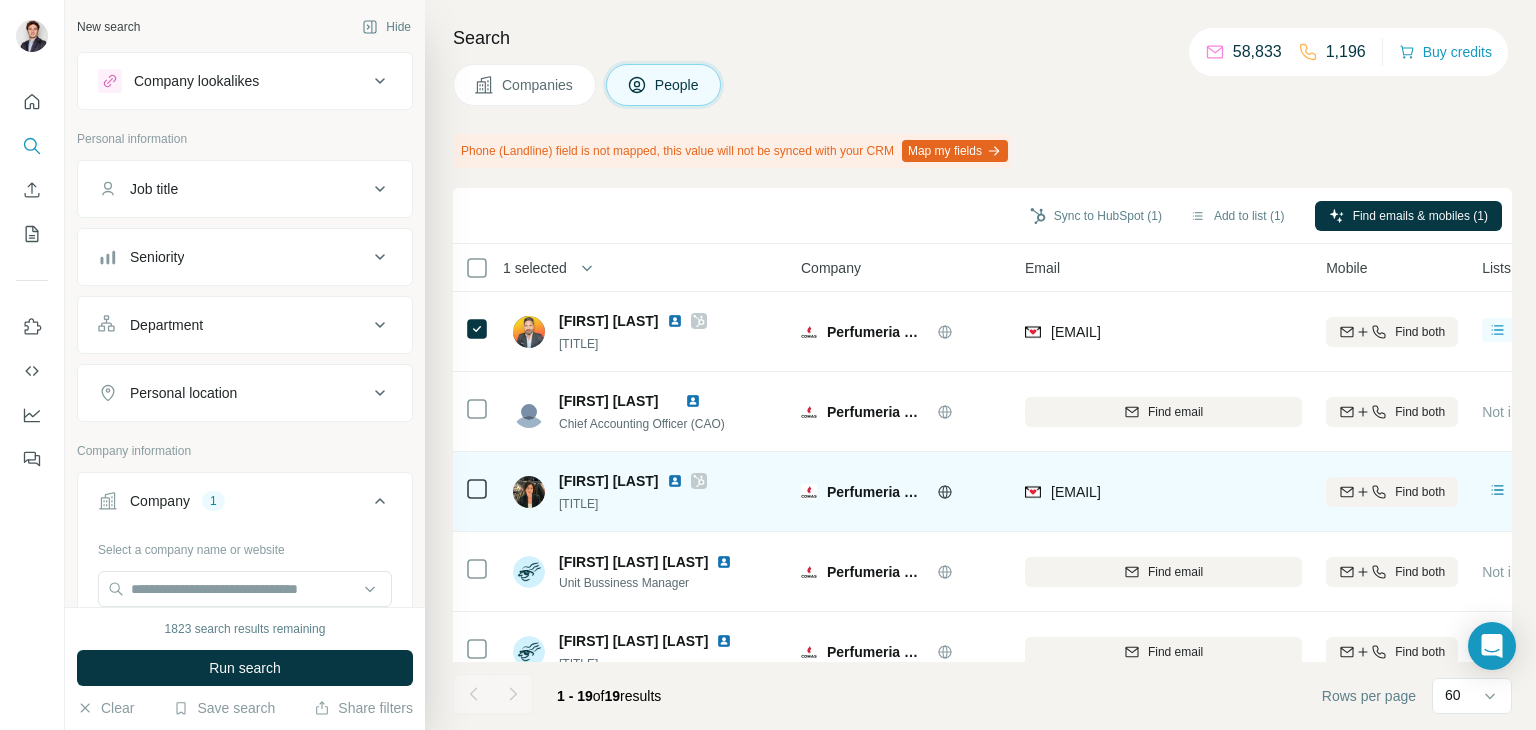 click at bounding box center (477, 492) 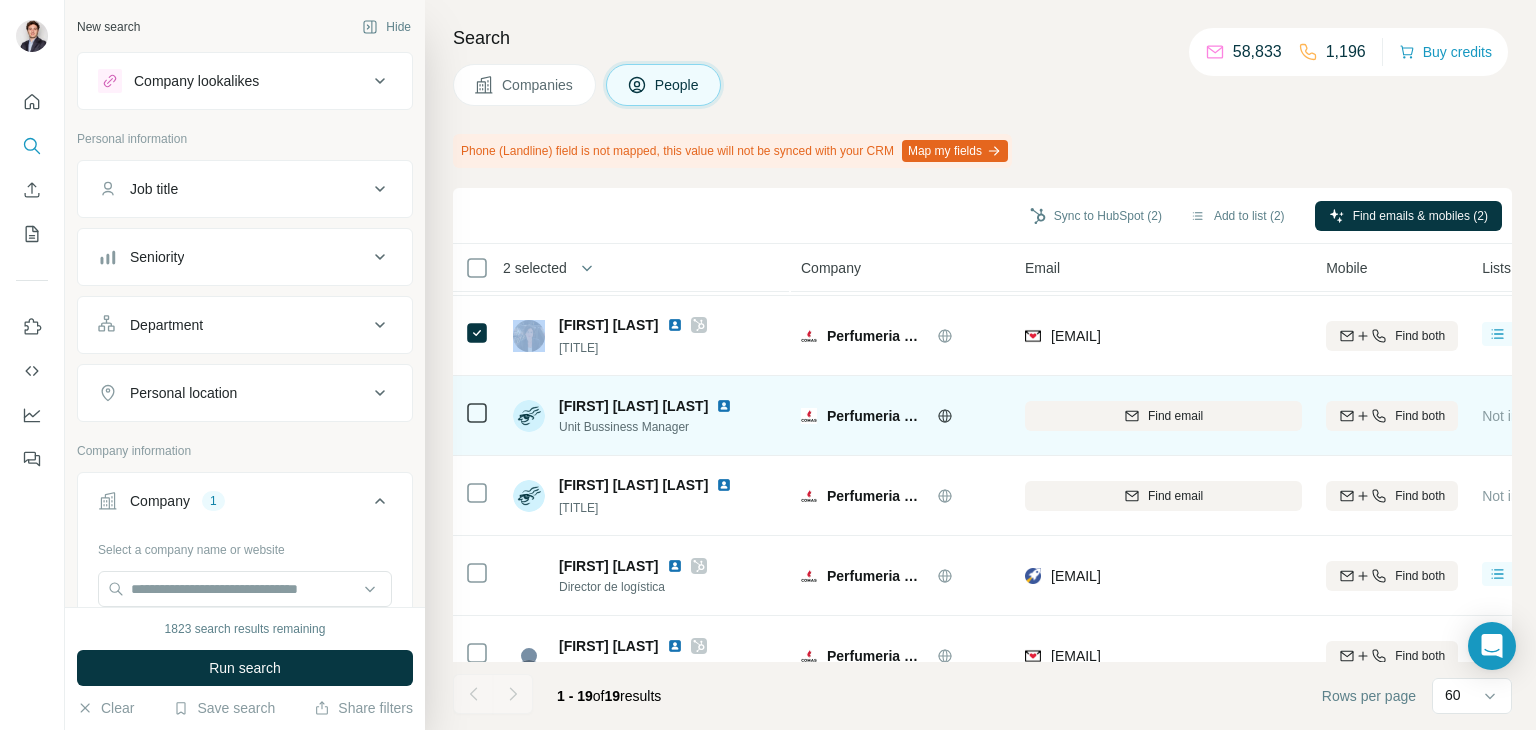 scroll, scrollTop: 200, scrollLeft: 0, axis: vertical 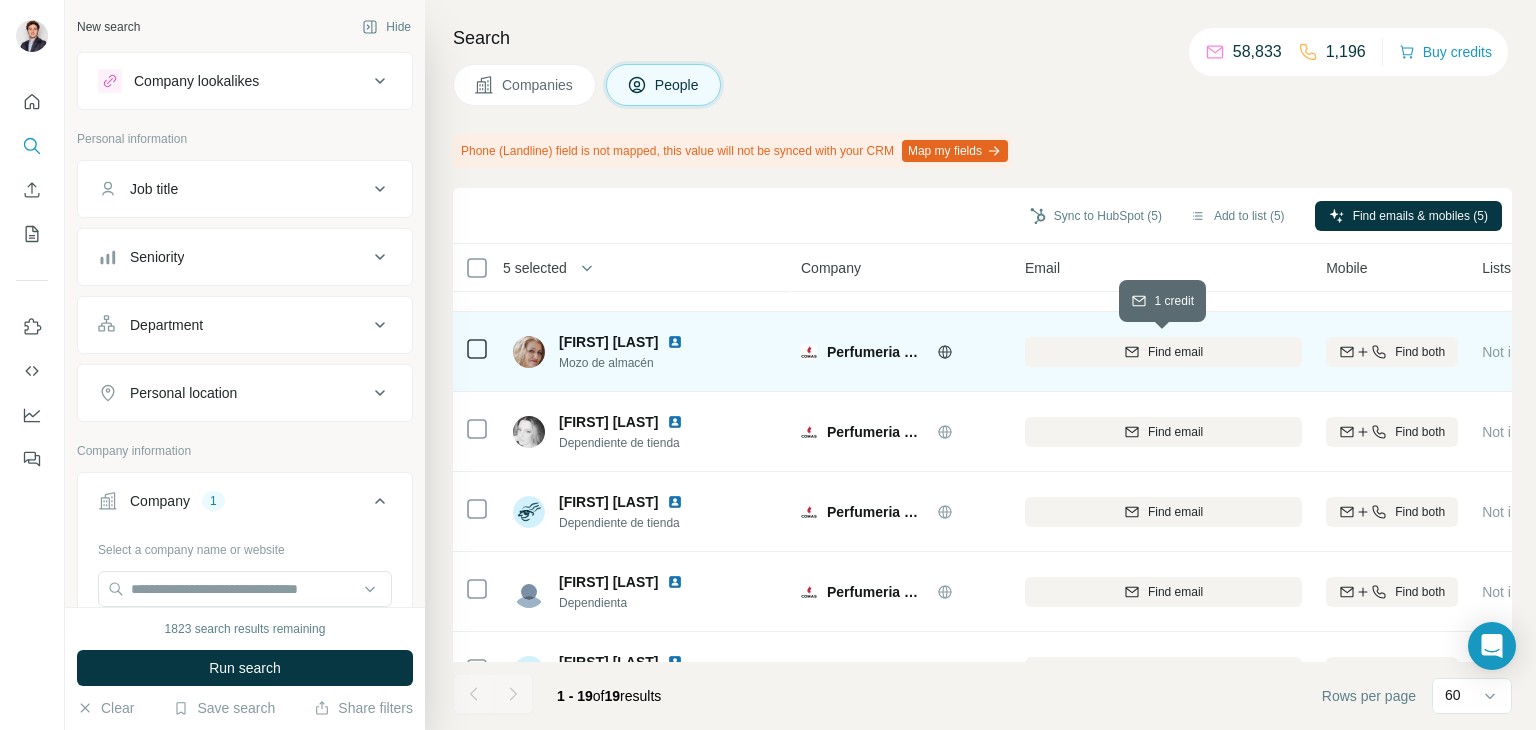 click on "Find email" at bounding box center [1163, 352] 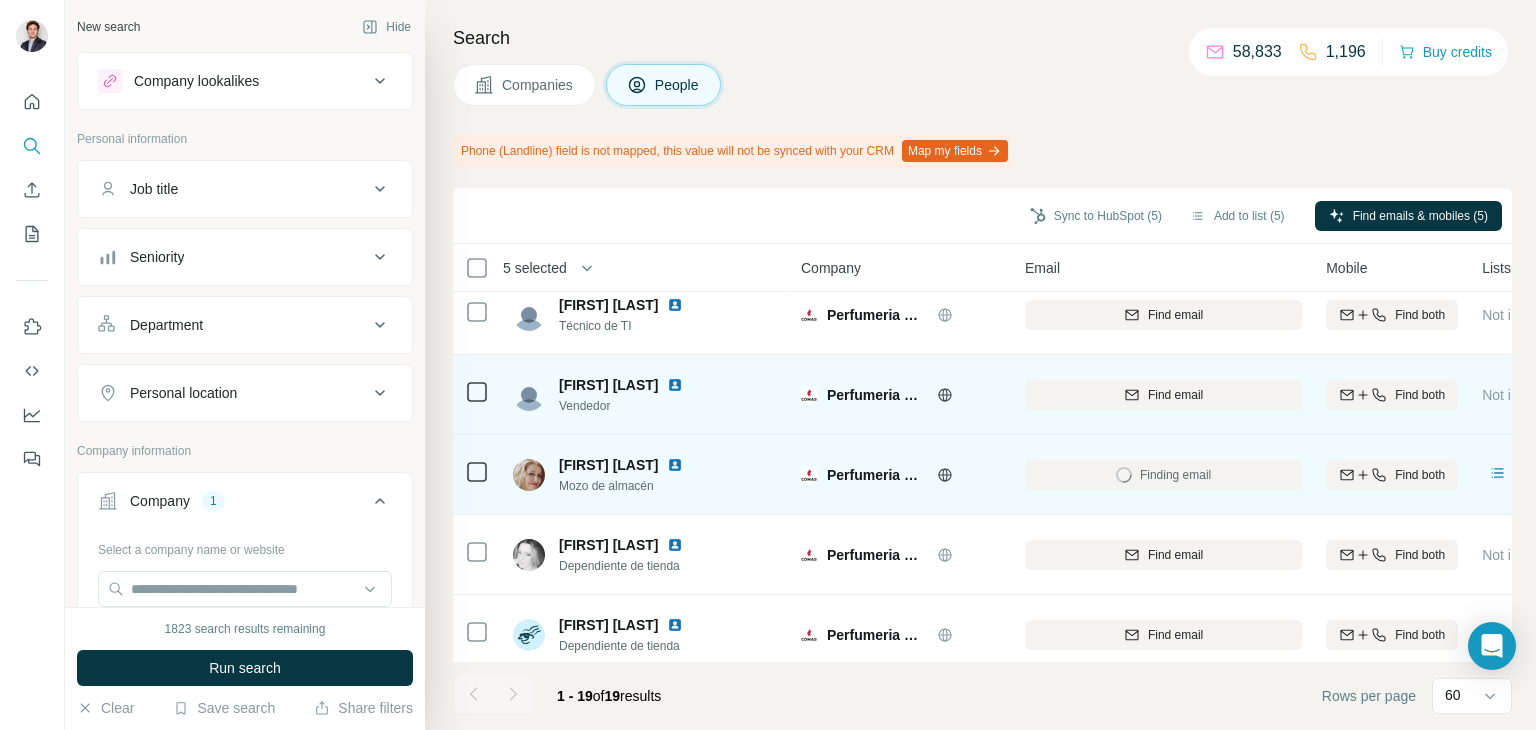 scroll, scrollTop: 760, scrollLeft: 0, axis: vertical 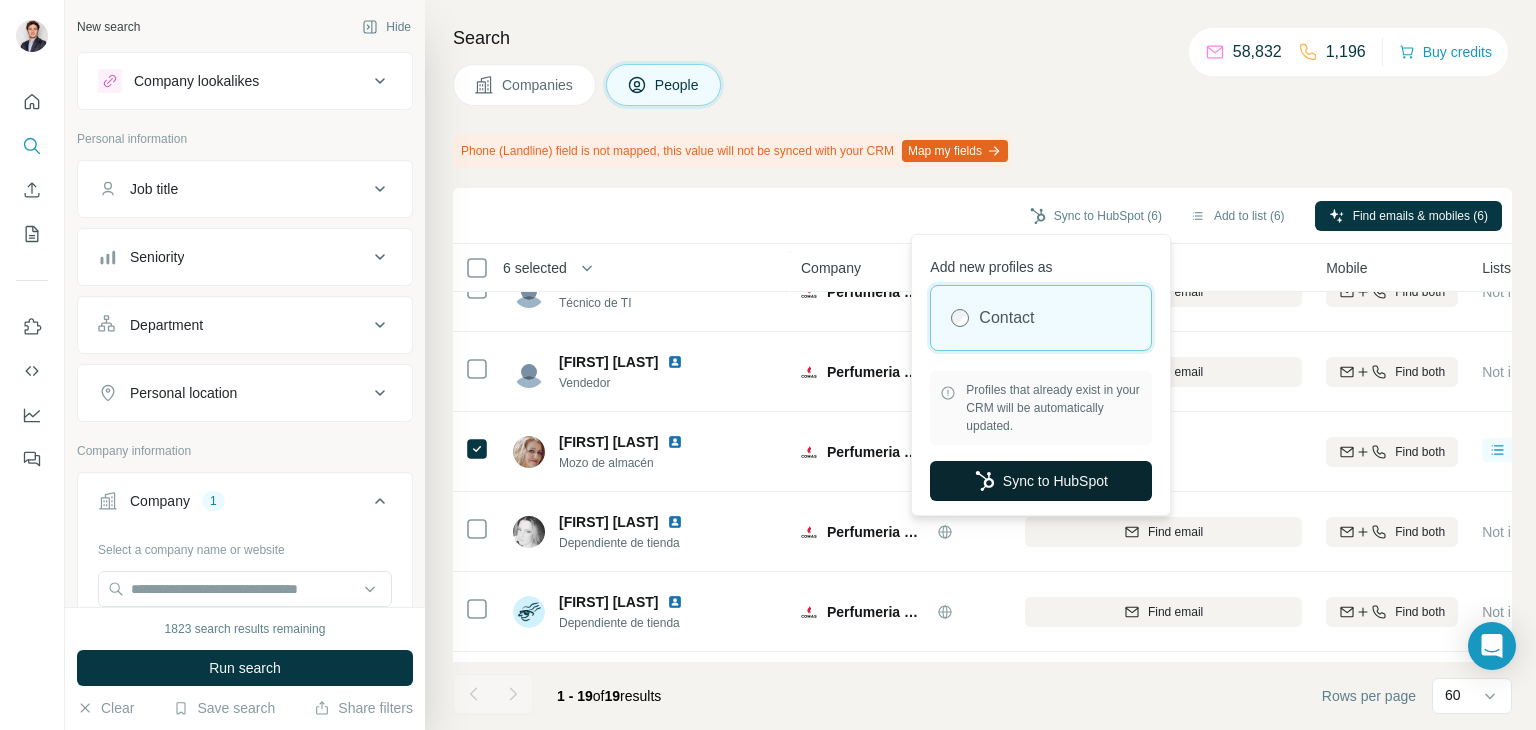 click on "Sync to HubSpot" at bounding box center (1041, 481) 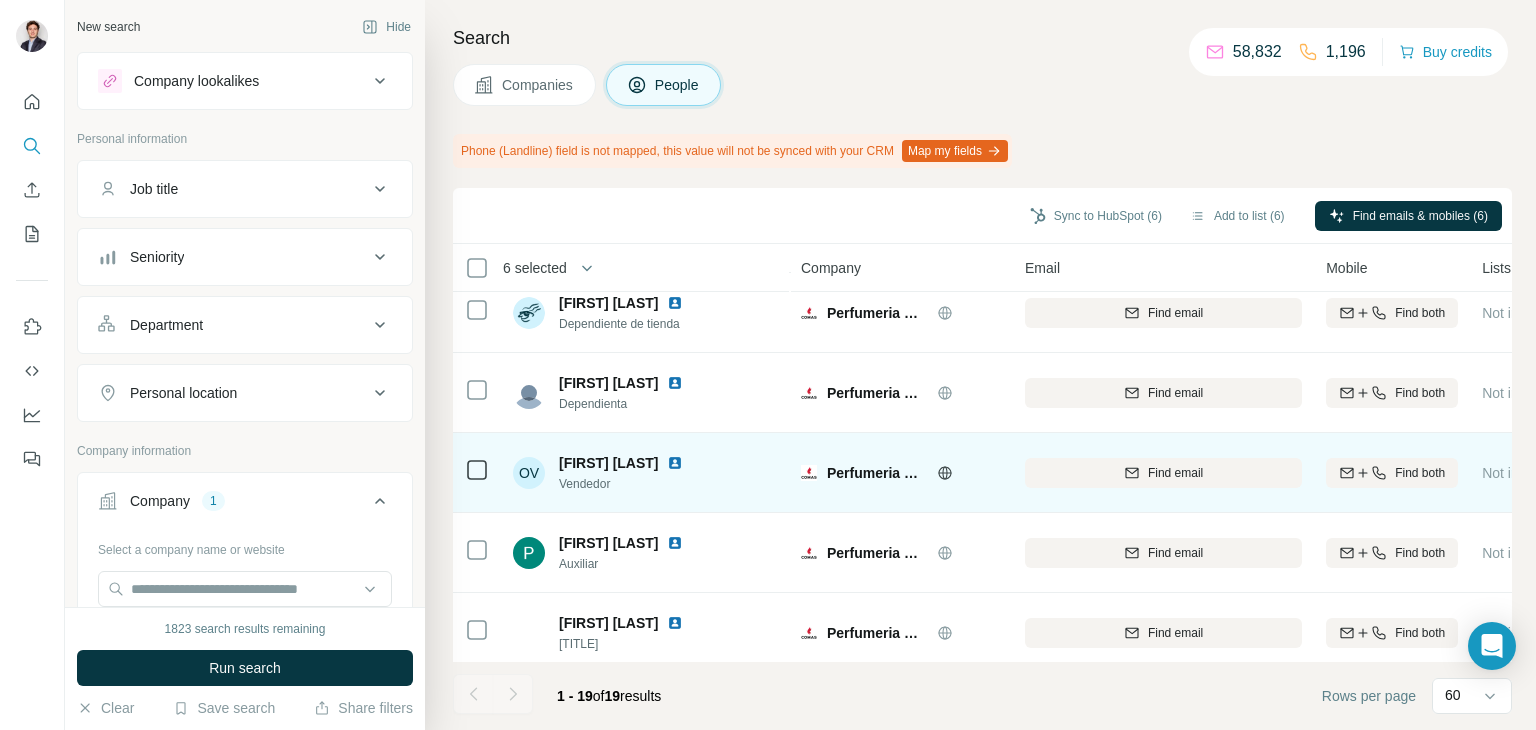 scroll, scrollTop: 1060, scrollLeft: 0, axis: vertical 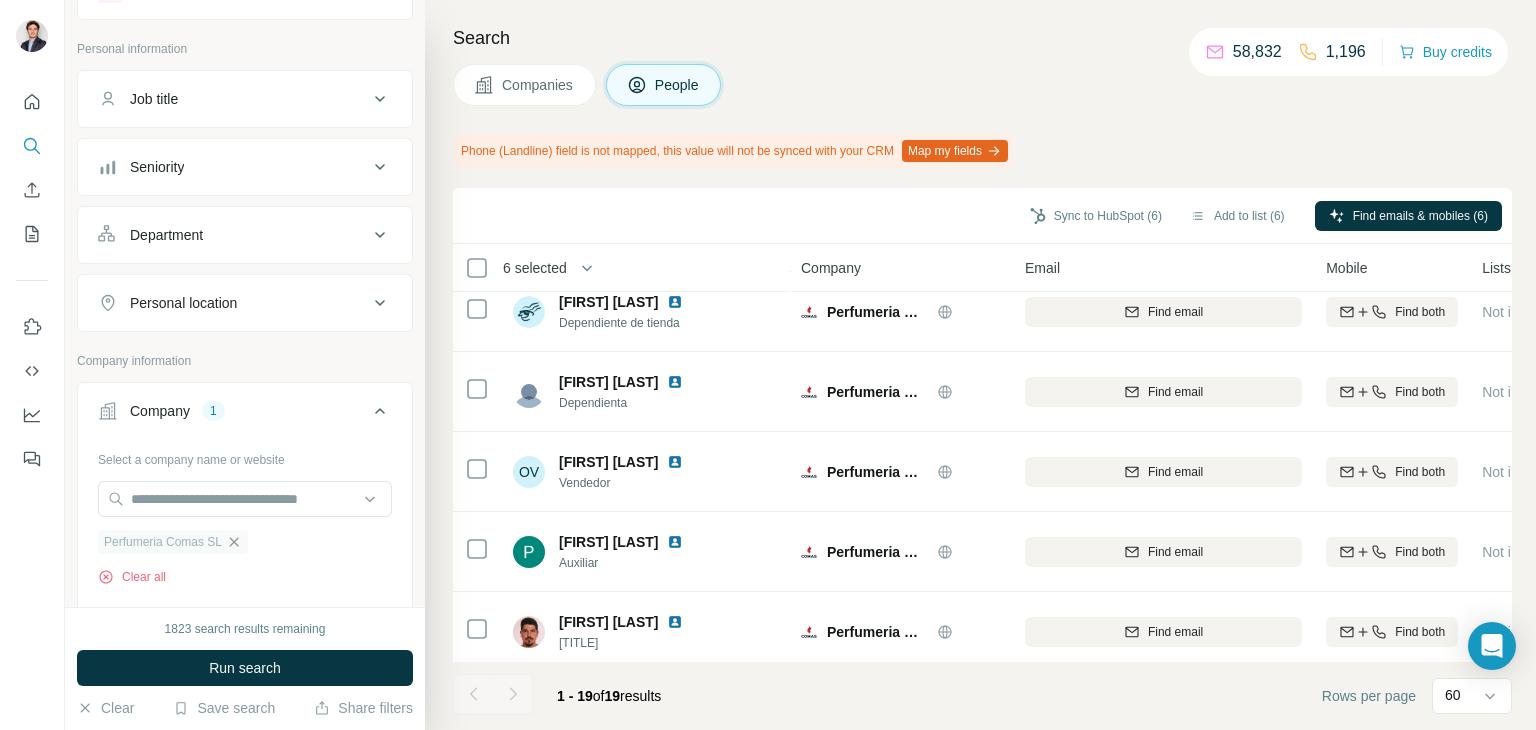 click 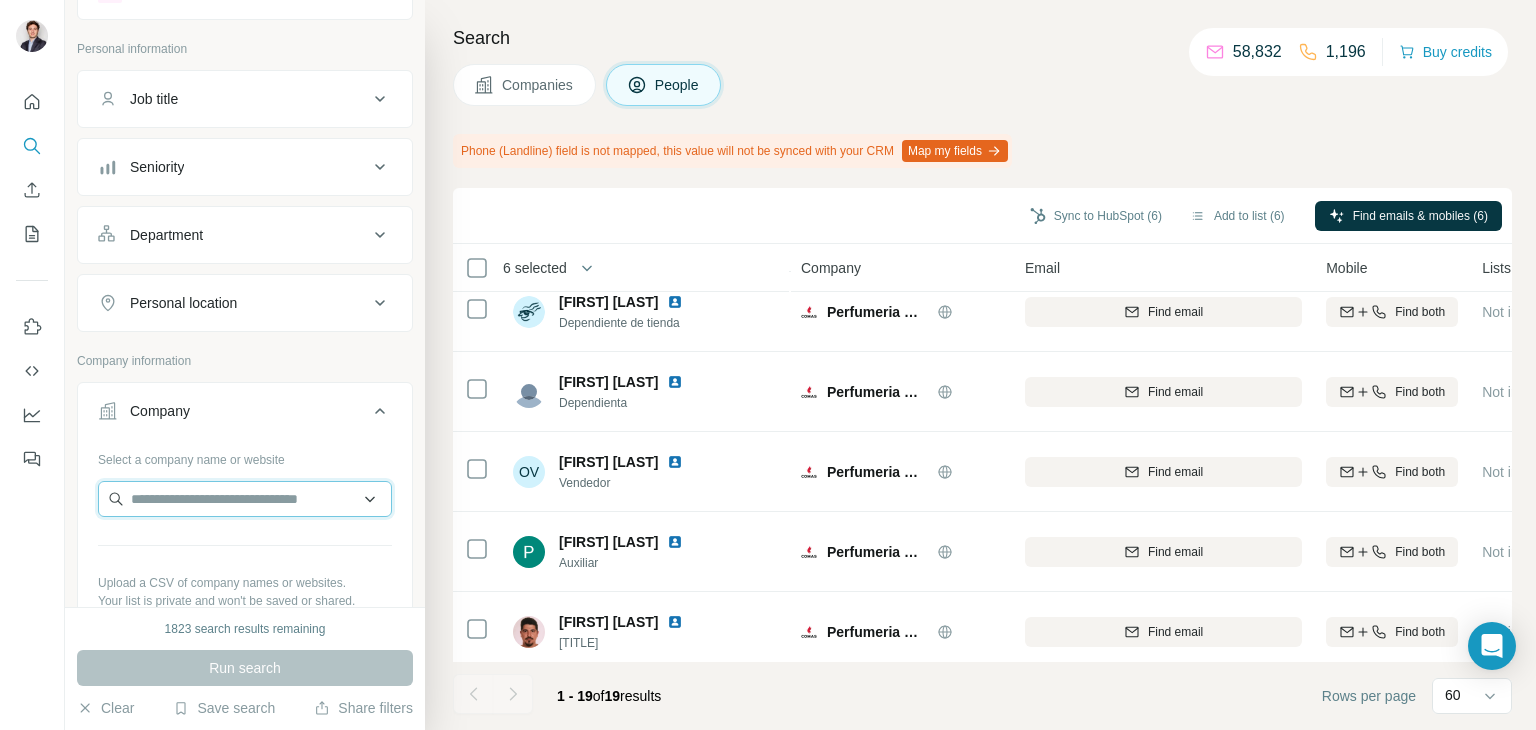click at bounding box center [245, 499] 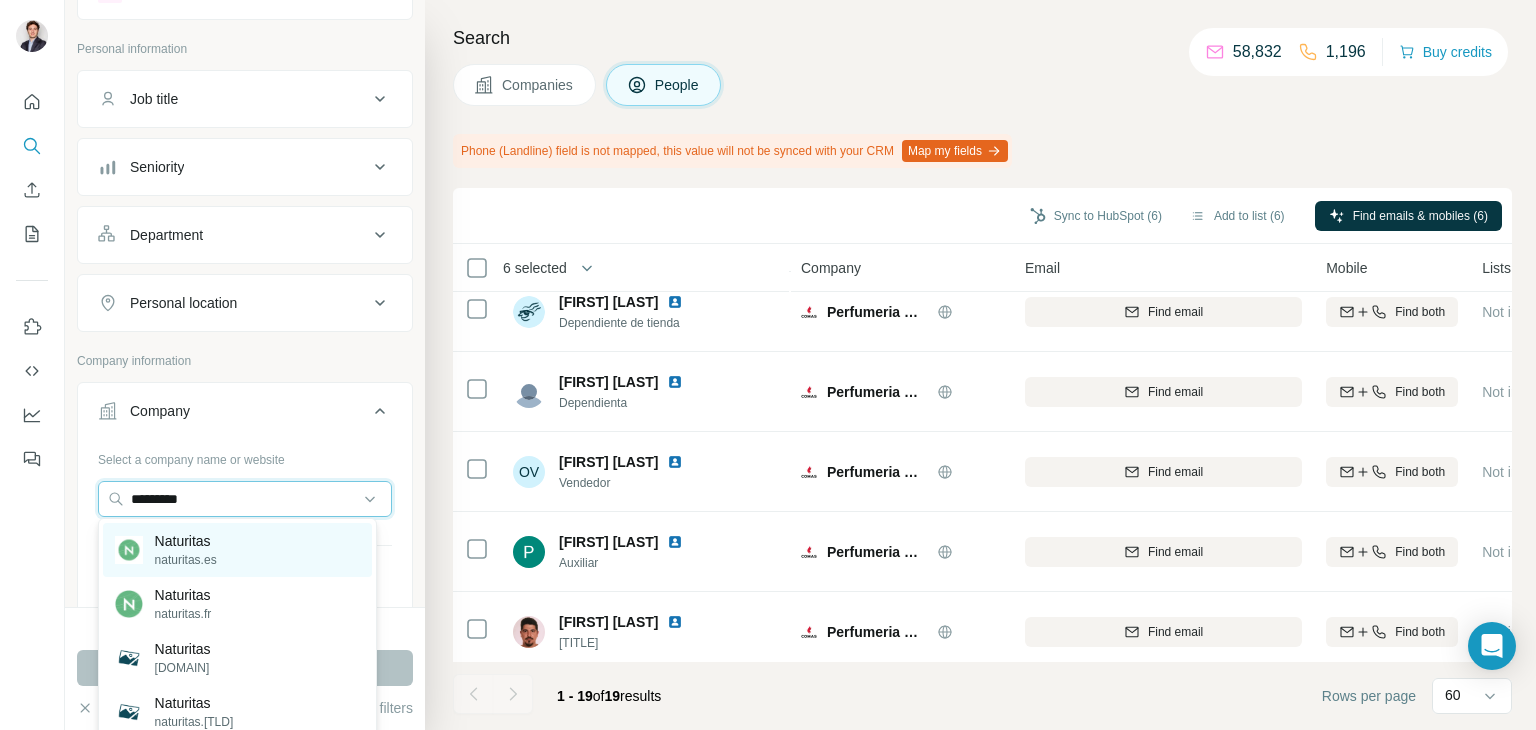 type on "*********" 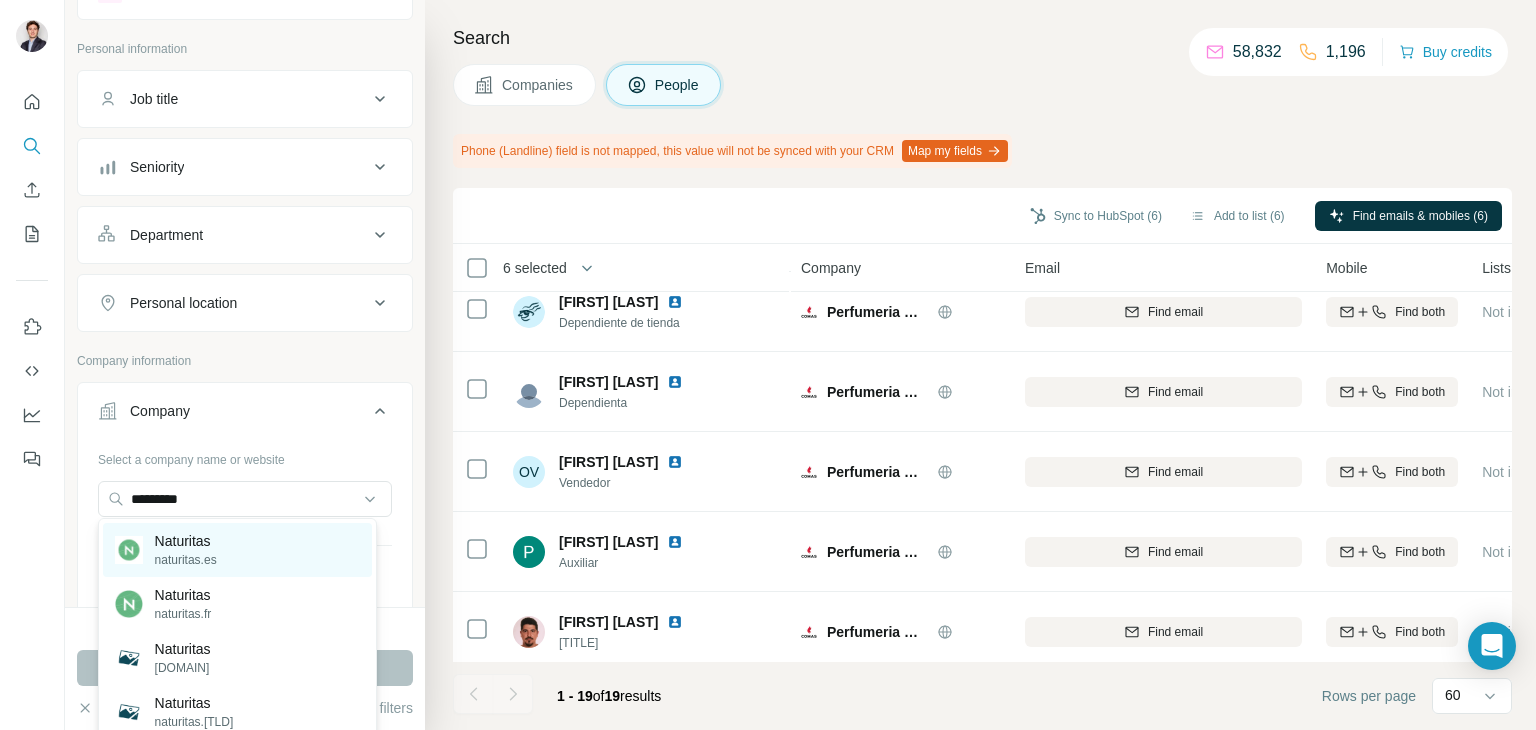 click on "Naturitas naturitas.es" at bounding box center (237, 550) 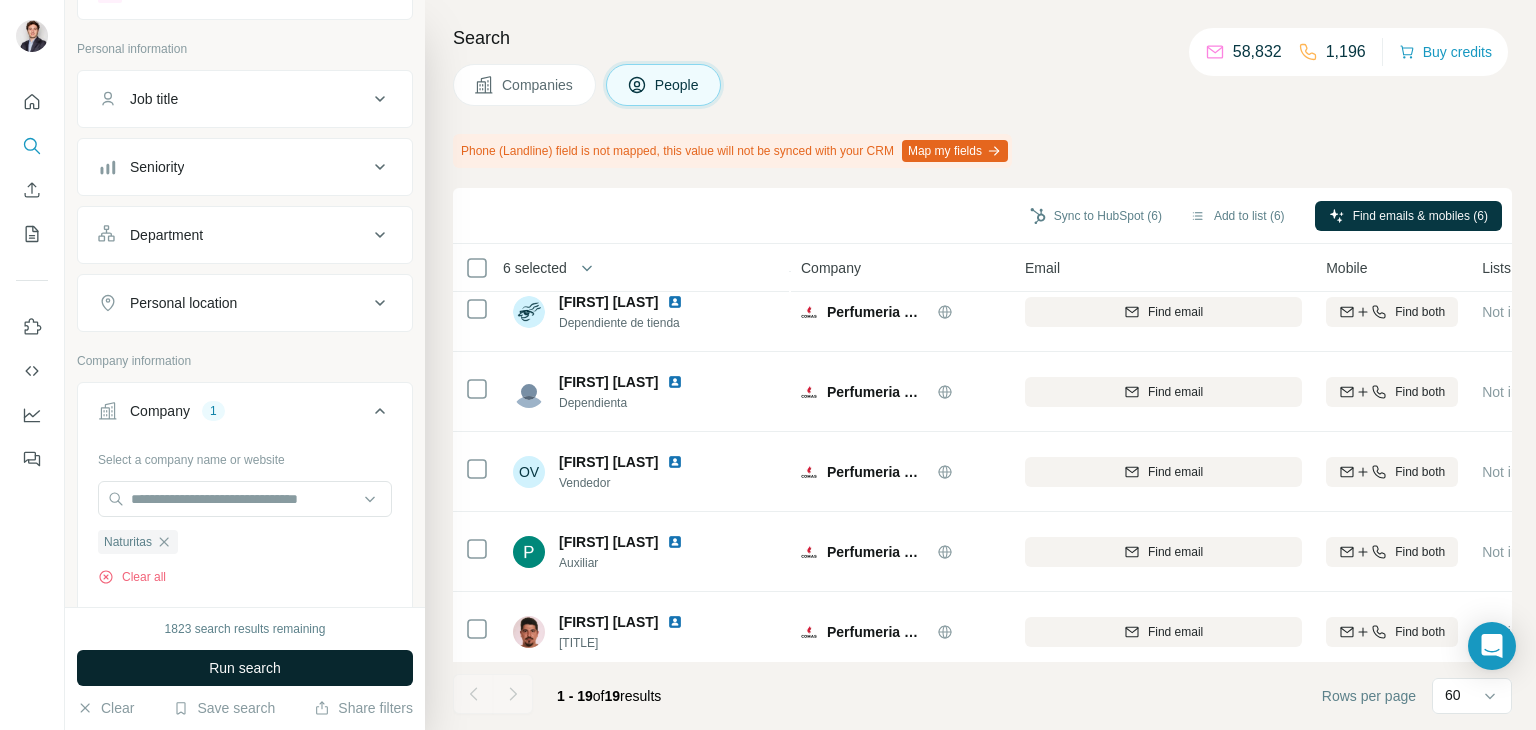 click on "Run search" at bounding box center [245, 668] 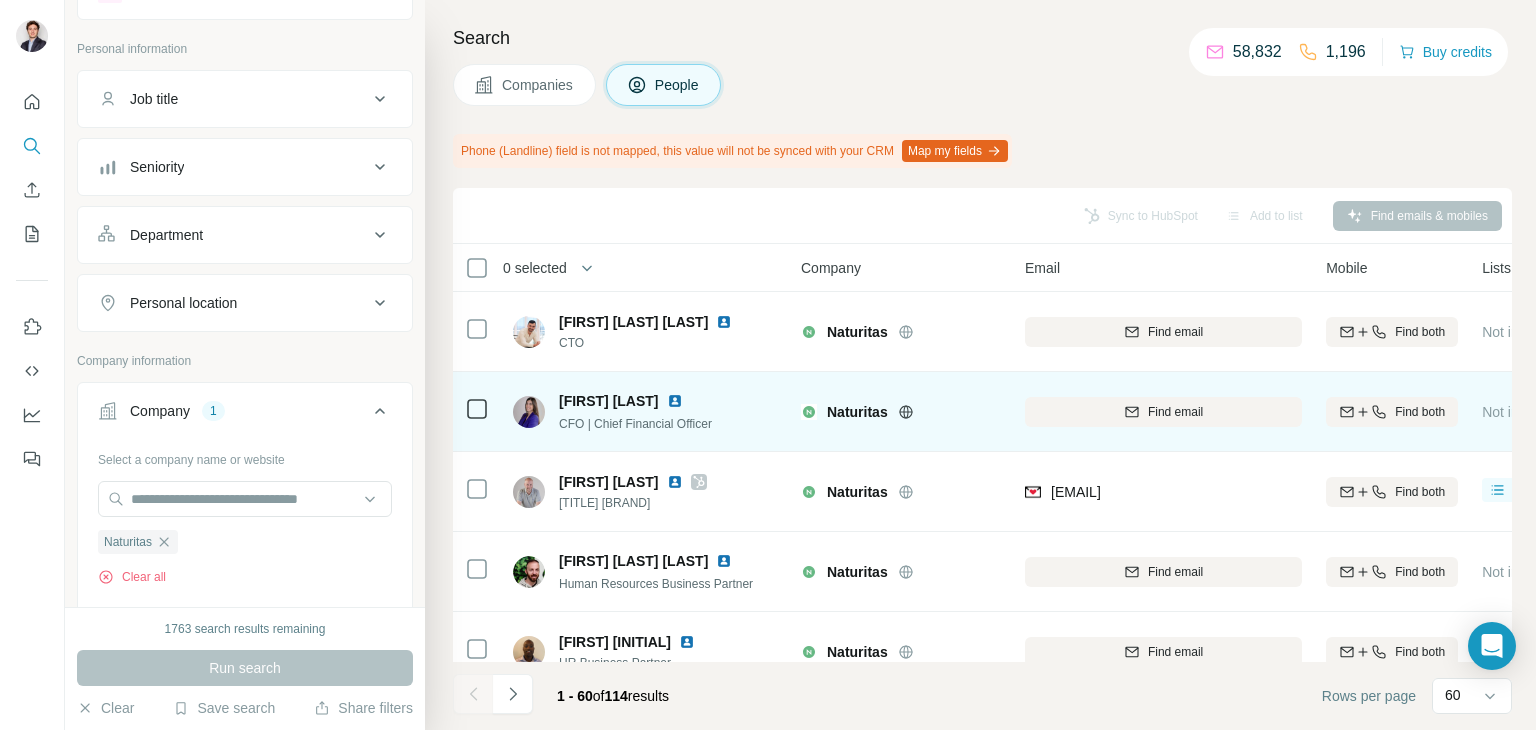 scroll, scrollTop: 100, scrollLeft: 0, axis: vertical 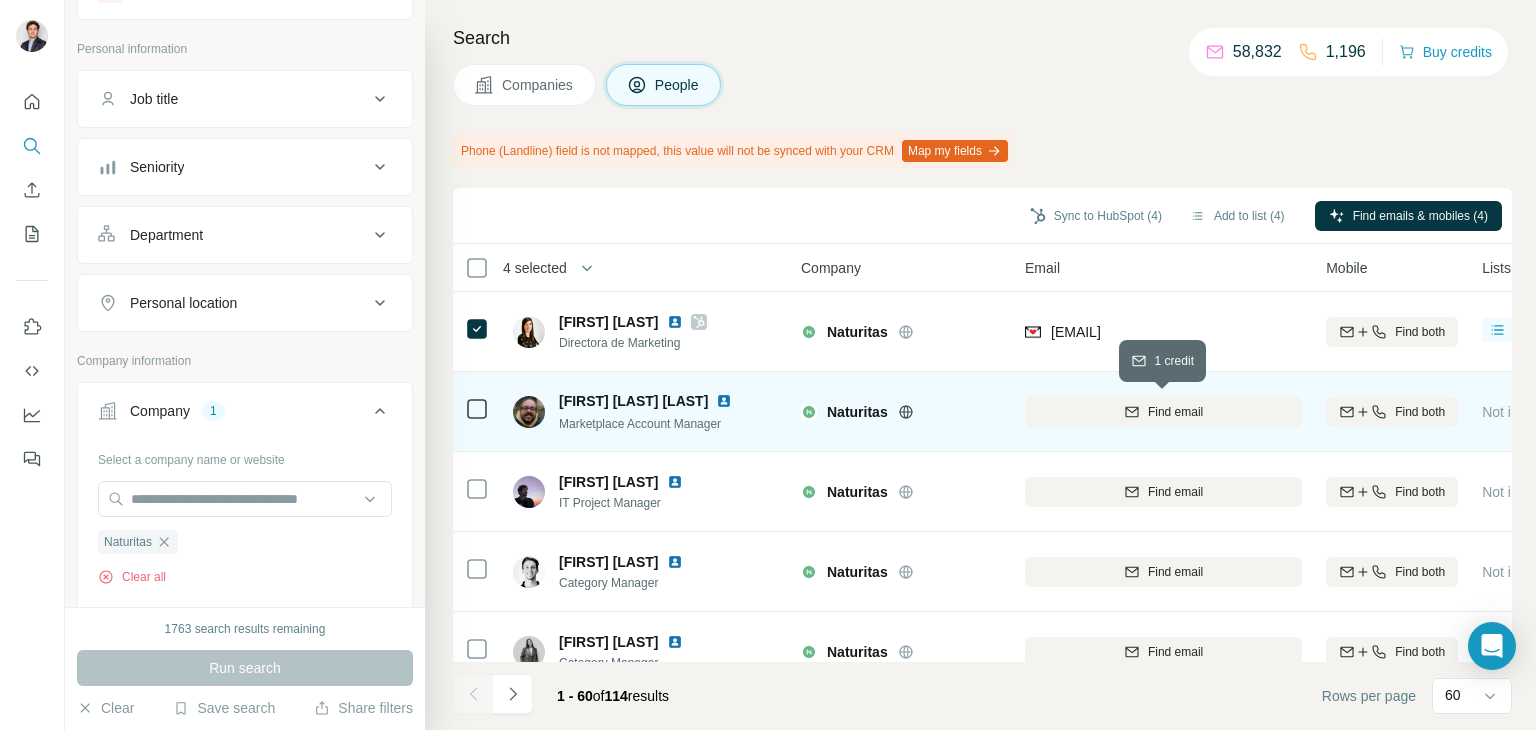 click on "Find email" at bounding box center (1175, 412) 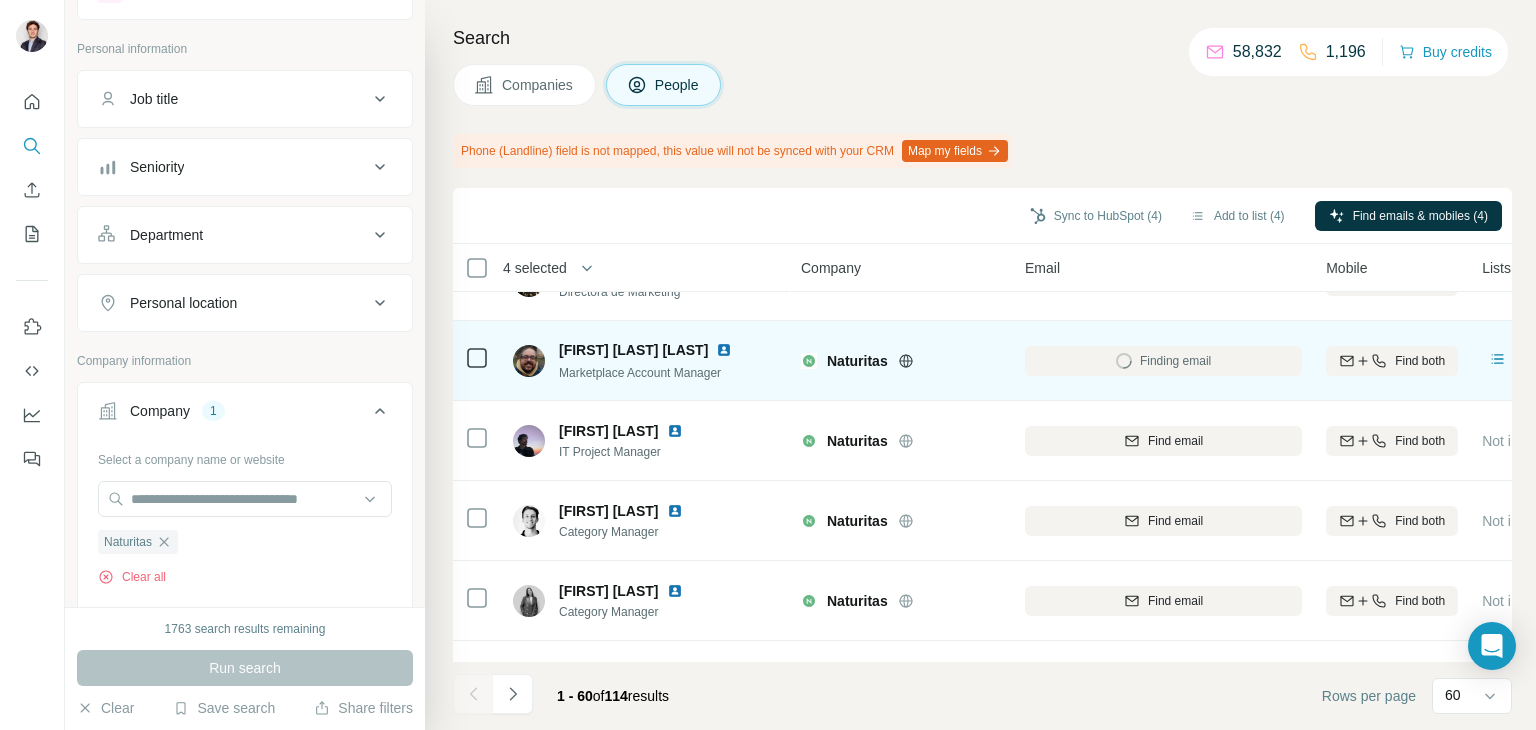 scroll, scrollTop: 900, scrollLeft: 0, axis: vertical 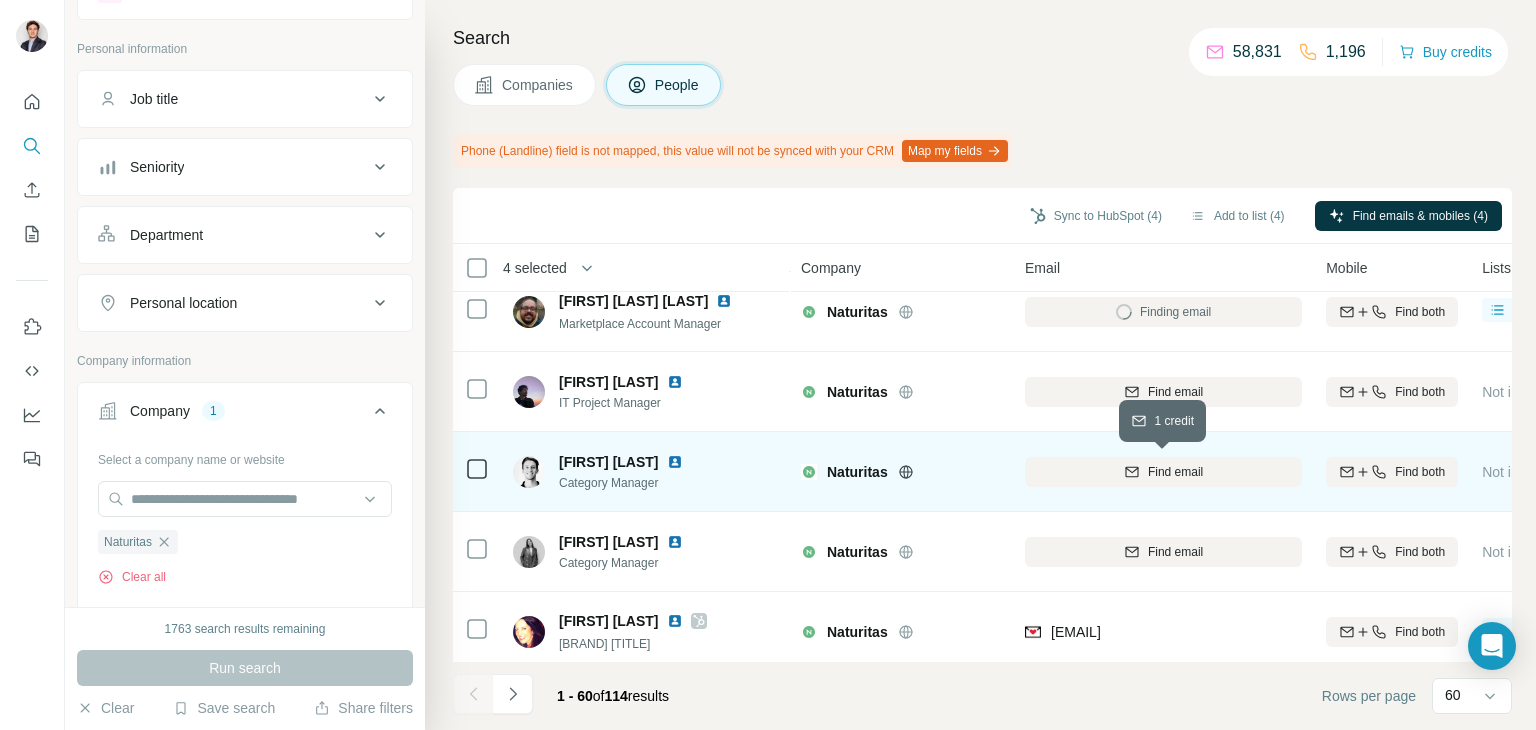click on "Find email" at bounding box center (1163, 472) 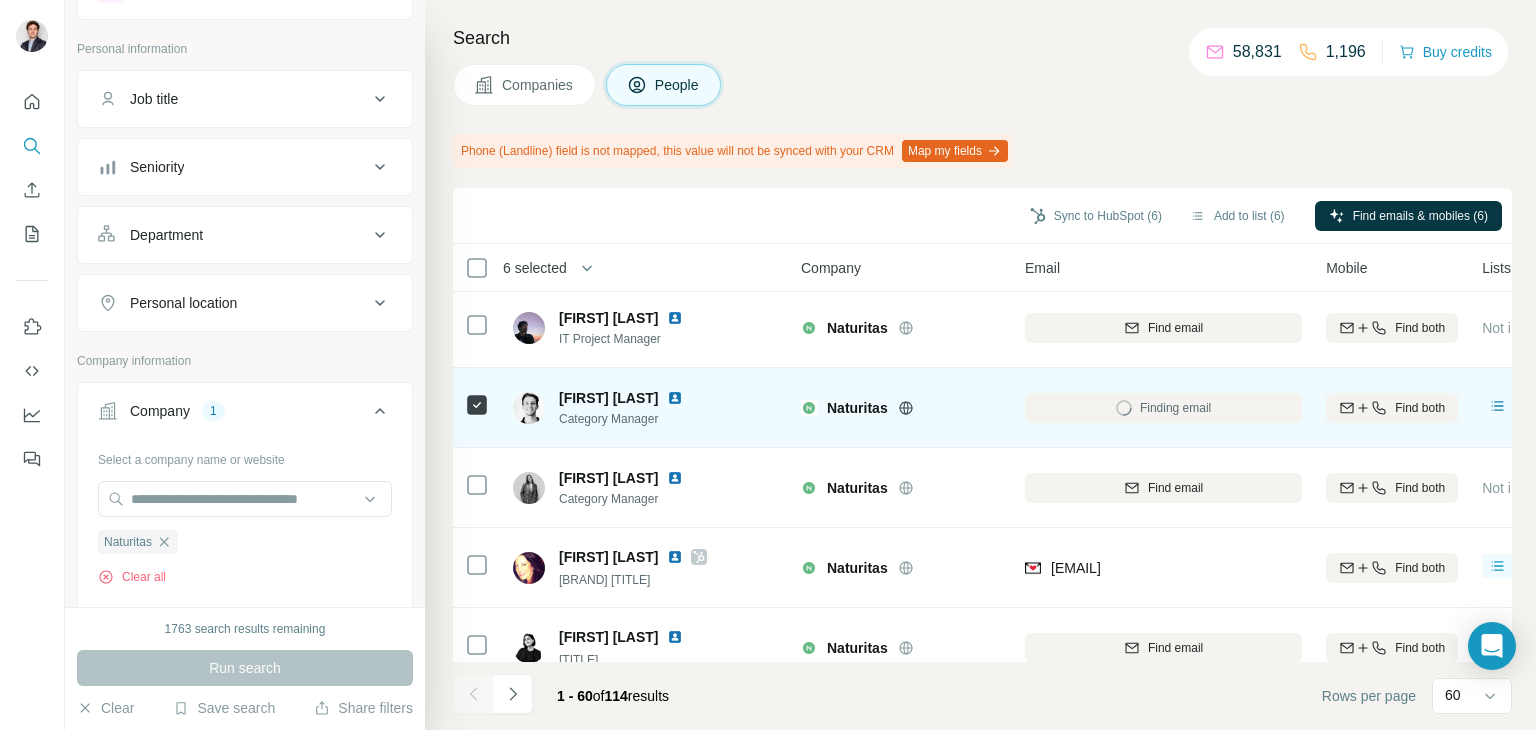 scroll, scrollTop: 1000, scrollLeft: 0, axis: vertical 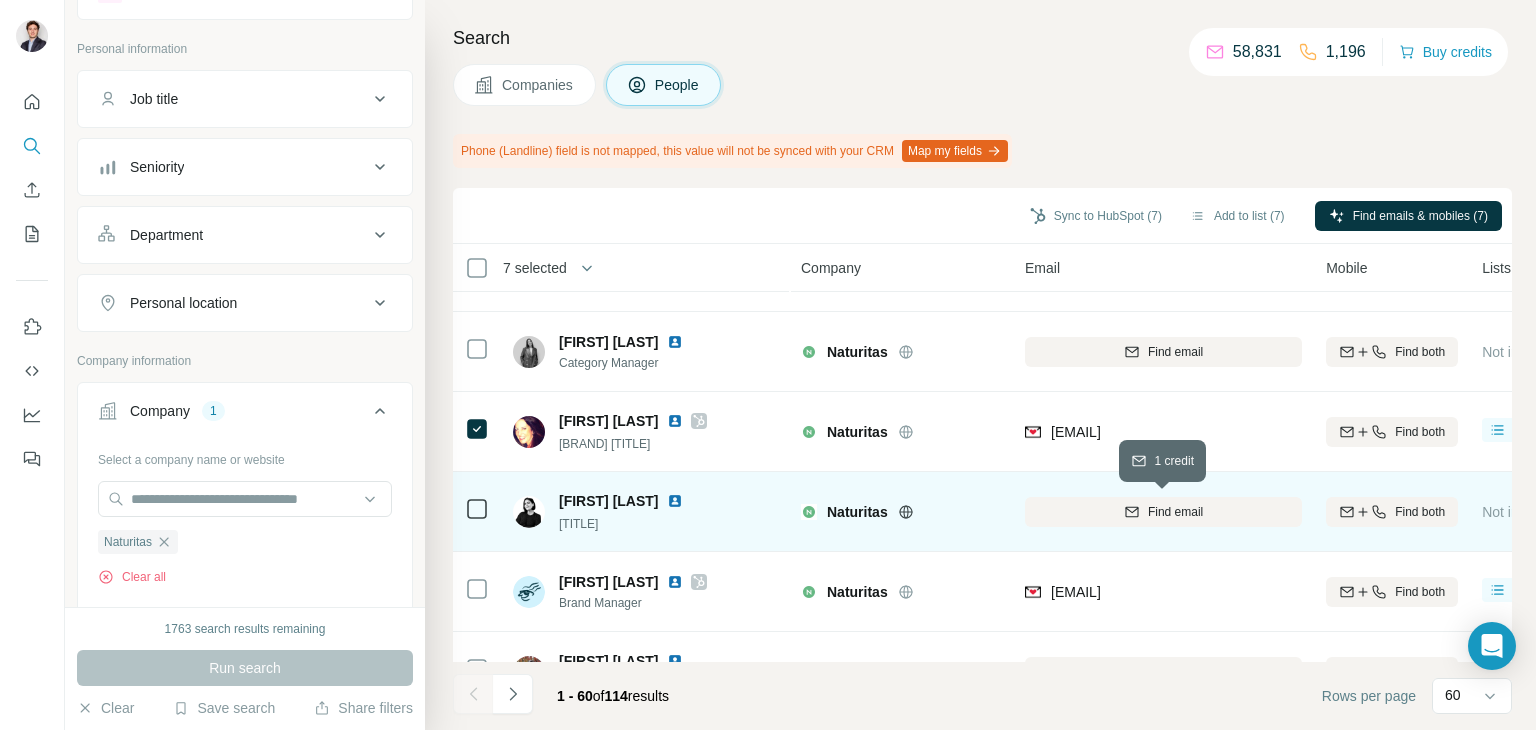 click on "Find email" at bounding box center (1163, 512) 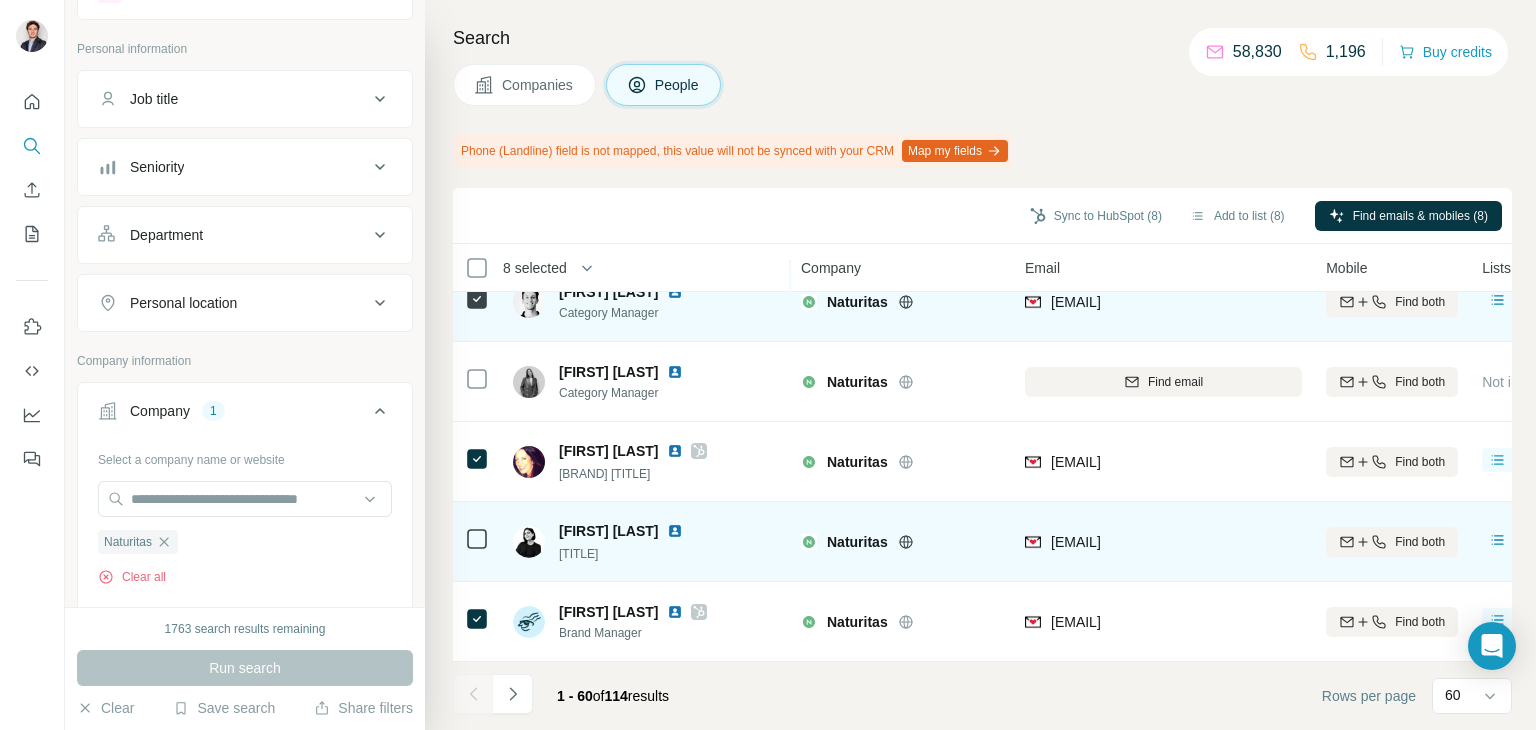scroll, scrollTop: 1100, scrollLeft: 0, axis: vertical 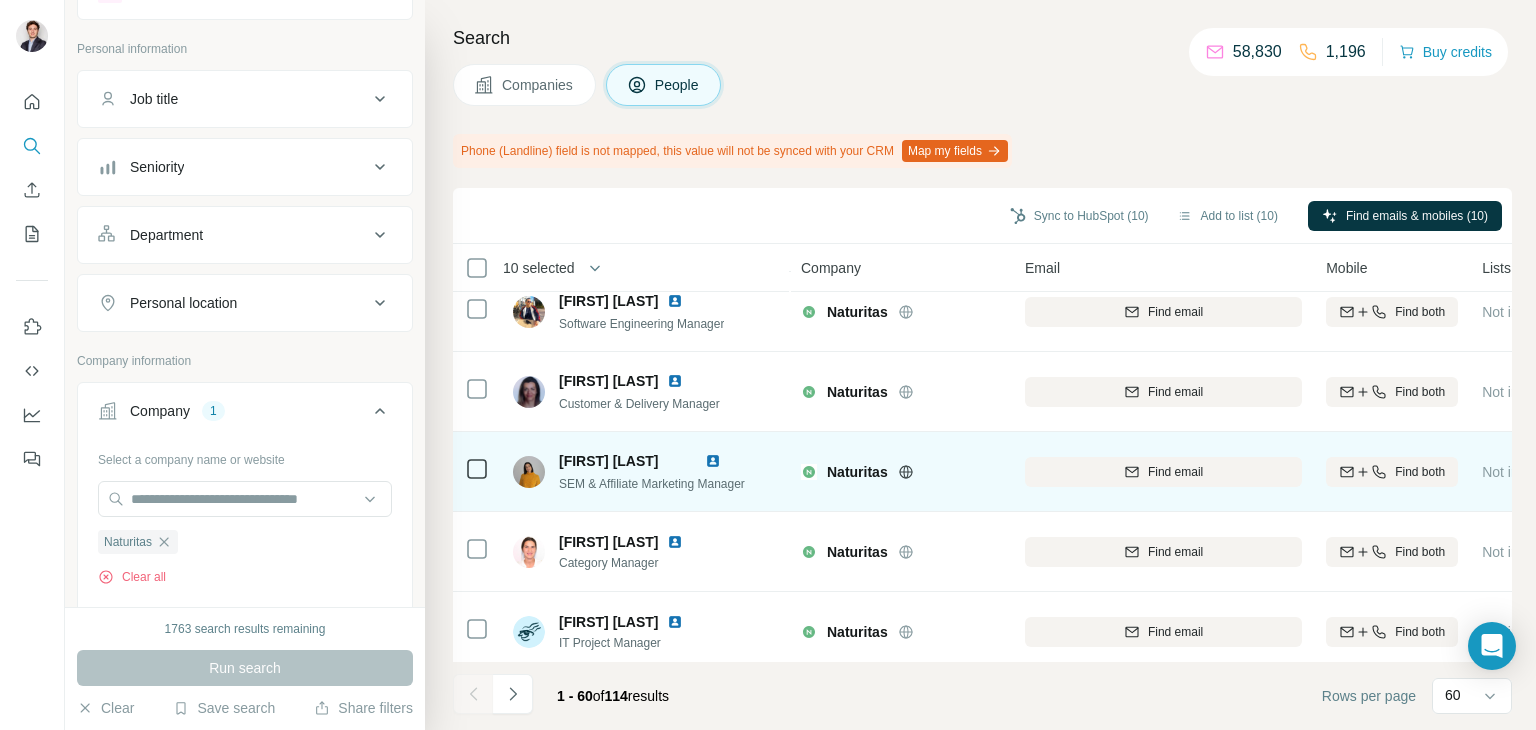 click on "Find email" at bounding box center [1163, 472] 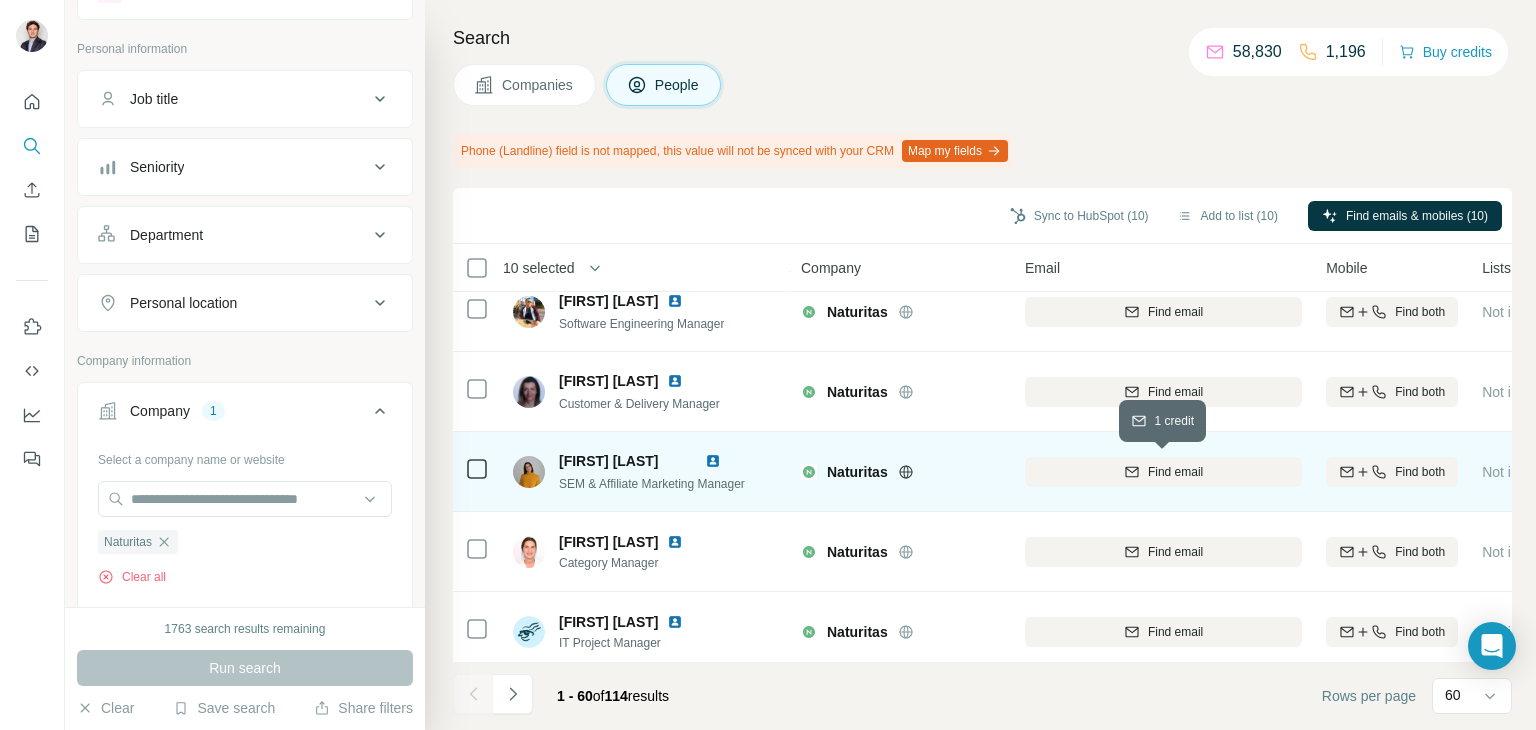 click on "Find email" at bounding box center (1163, 472) 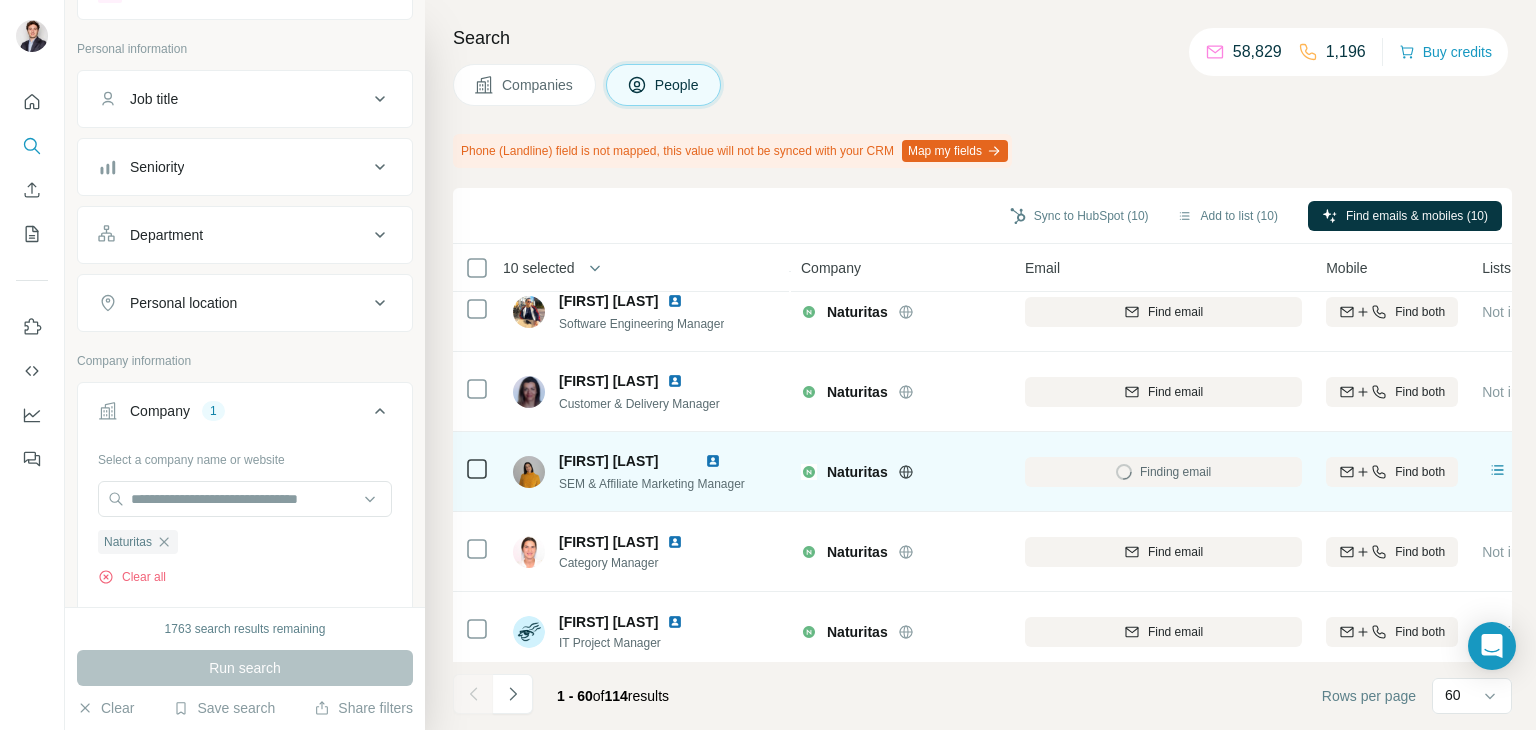 scroll, scrollTop: 1800, scrollLeft: 0, axis: vertical 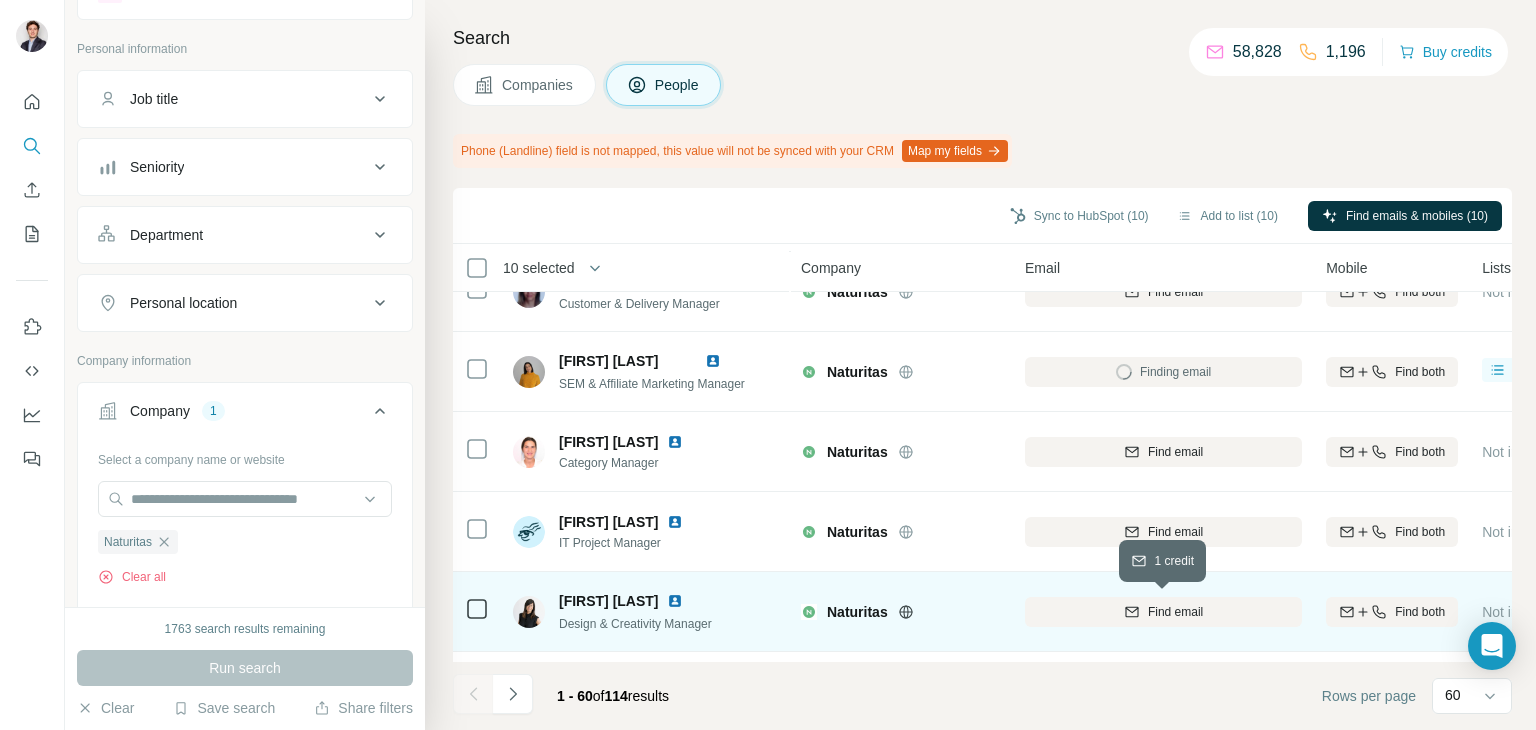 click on "Find email" at bounding box center (1163, 612) 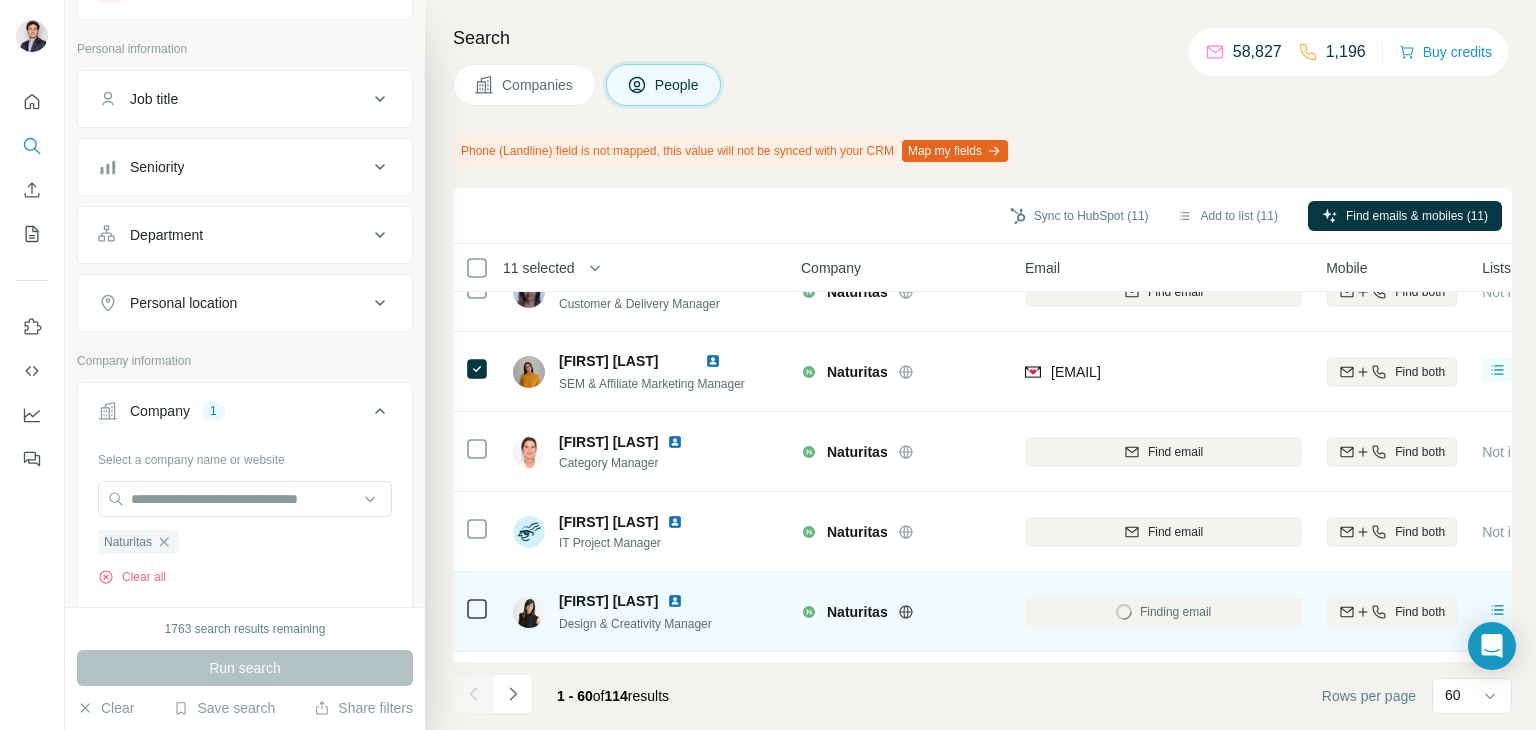 click at bounding box center [477, 611] 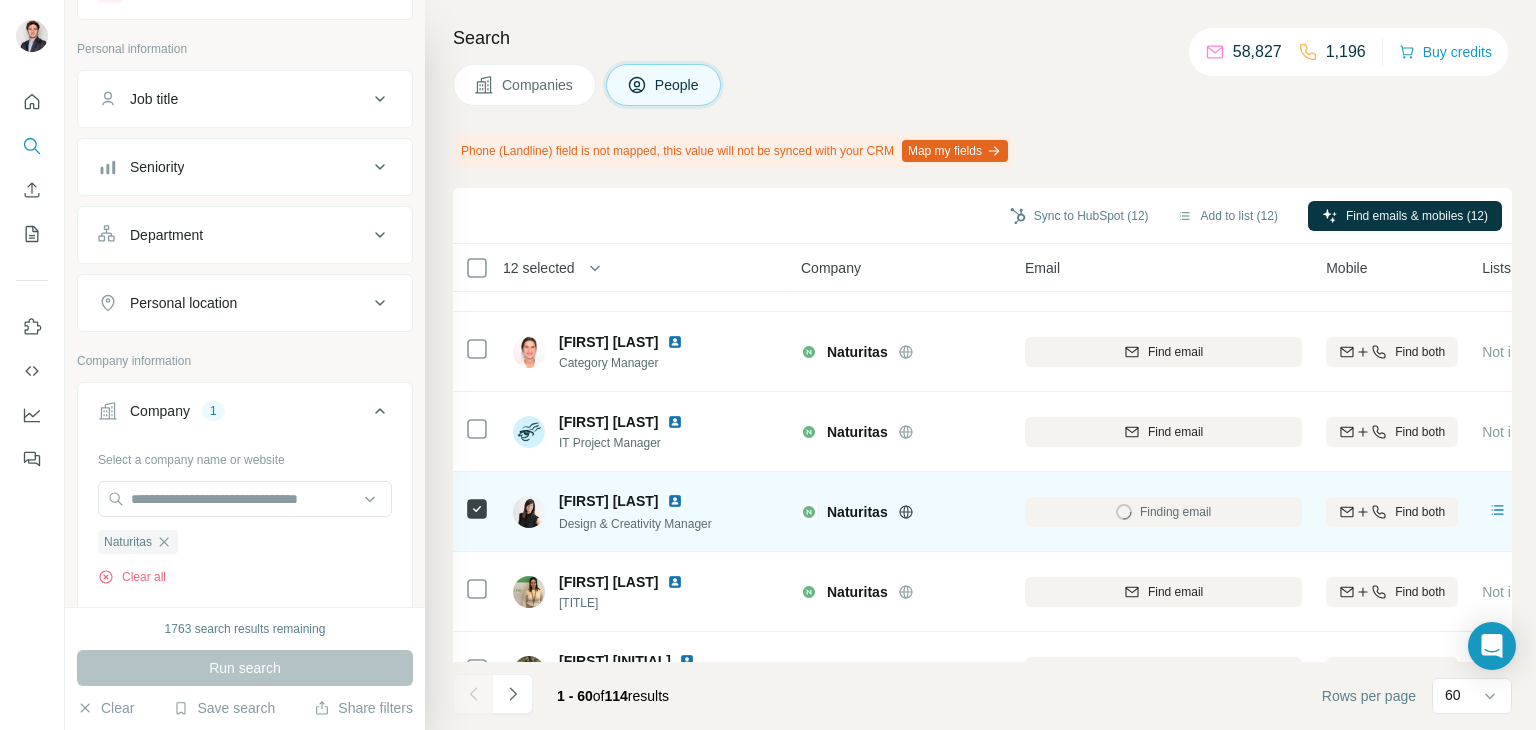 scroll, scrollTop: 2000, scrollLeft: 0, axis: vertical 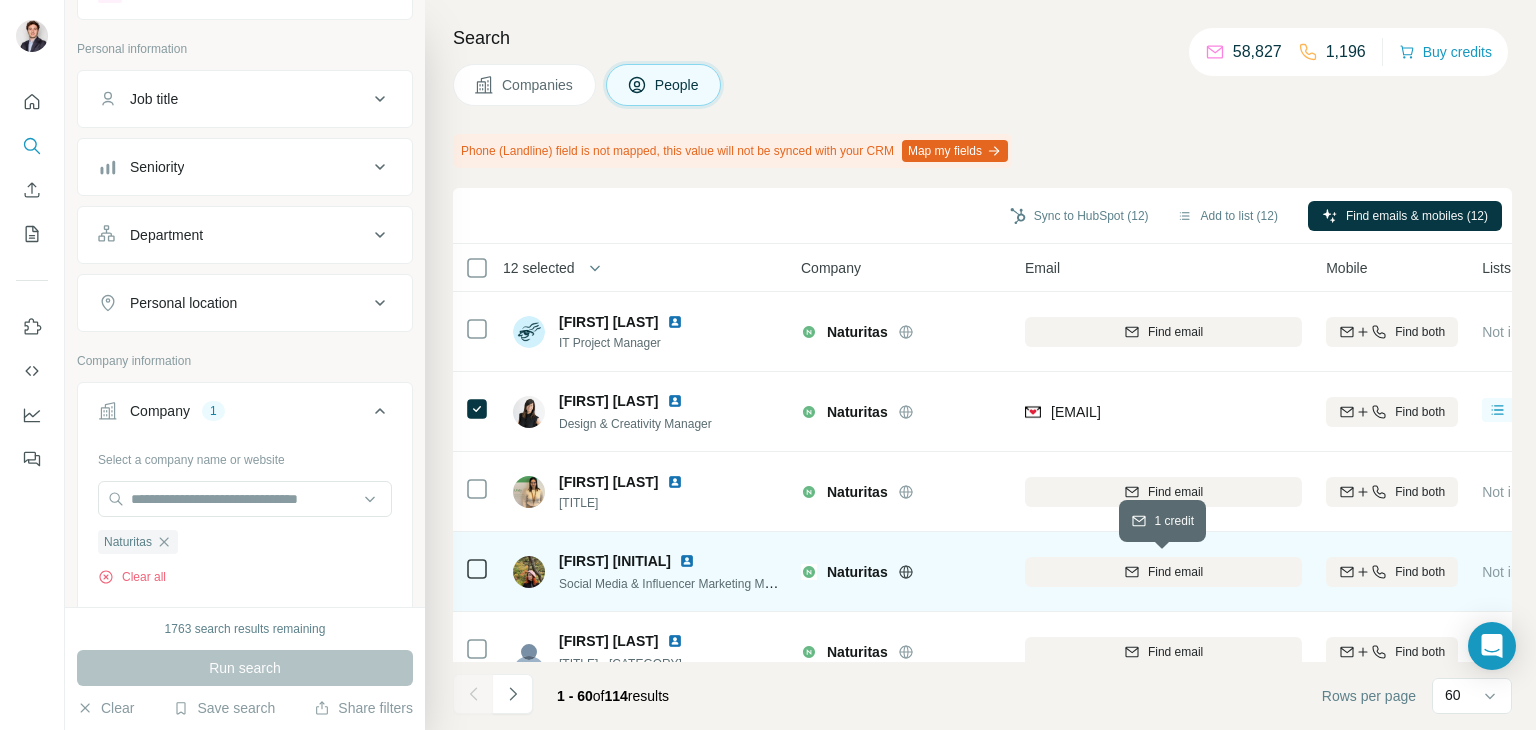 click on "Find email" at bounding box center (1175, 572) 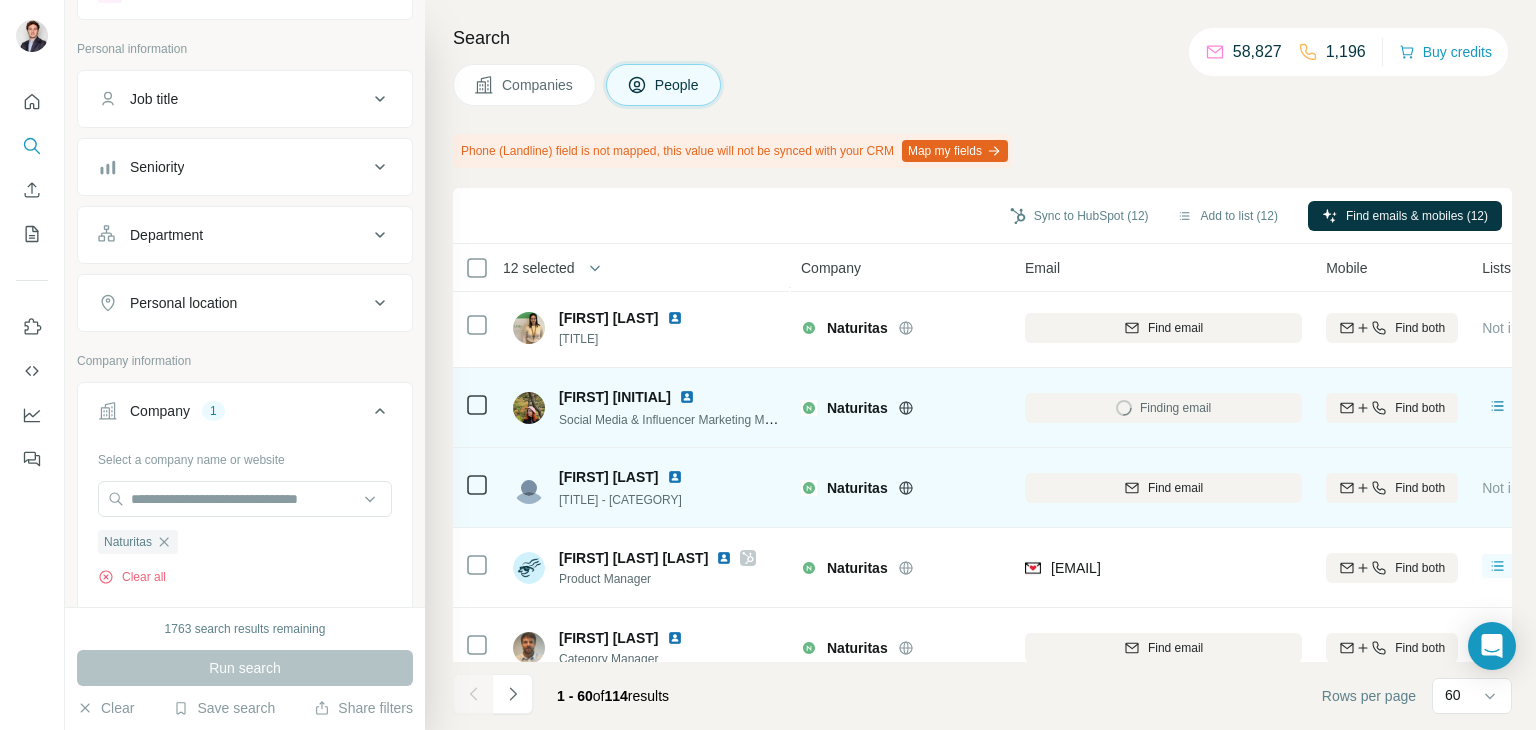 scroll, scrollTop: 2200, scrollLeft: 0, axis: vertical 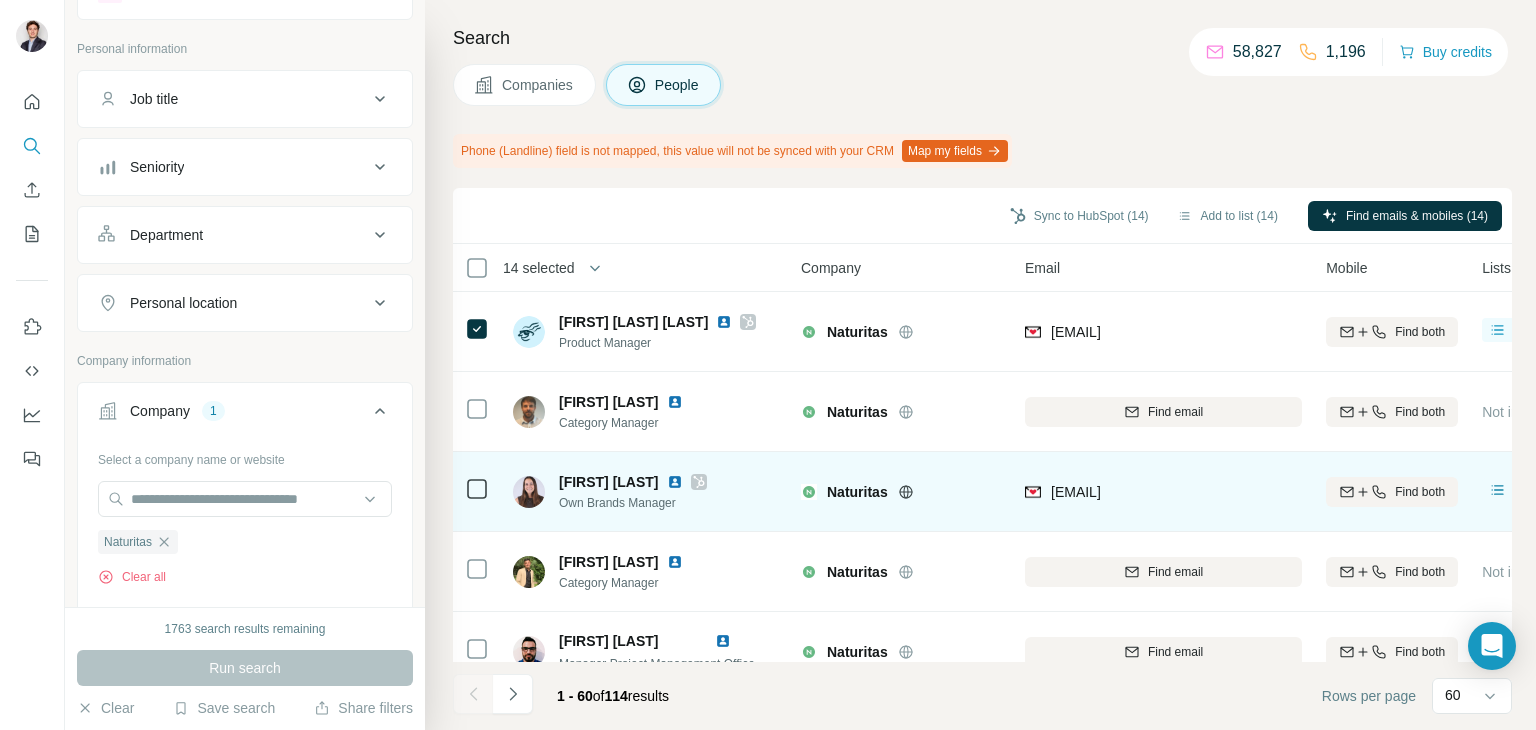 click 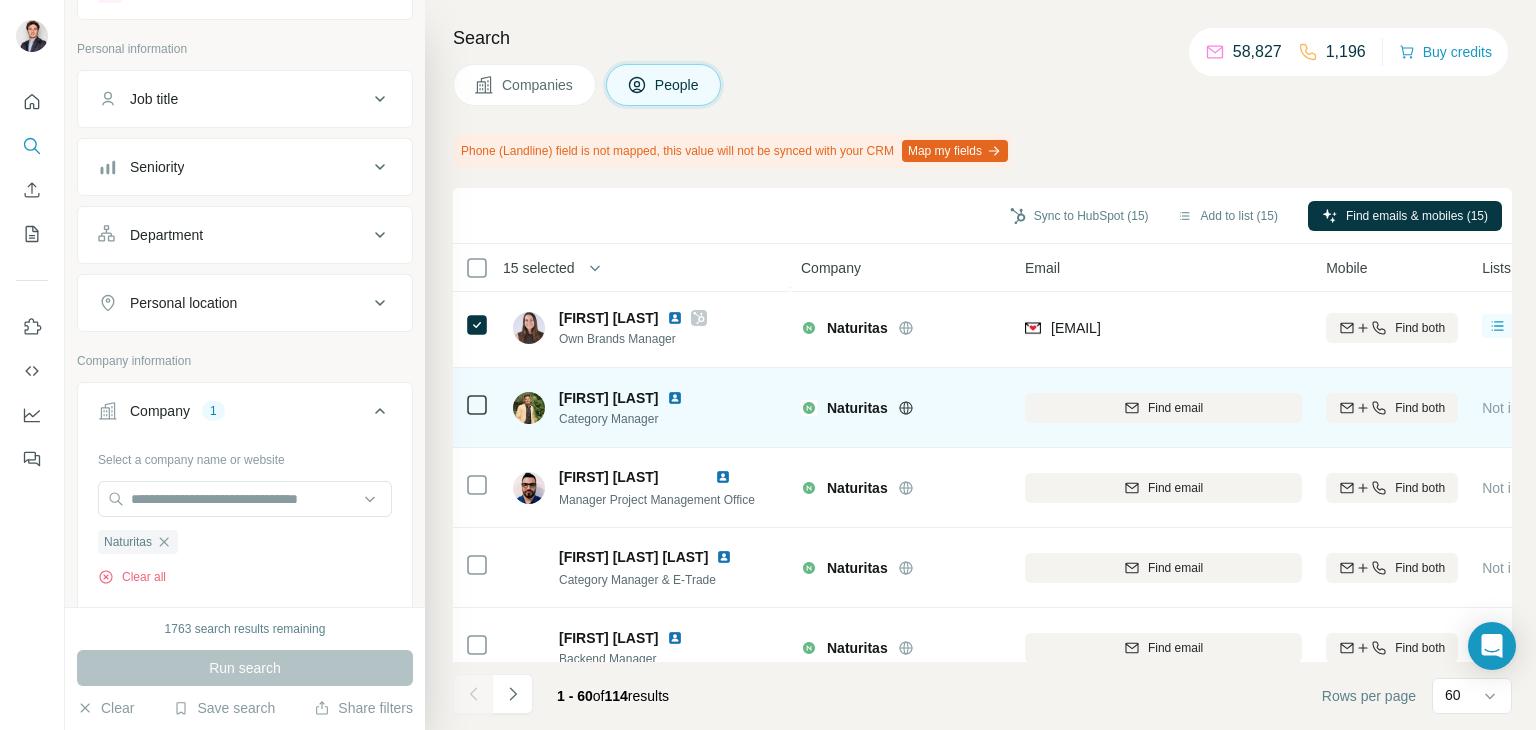 scroll, scrollTop: 2600, scrollLeft: 0, axis: vertical 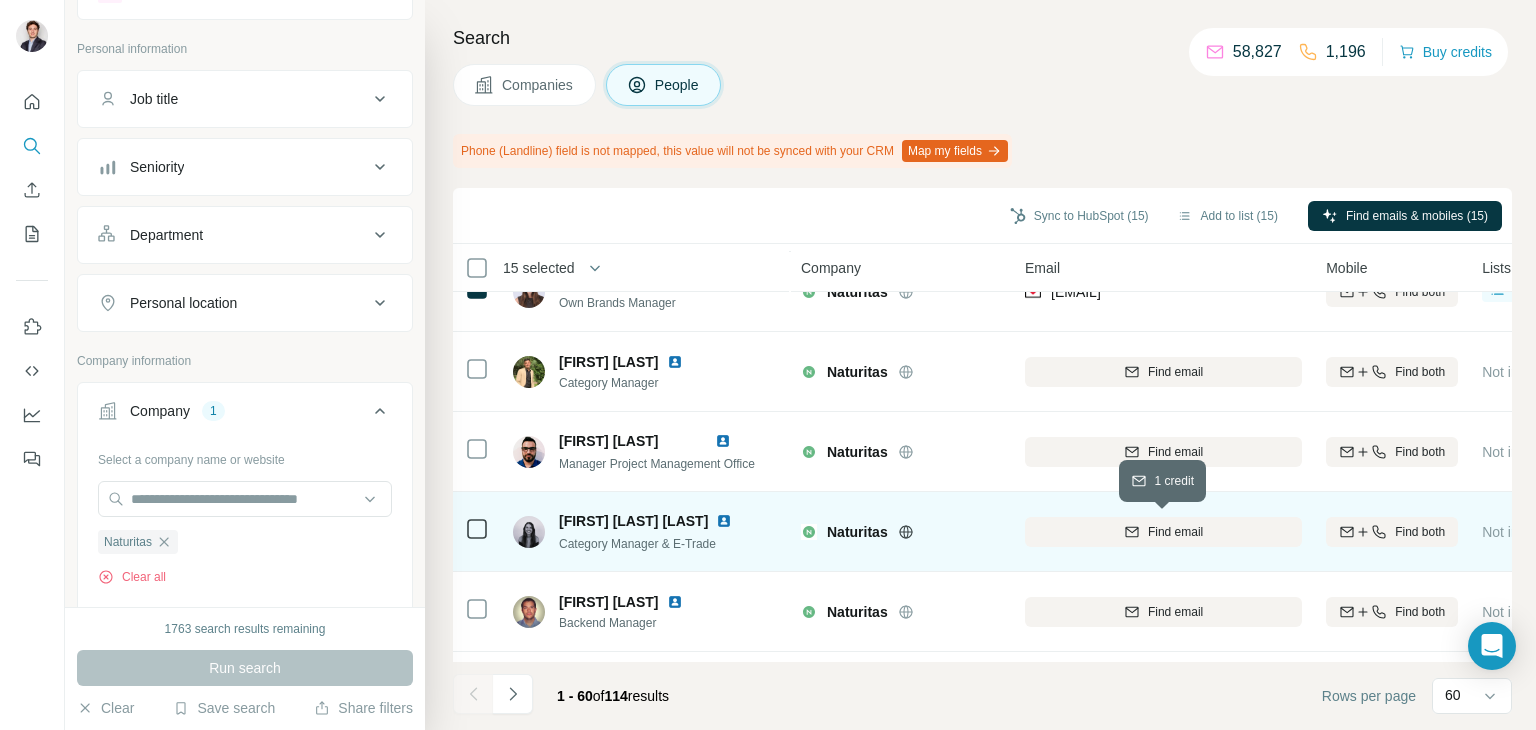 click on "Find email" at bounding box center [1163, 532] 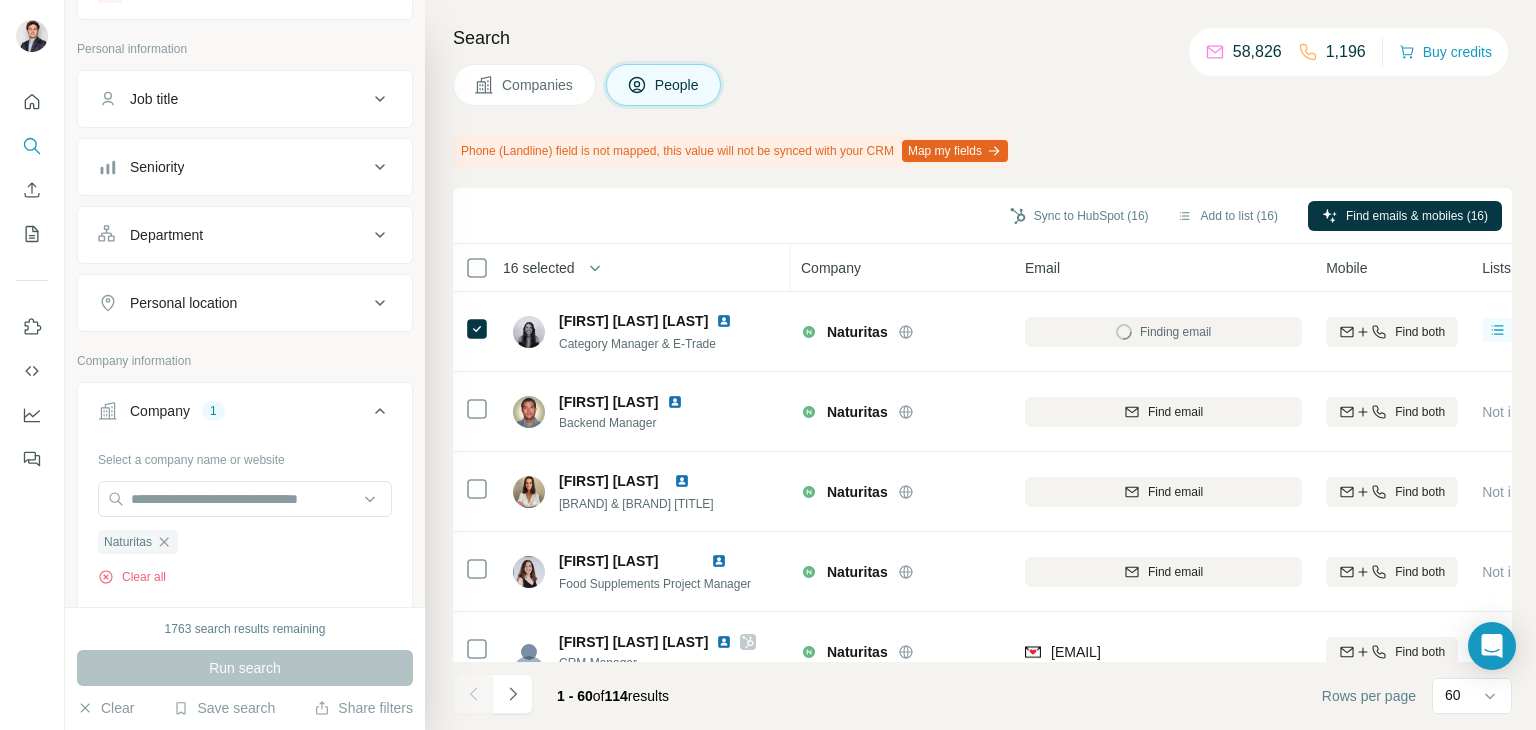 scroll, scrollTop: 2900, scrollLeft: 0, axis: vertical 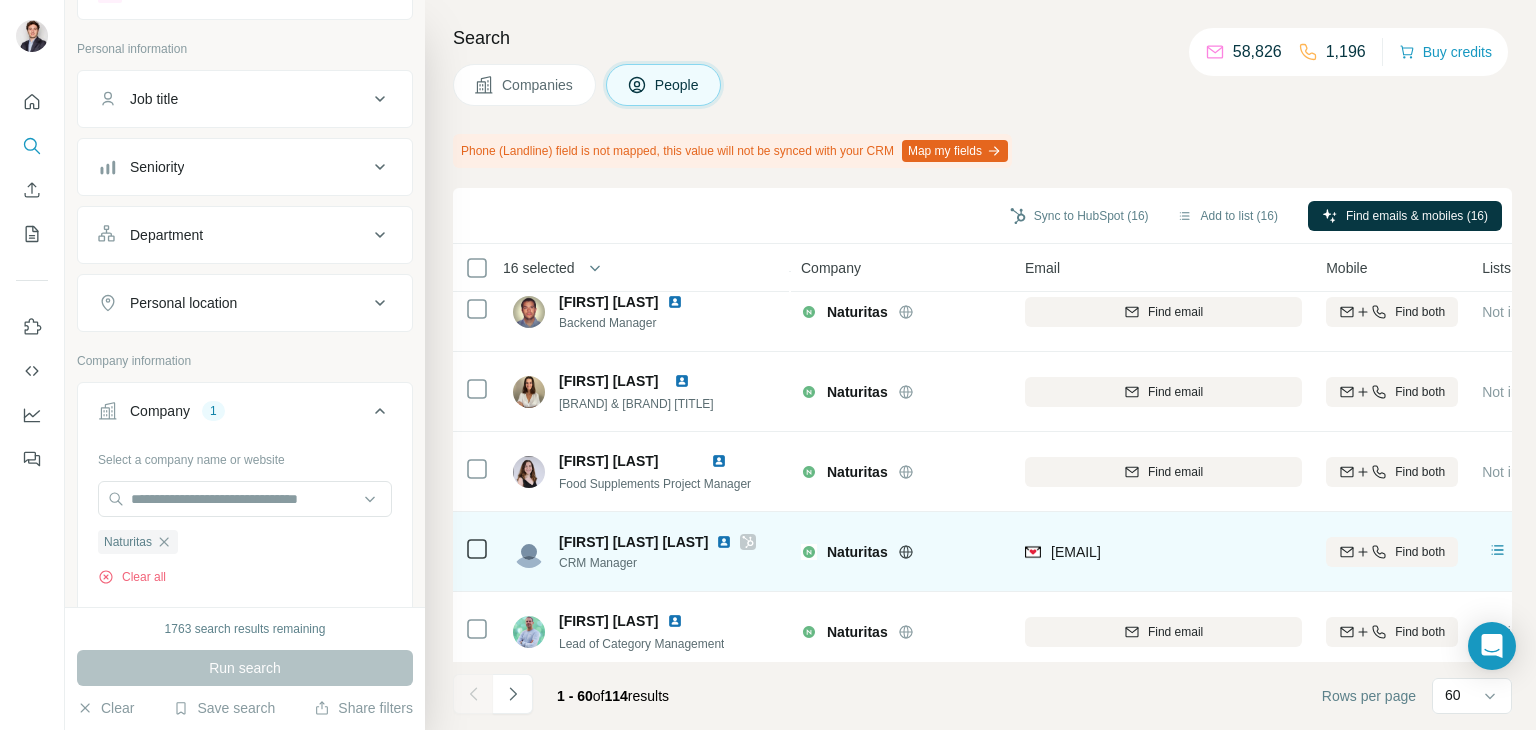 click 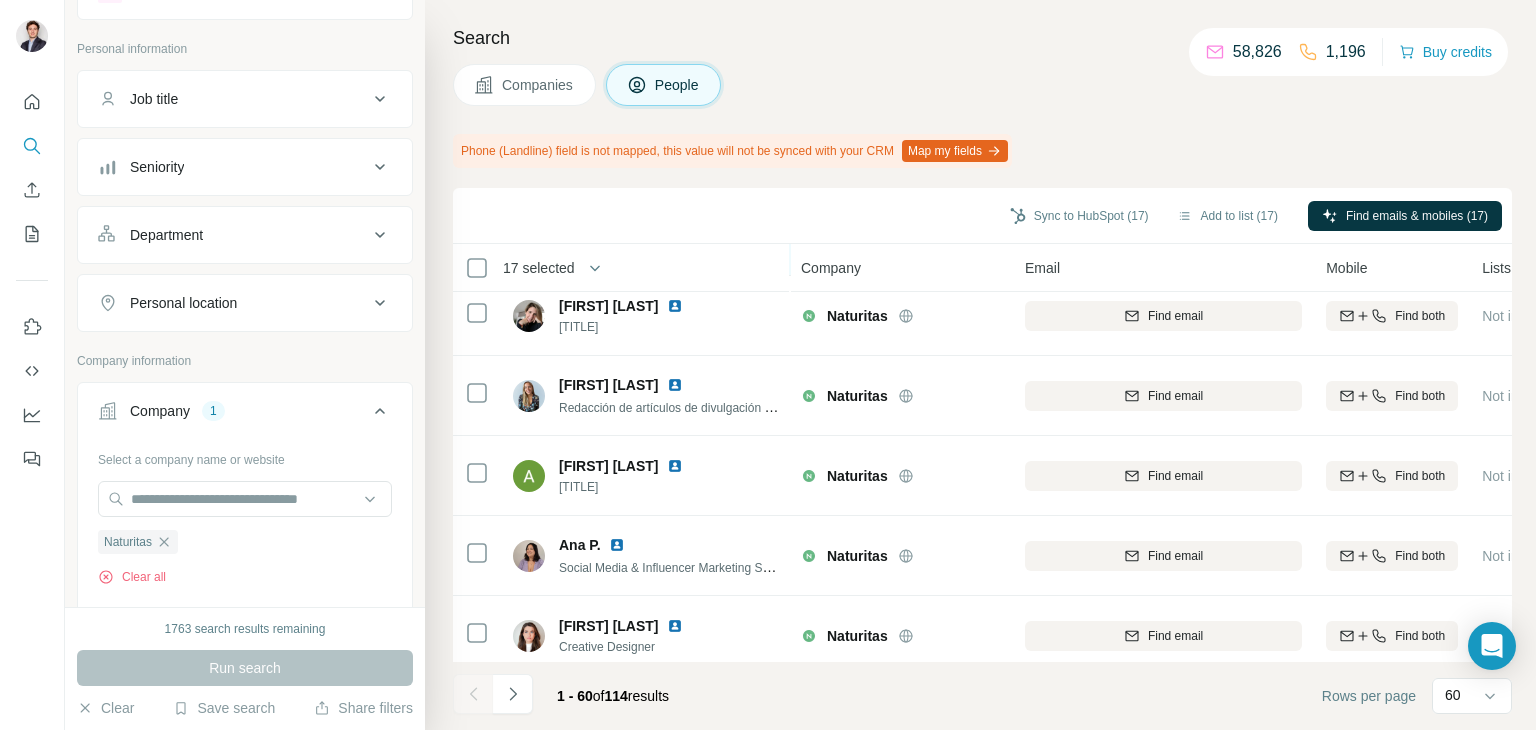 scroll, scrollTop: 3500, scrollLeft: 0, axis: vertical 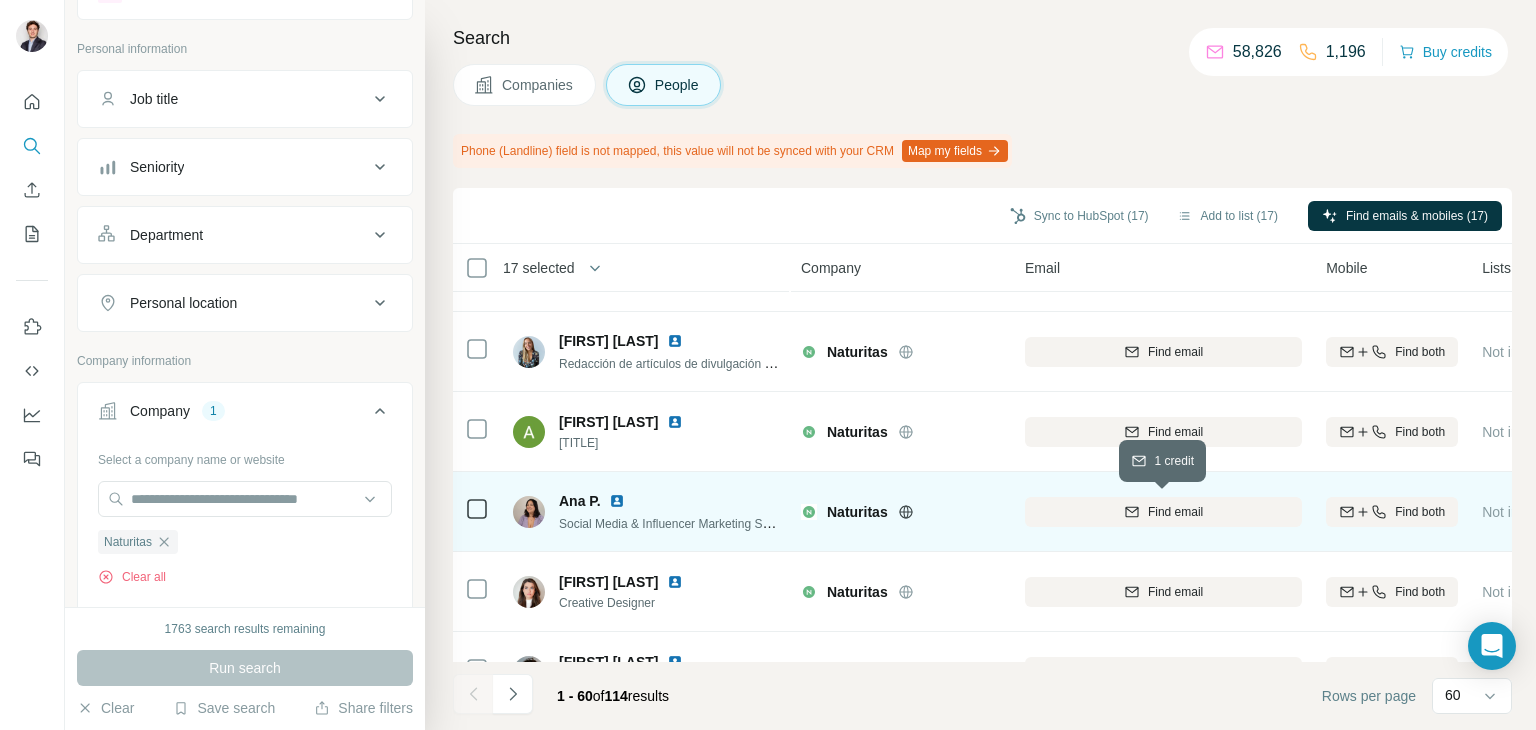 click on "Find email" at bounding box center [1163, 512] 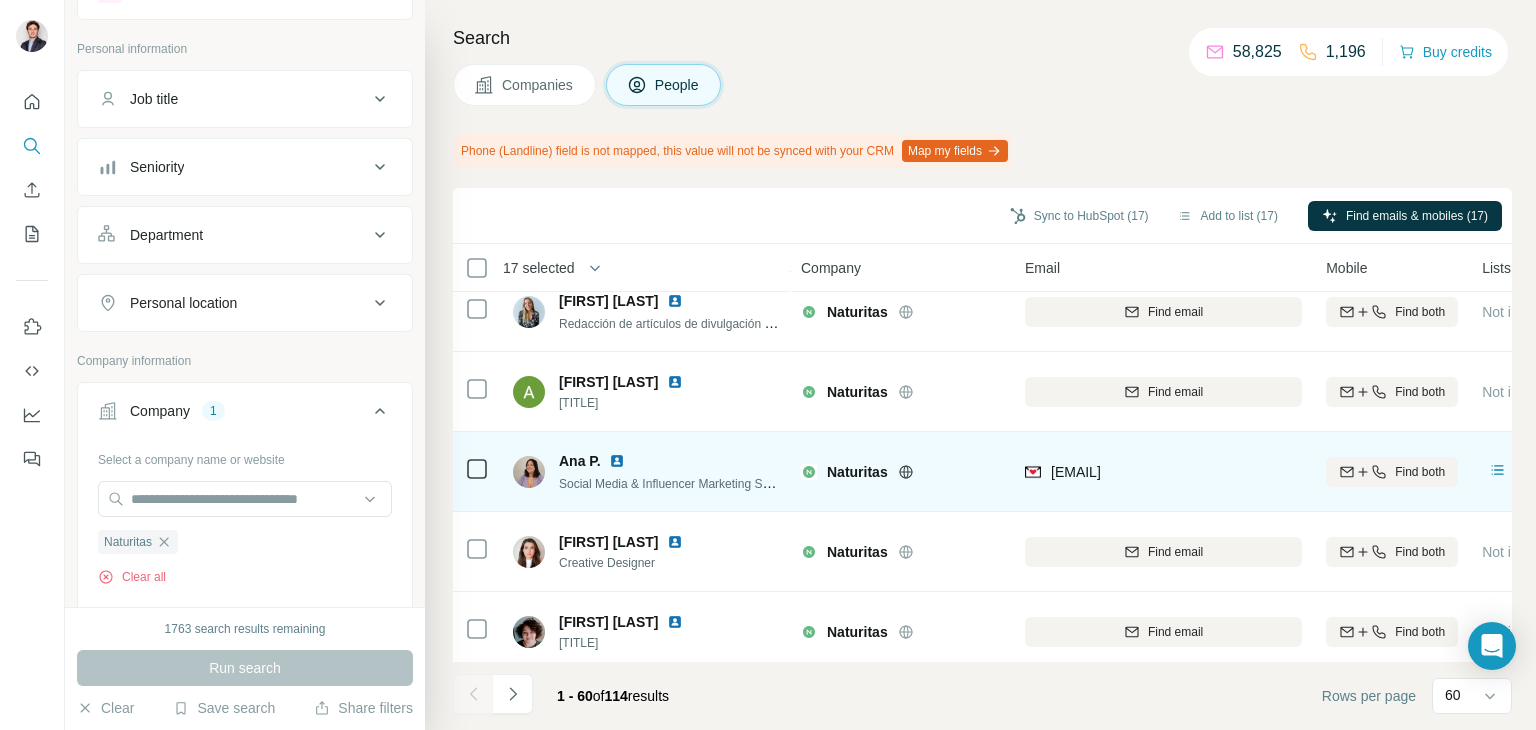 scroll, scrollTop: 3440, scrollLeft: 0, axis: vertical 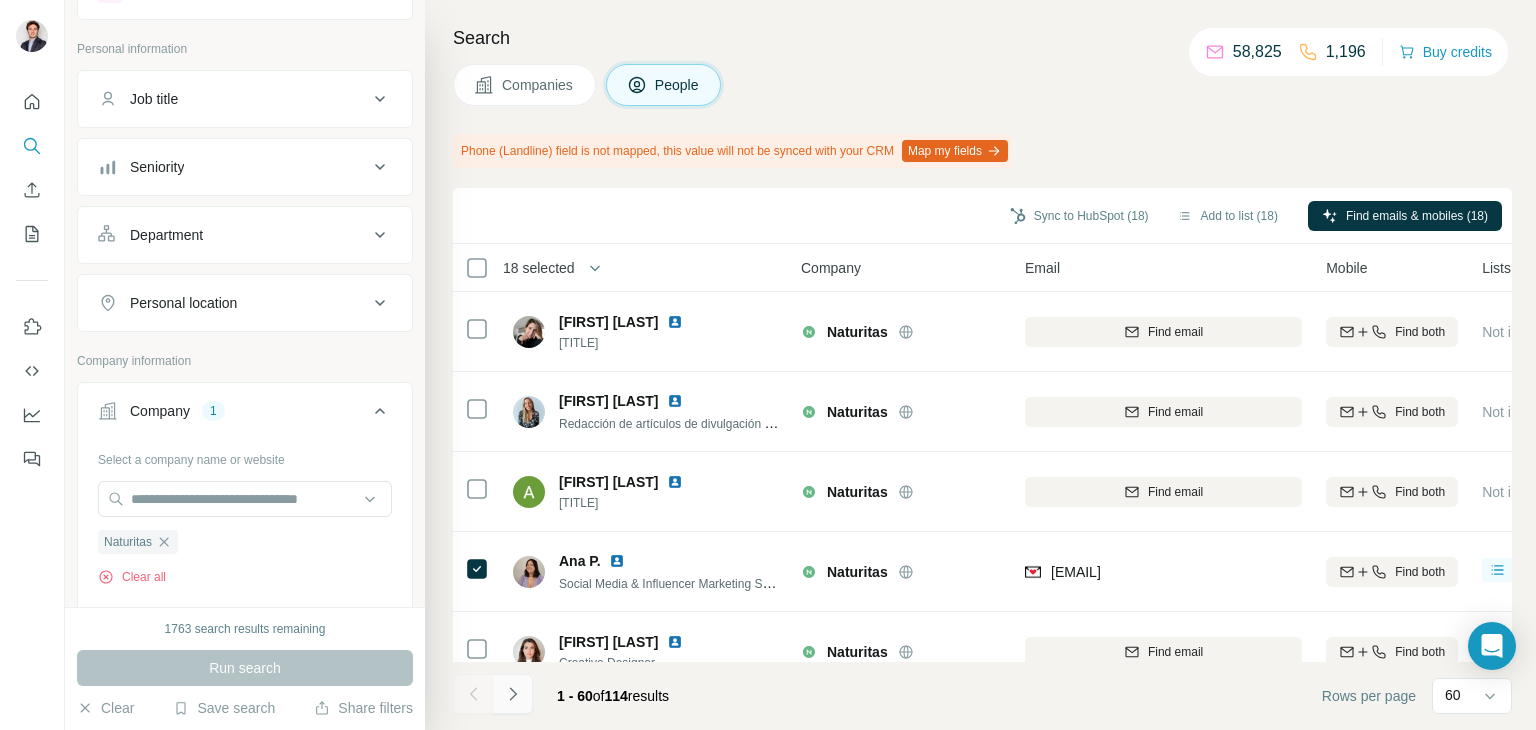 click at bounding box center (513, 694) 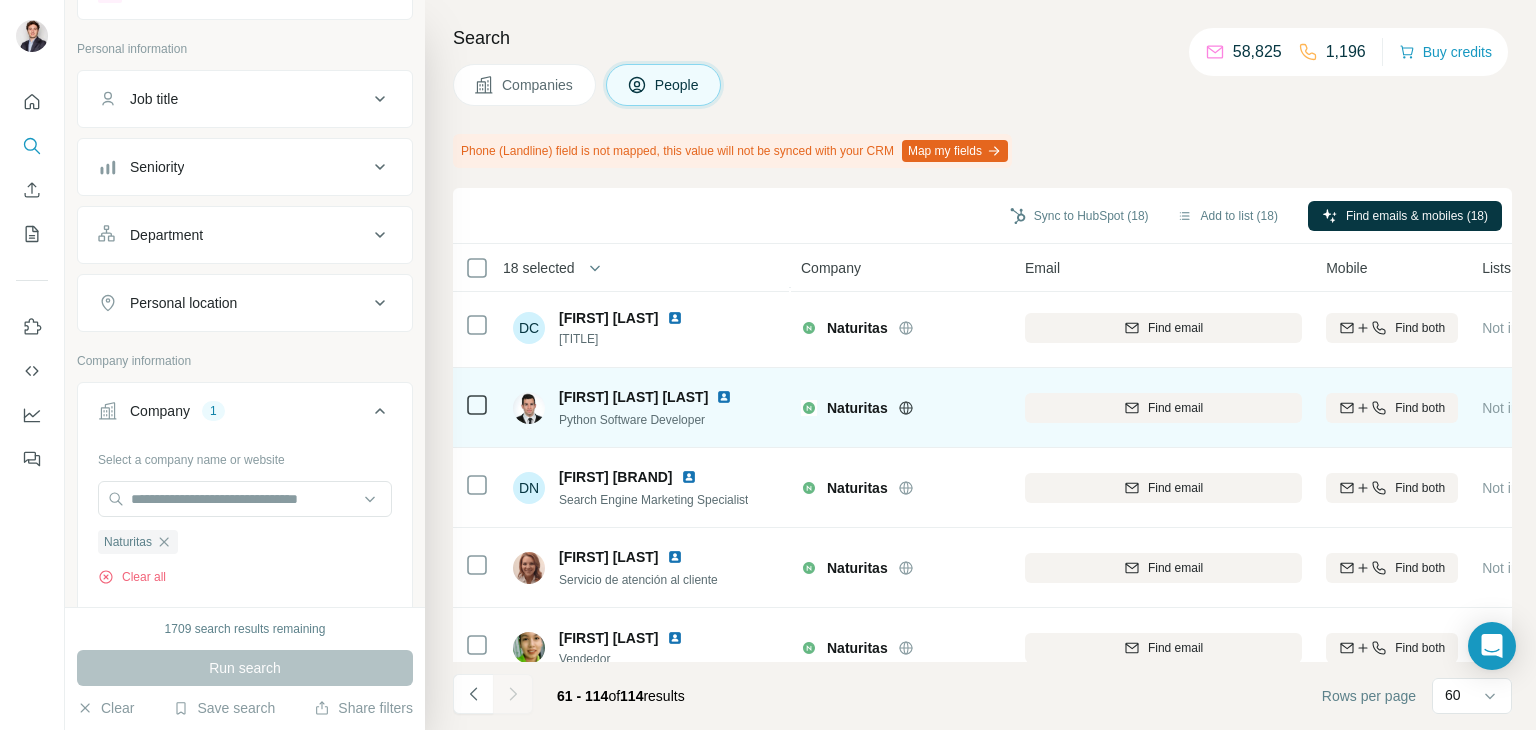 scroll, scrollTop: 200, scrollLeft: 0, axis: vertical 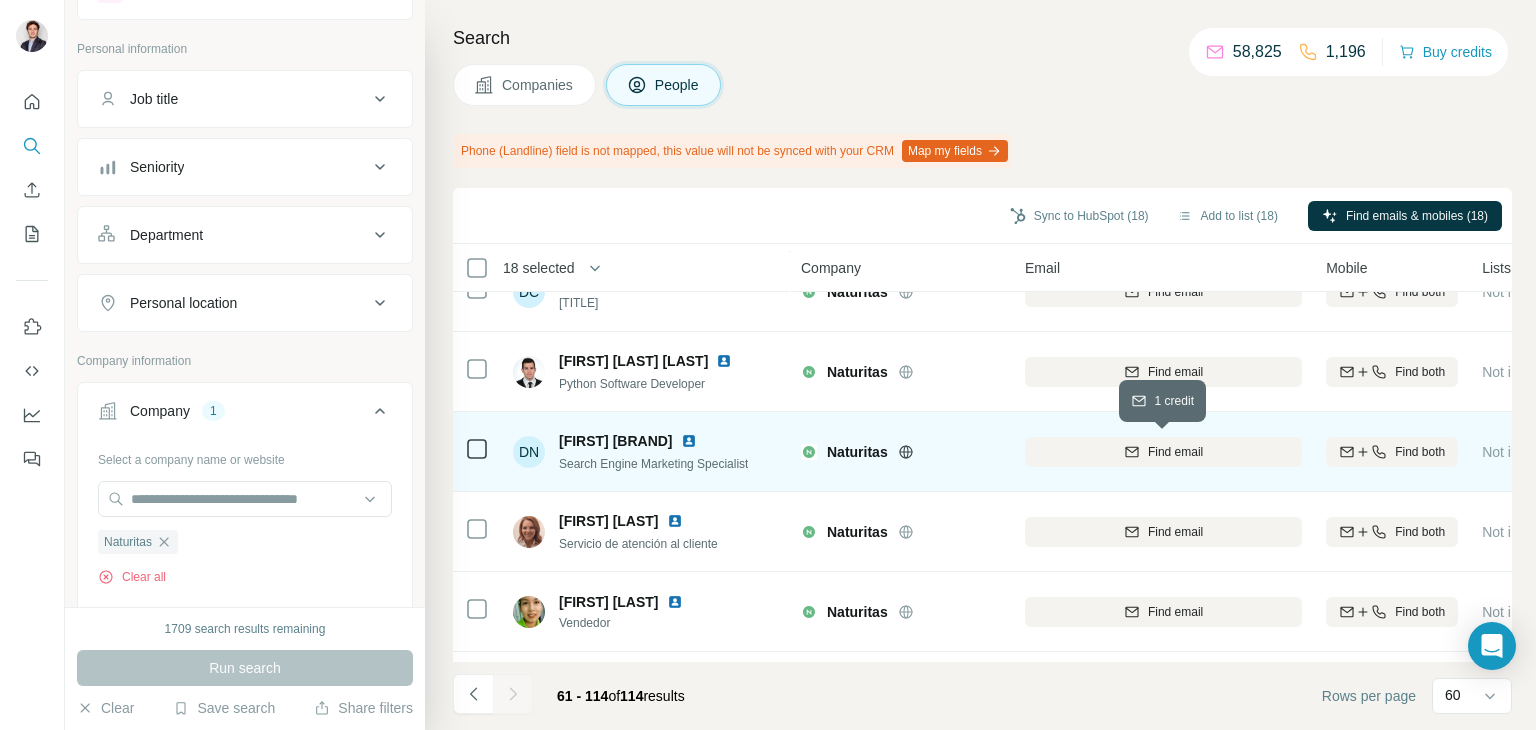 click on "Find email" at bounding box center (1163, 452) 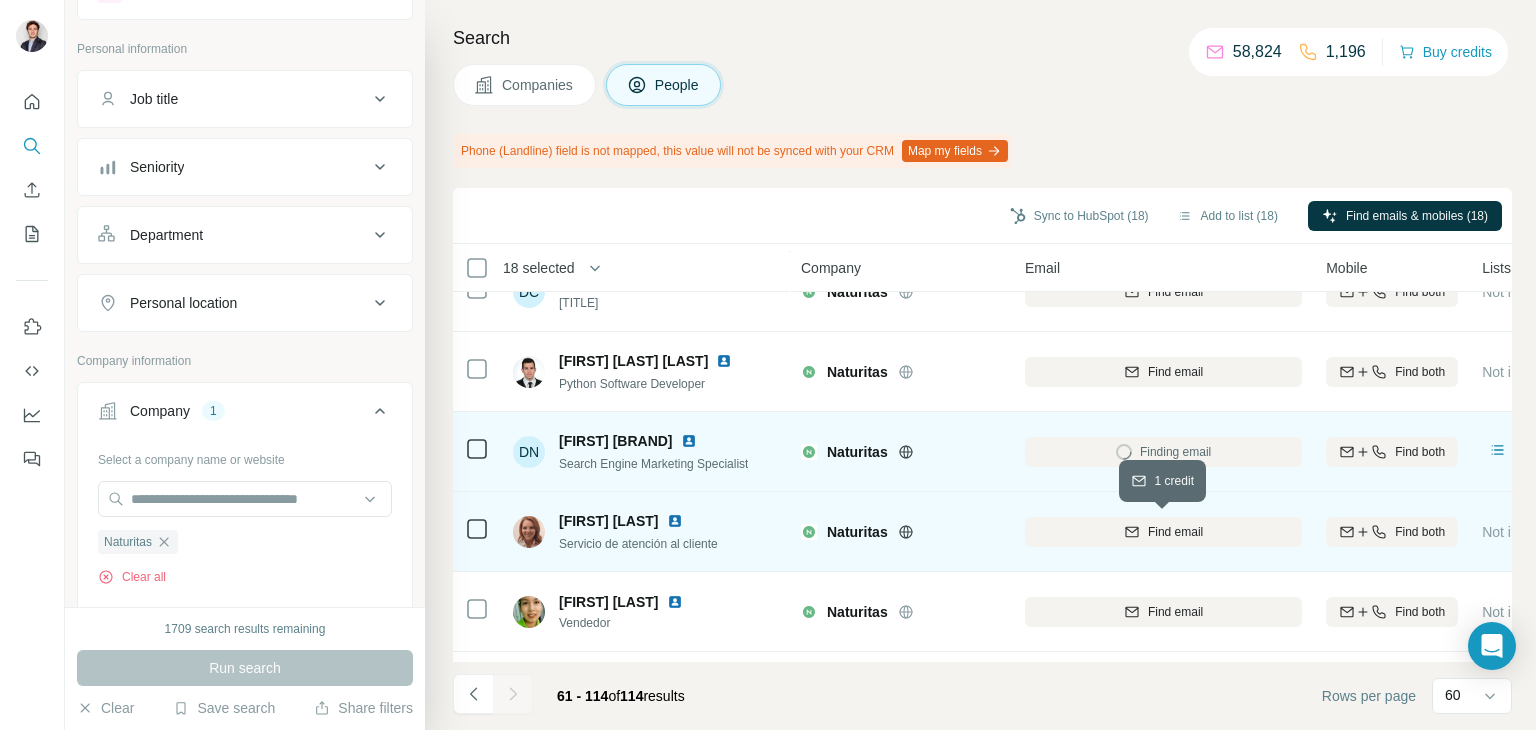 click on "Find email" at bounding box center (1163, 532) 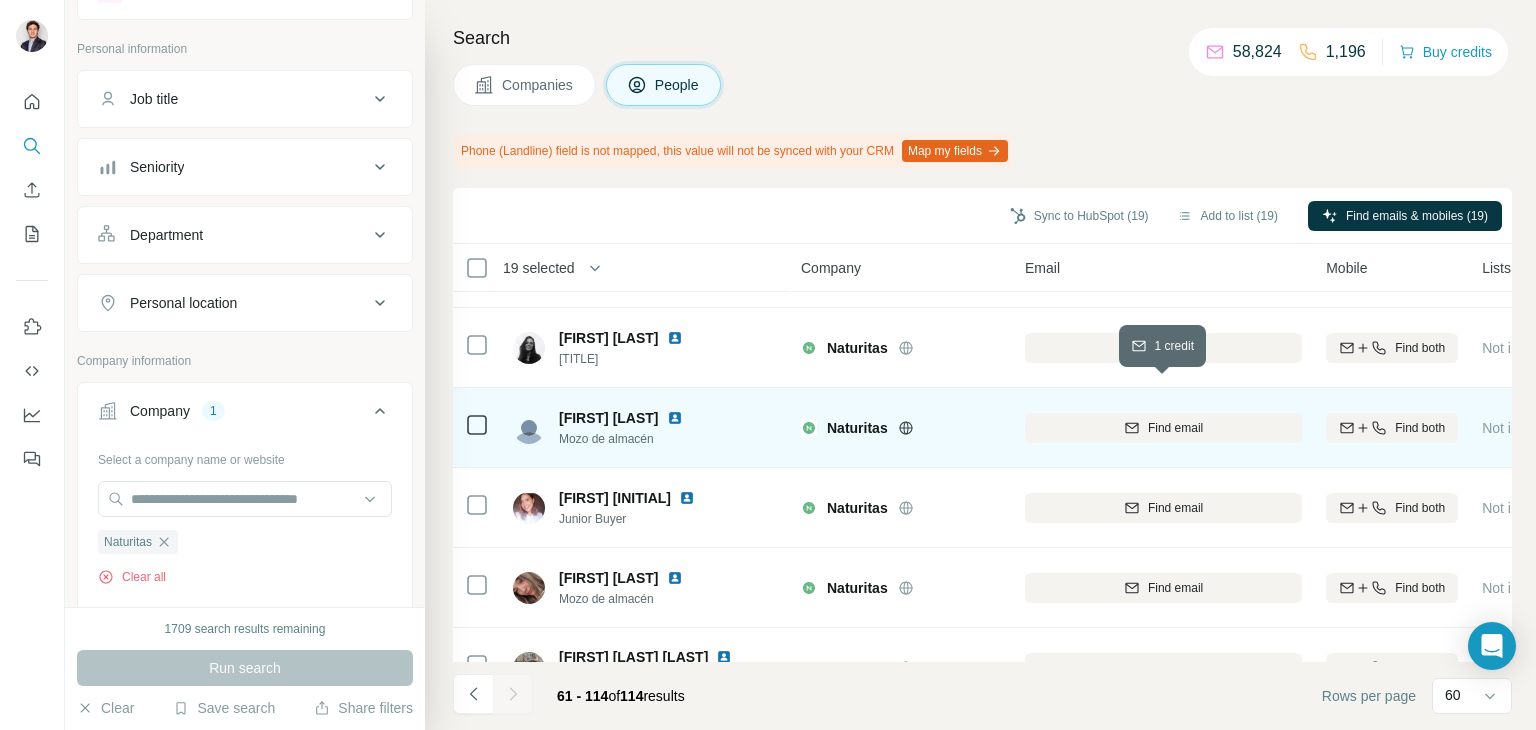 scroll, scrollTop: 900, scrollLeft: 0, axis: vertical 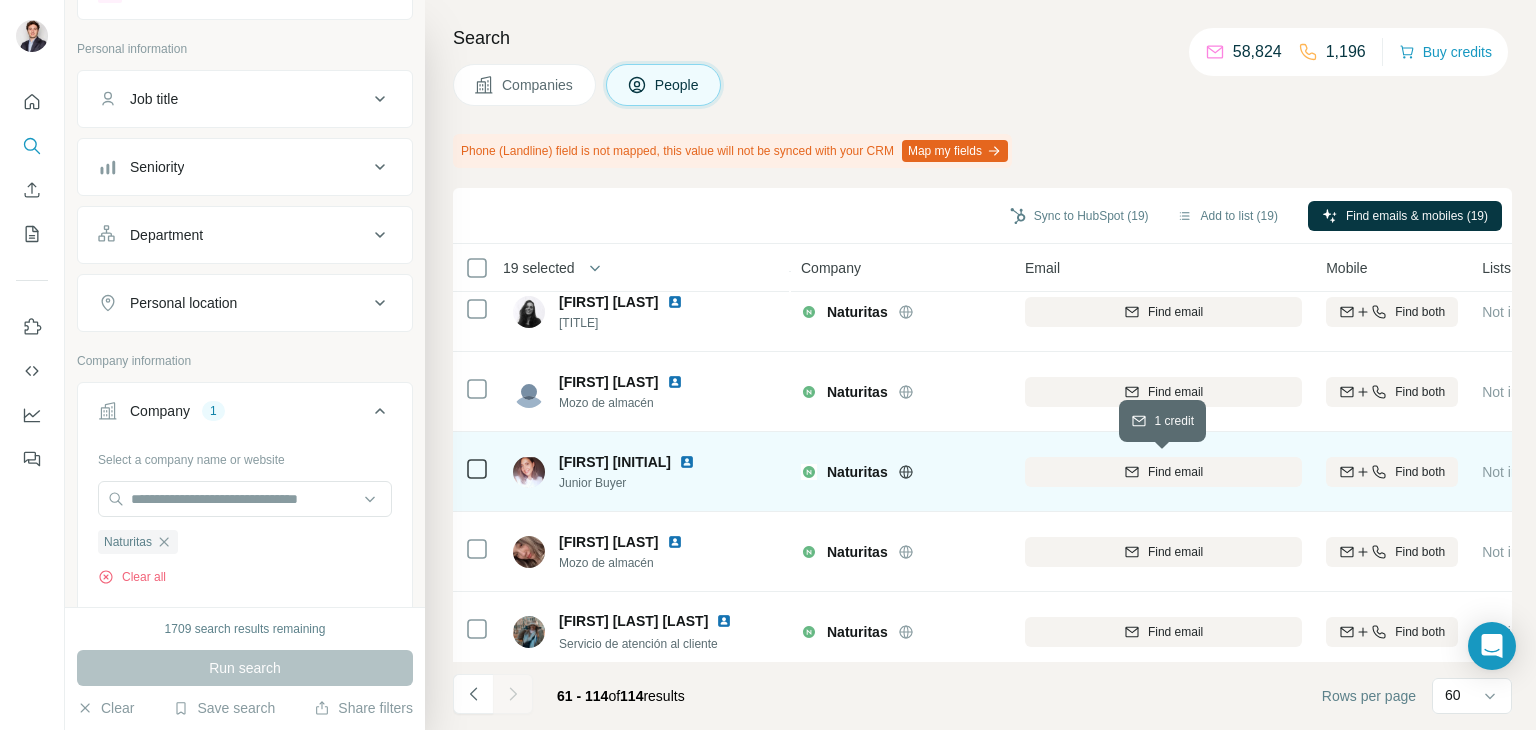 click on "Find email" at bounding box center (1163, 472) 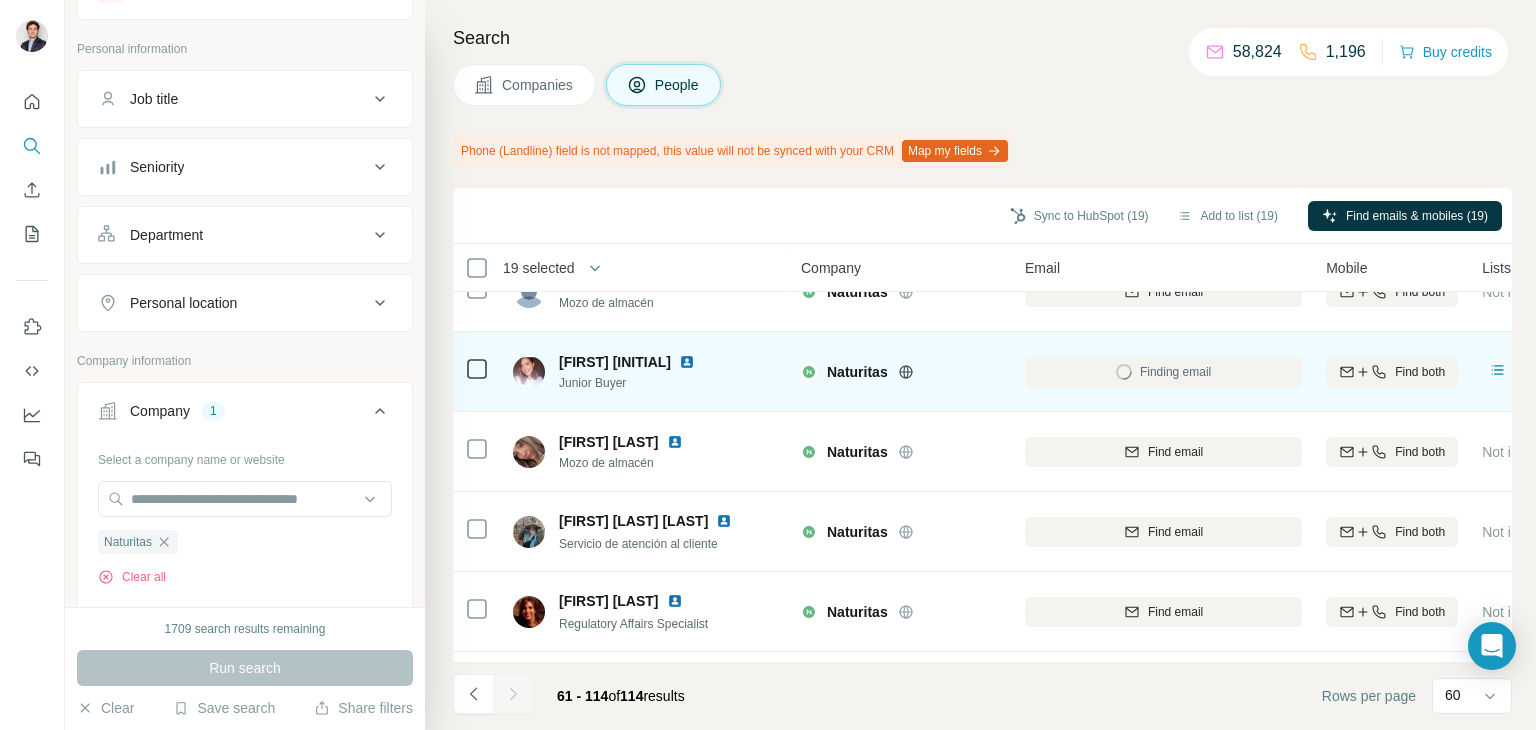 scroll, scrollTop: 1100, scrollLeft: 0, axis: vertical 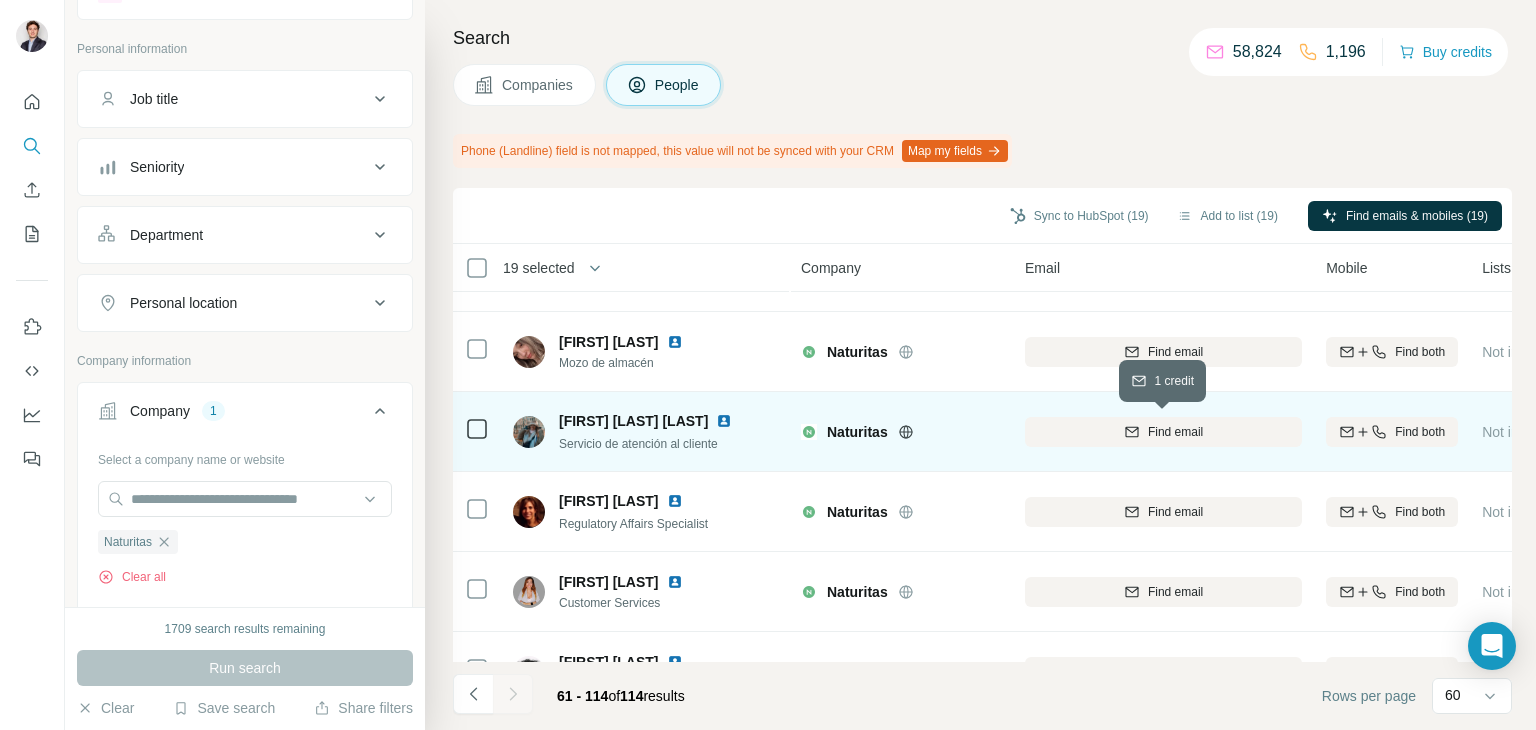 click on "Find email" at bounding box center [1163, 432] 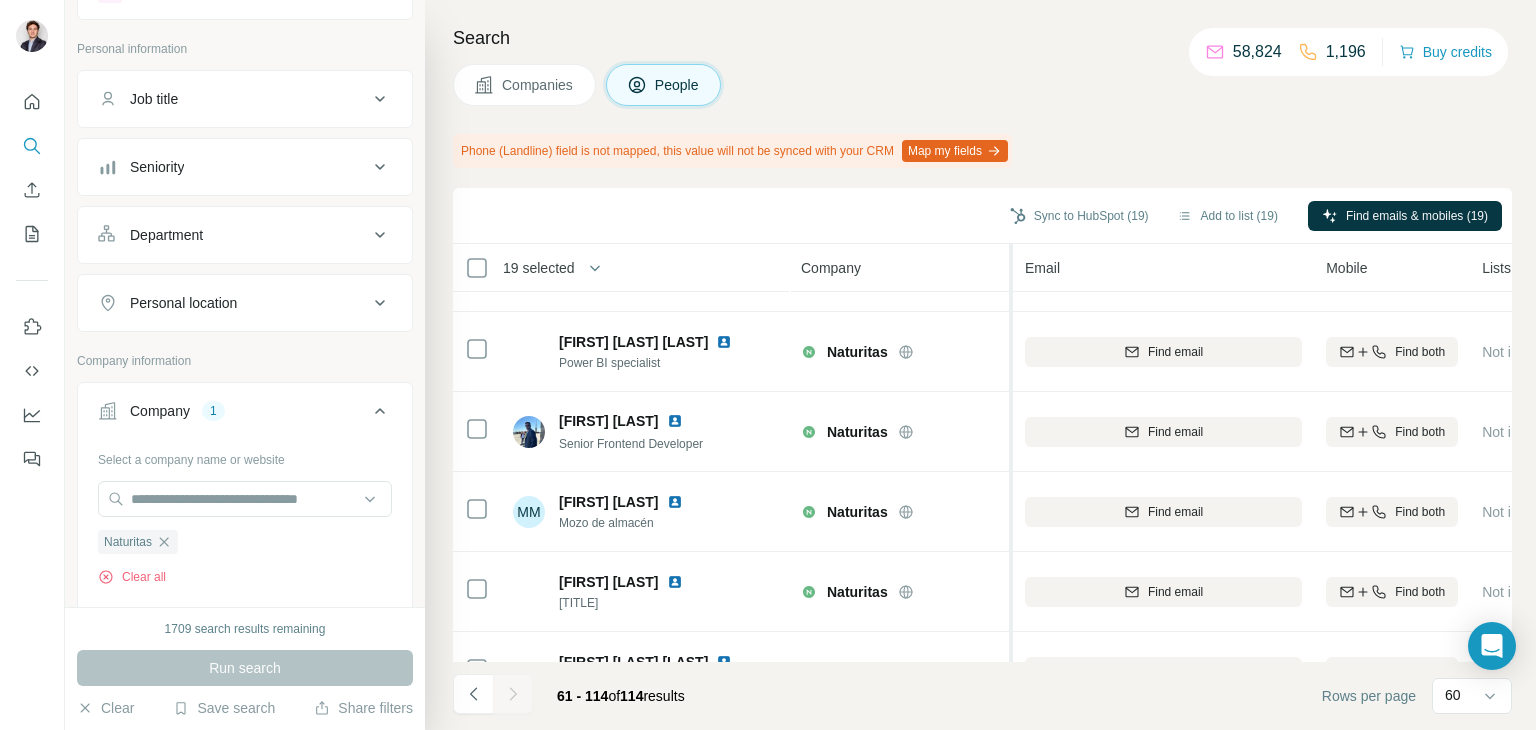 scroll, scrollTop: 1600, scrollLeft: 0, axis: vertical 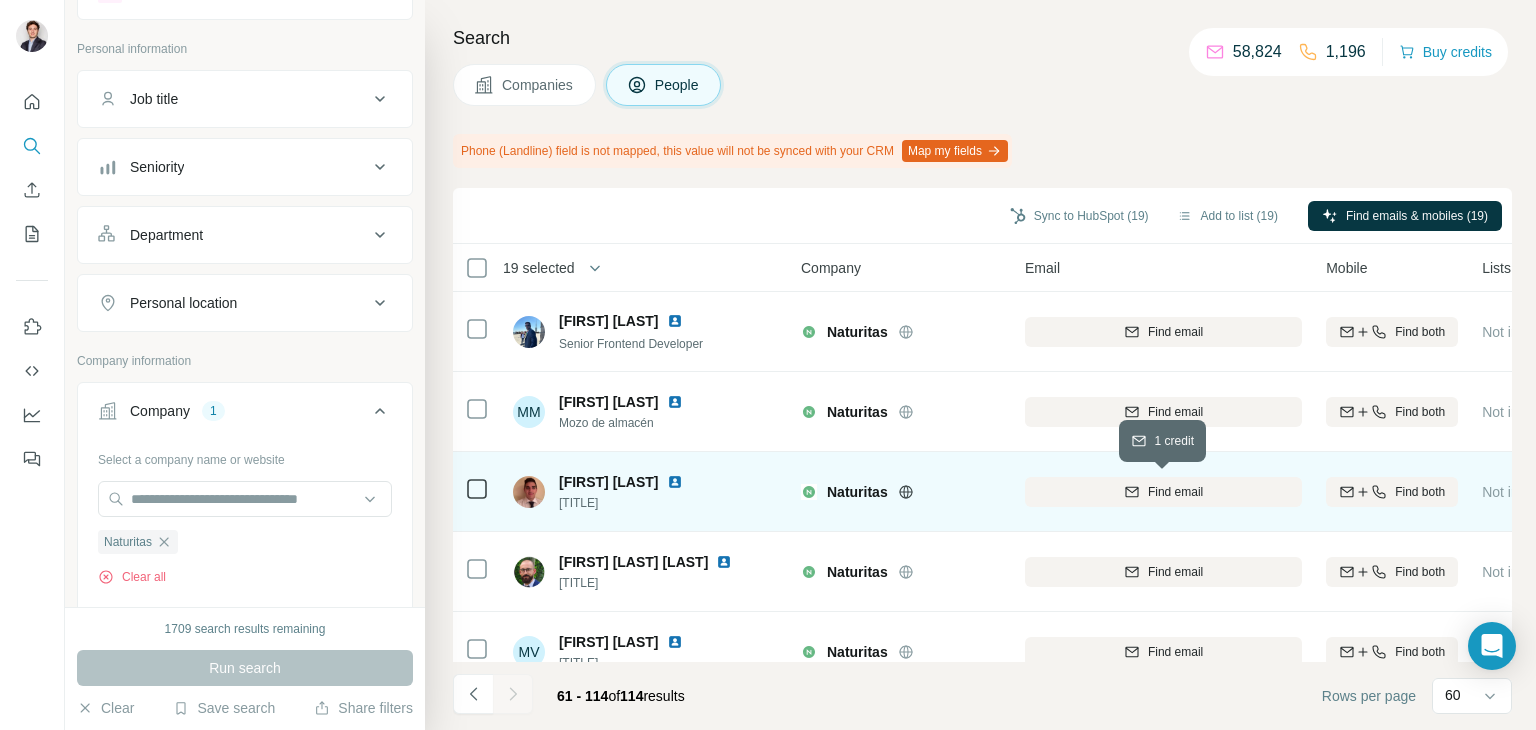 click on "Find email" at bounding box center (1163, 492) 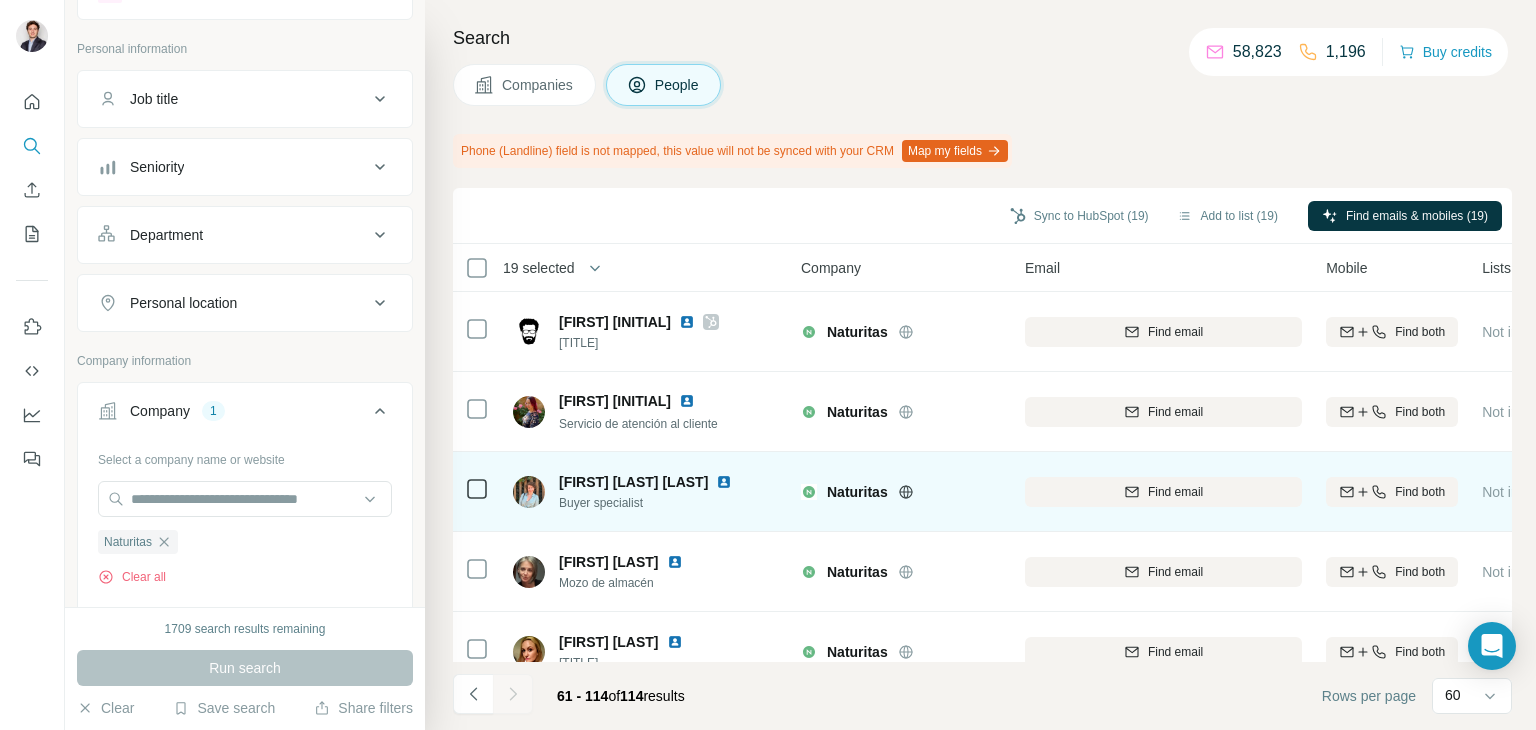 scroll, scrollTop: 2500, scrollLeft: 0, axis: vertical 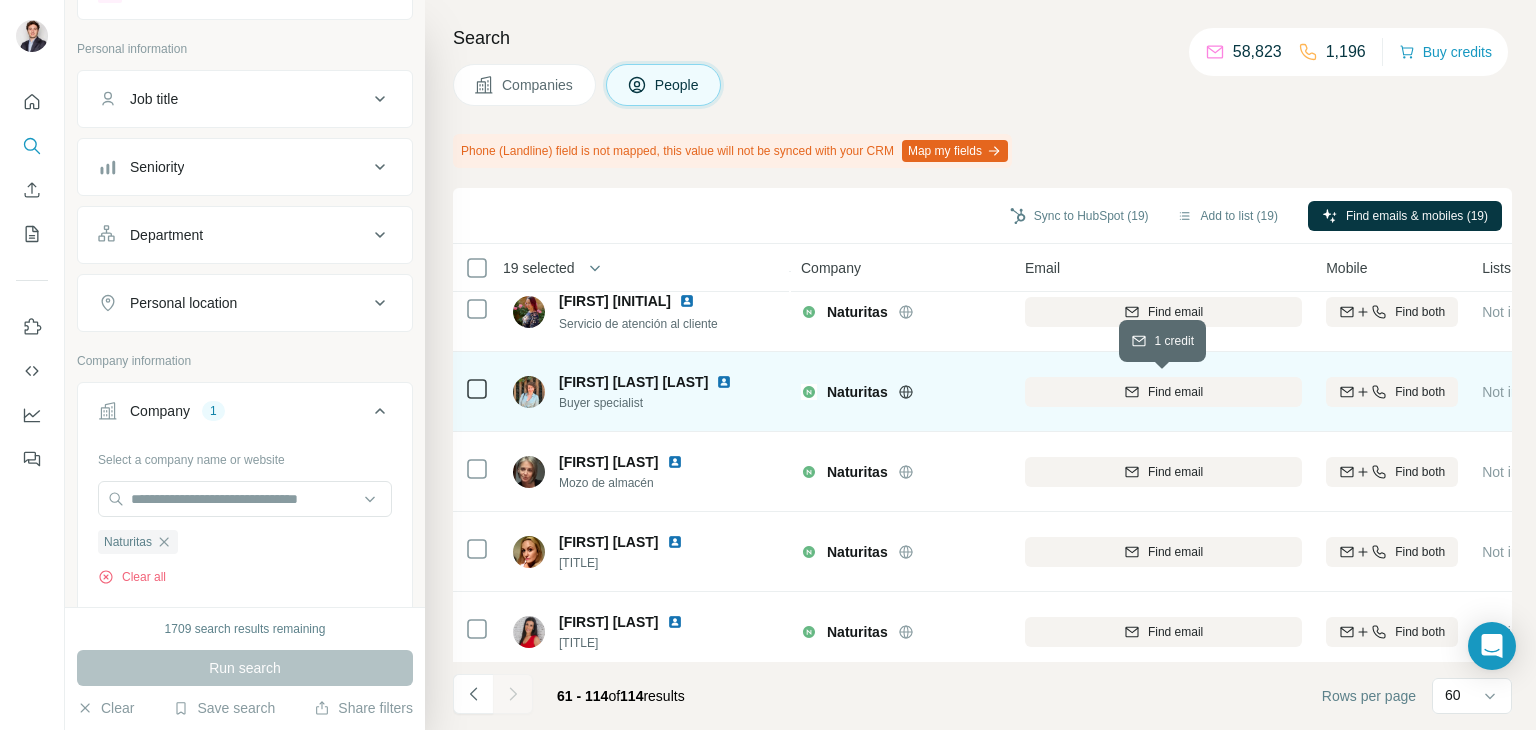 click on "Find email" at bounding box center [1163, 392] 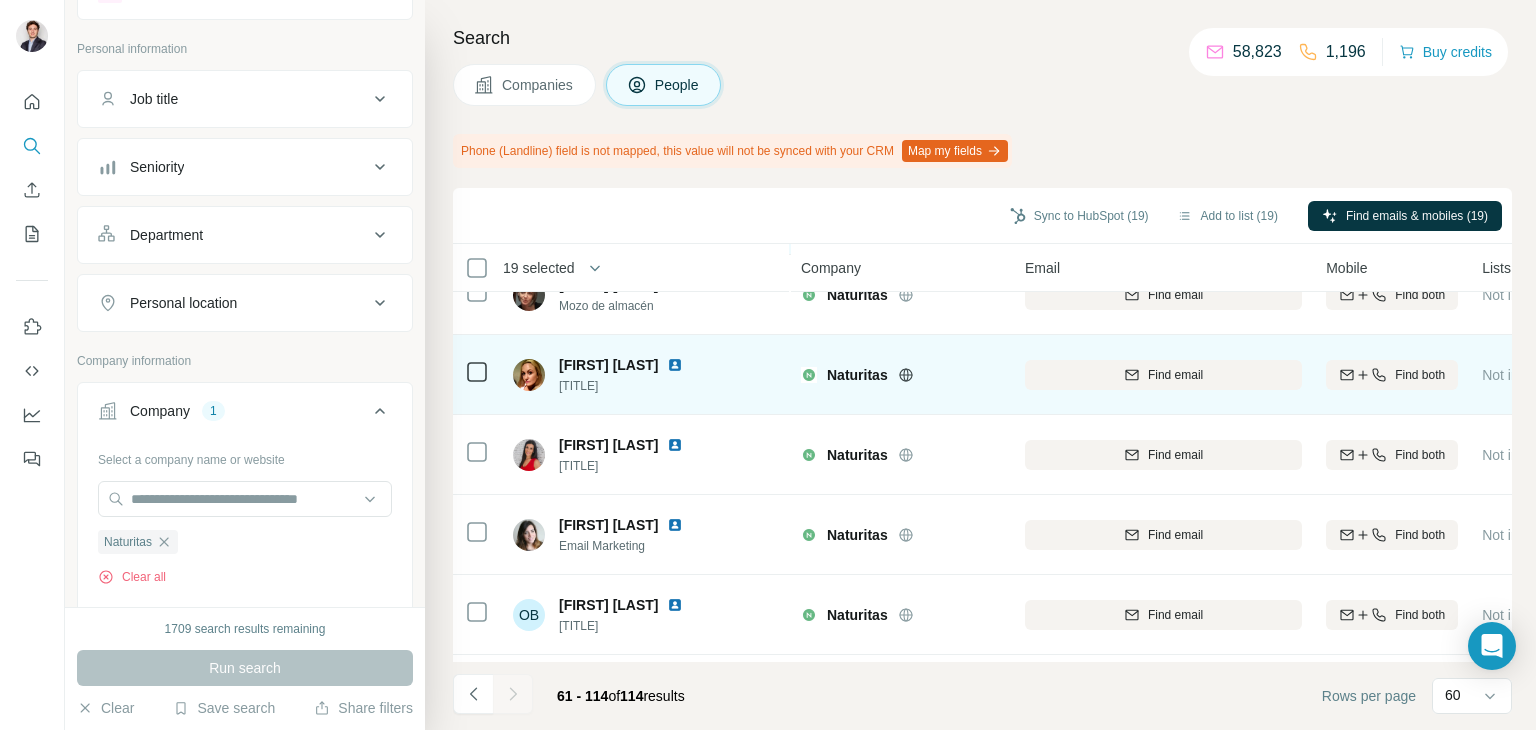 scroll, scrollTop: 2700, scrollLeft: 0, axis: vertical 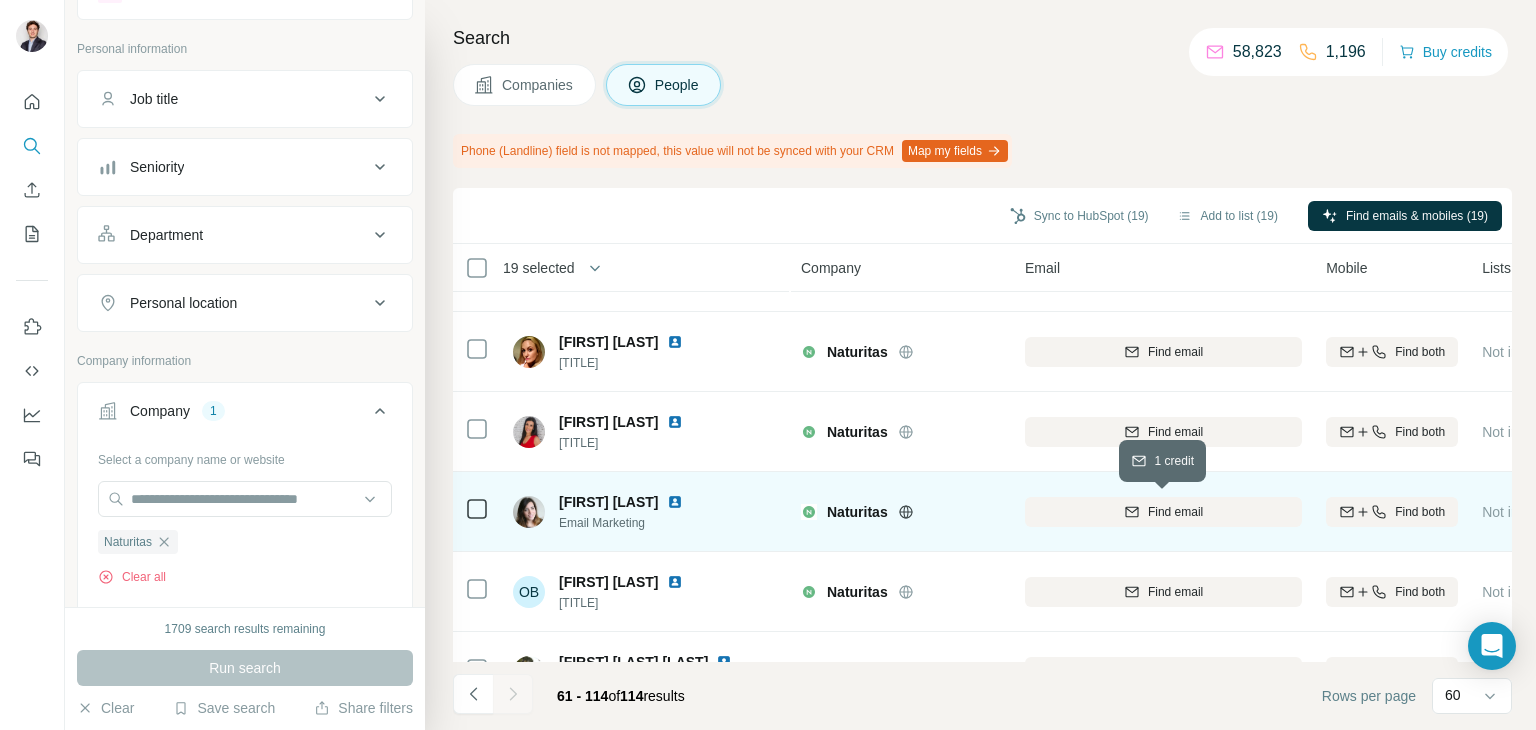 click on "Find email" at bounding box center [1163, 512] 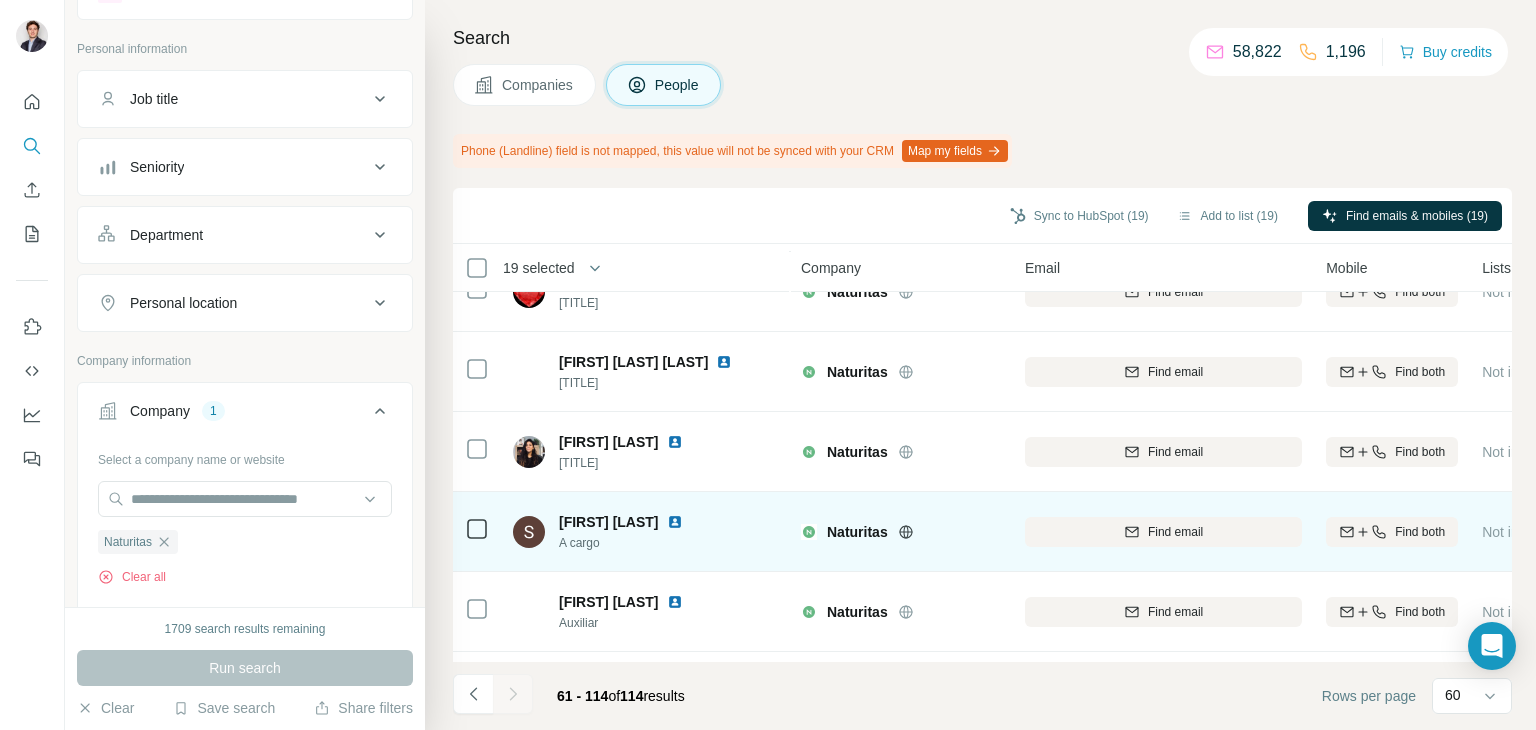 scroll, scrollTop: 3600, scrollLeft: 0, axis: vertical 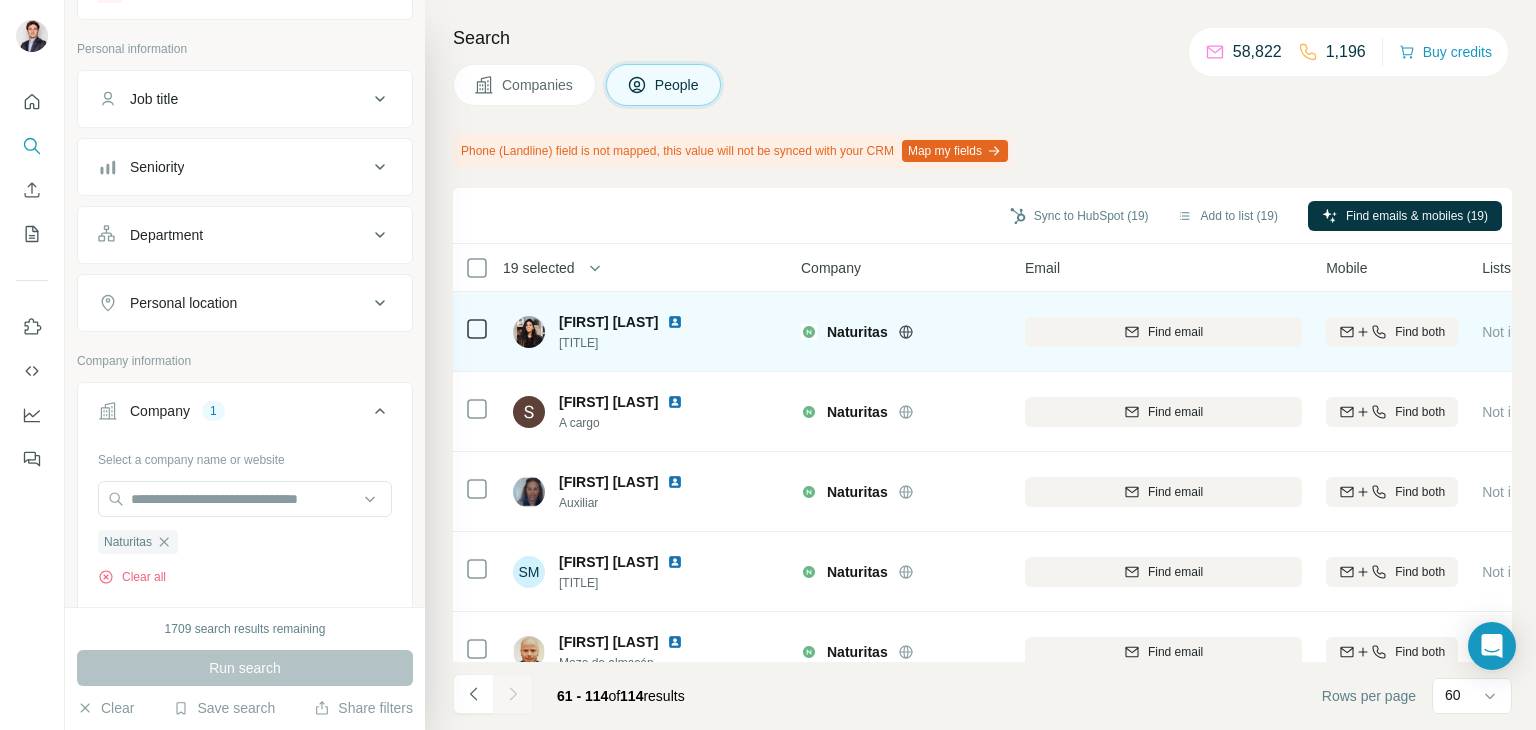 click on "Find email" at bounding box center (1163, 332) 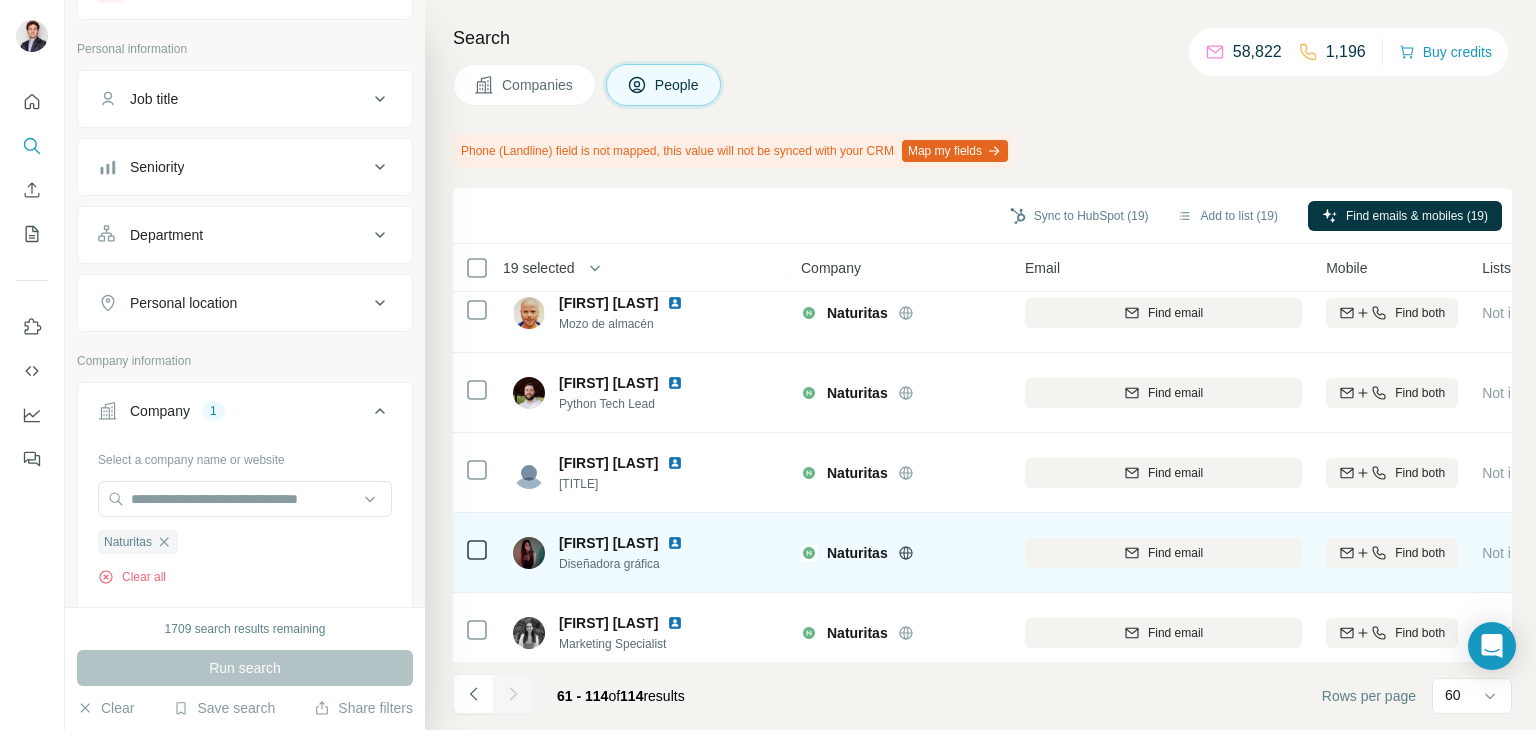 scroll, scrollTop: 3960, scrollLeft: 0, axis: vertical 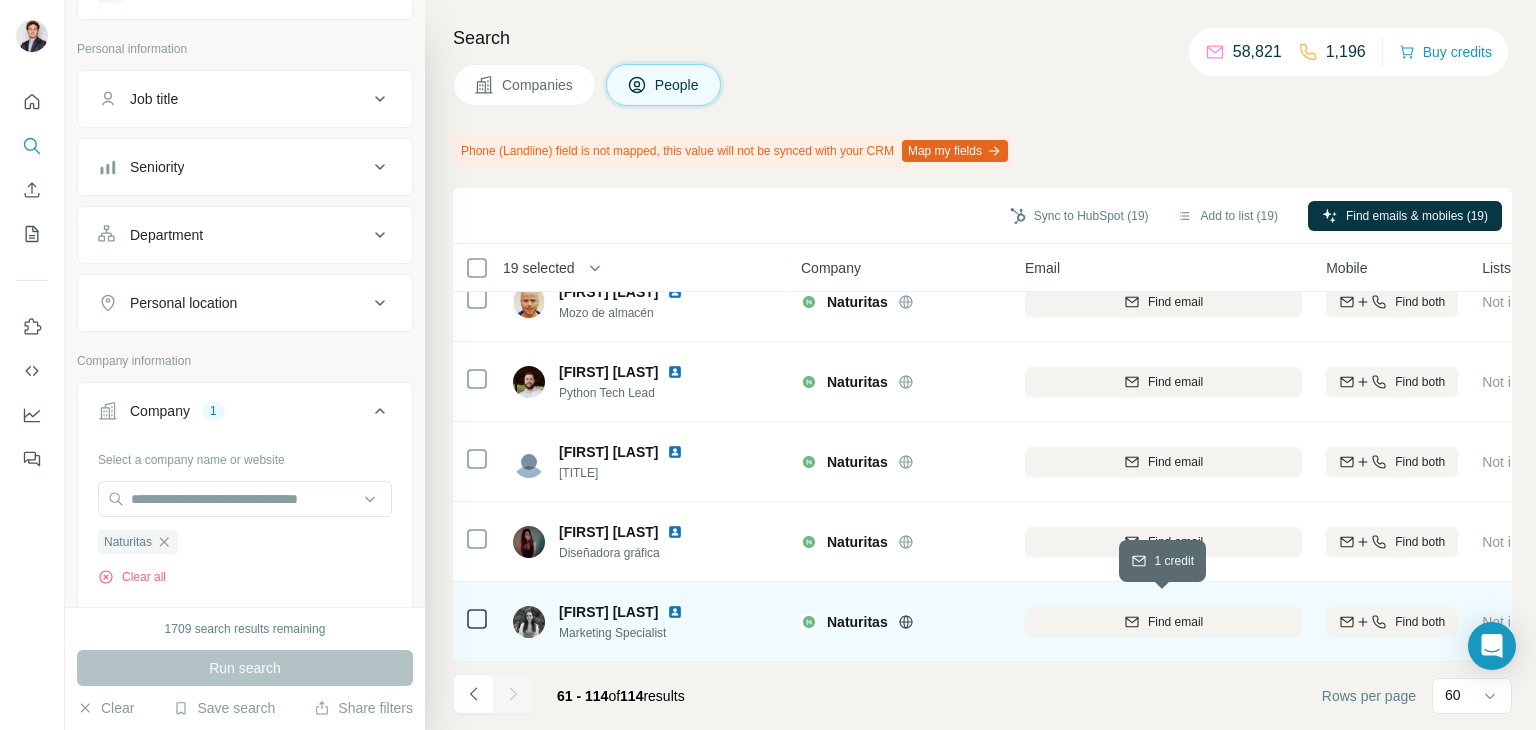 click on "Find email" at bounding box center [1163, 622] 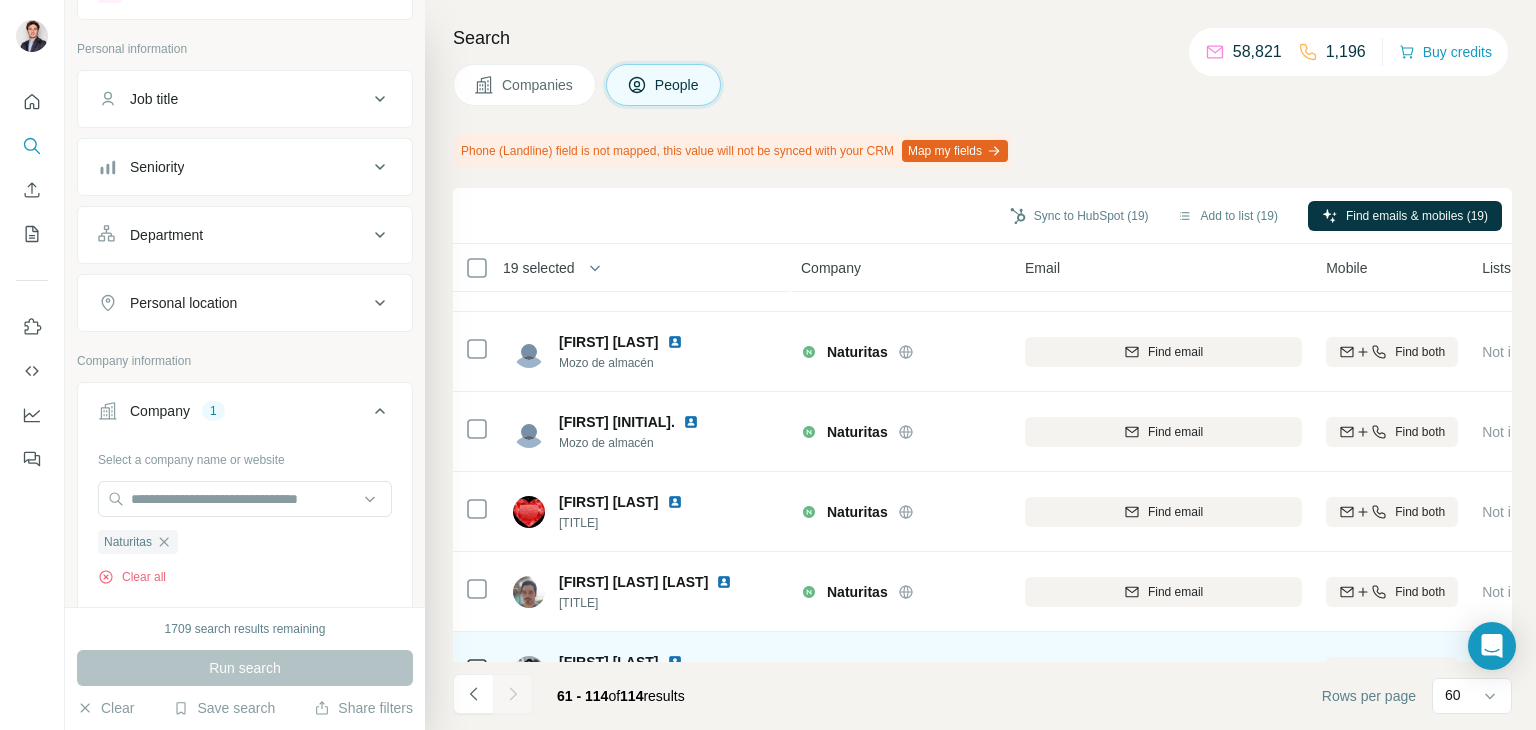 scroll, scrollTop: 3360, scrollLeft: 0, axis: vertical 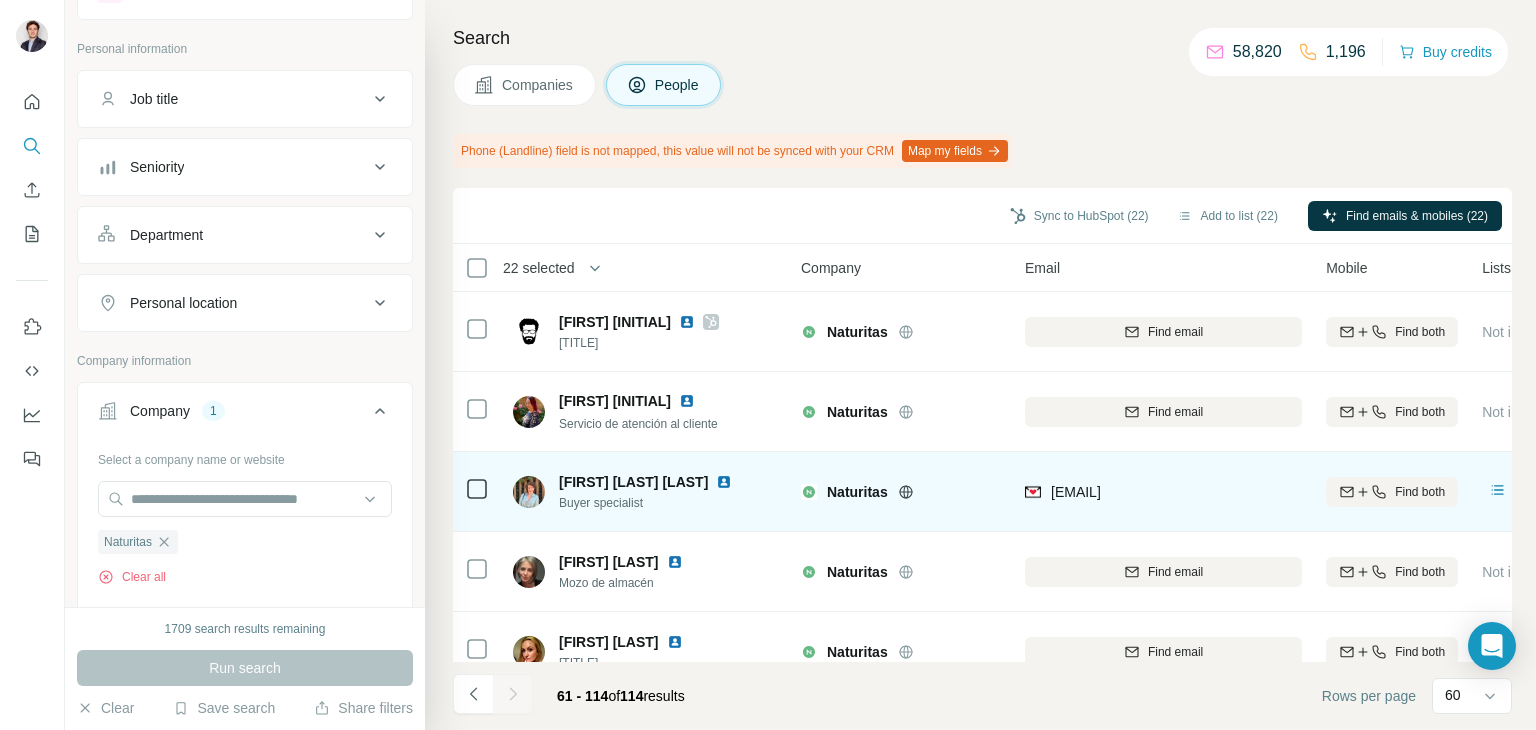 click at bounding box center (477, 492) 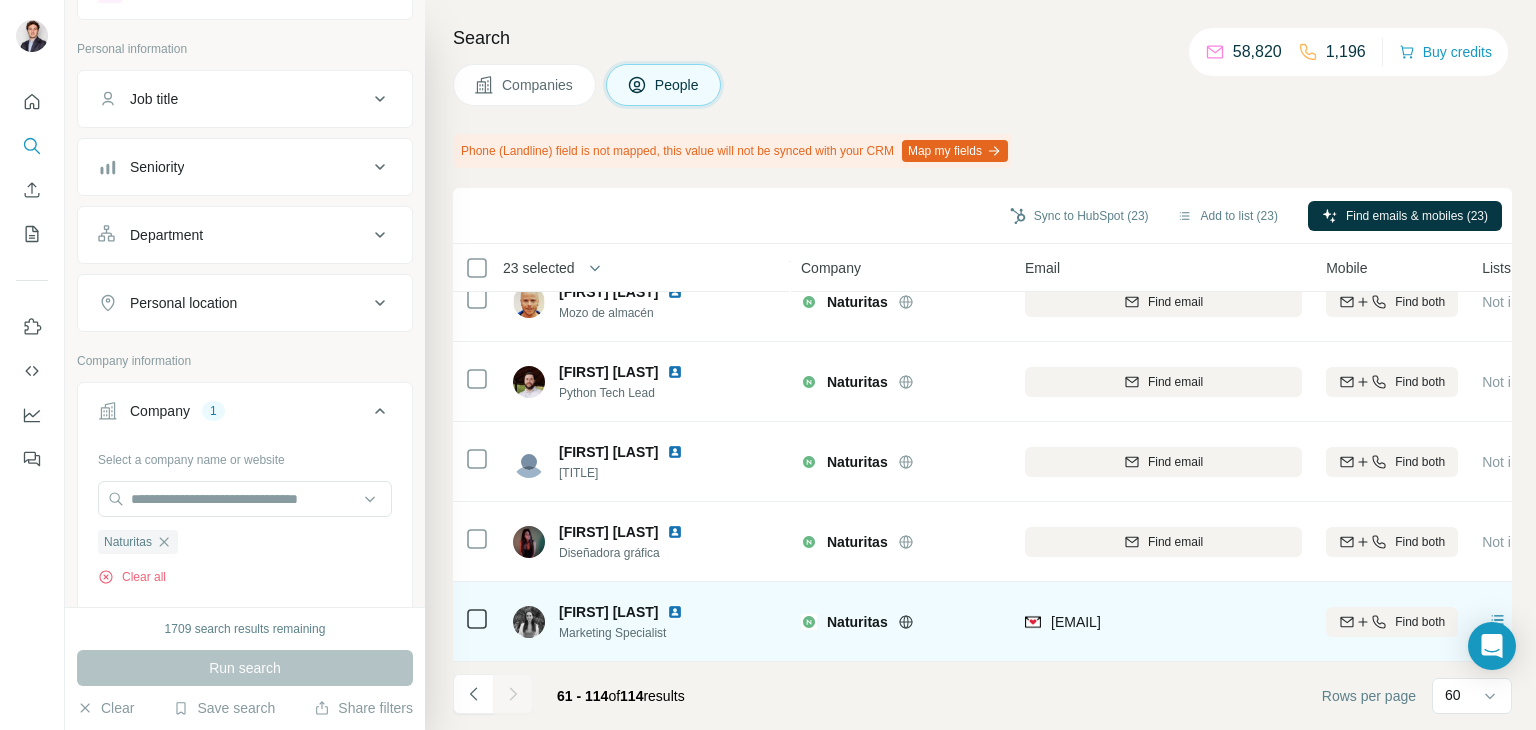 scroll, scrollTop: 3960, scrollLeft: 0, axis: vertical 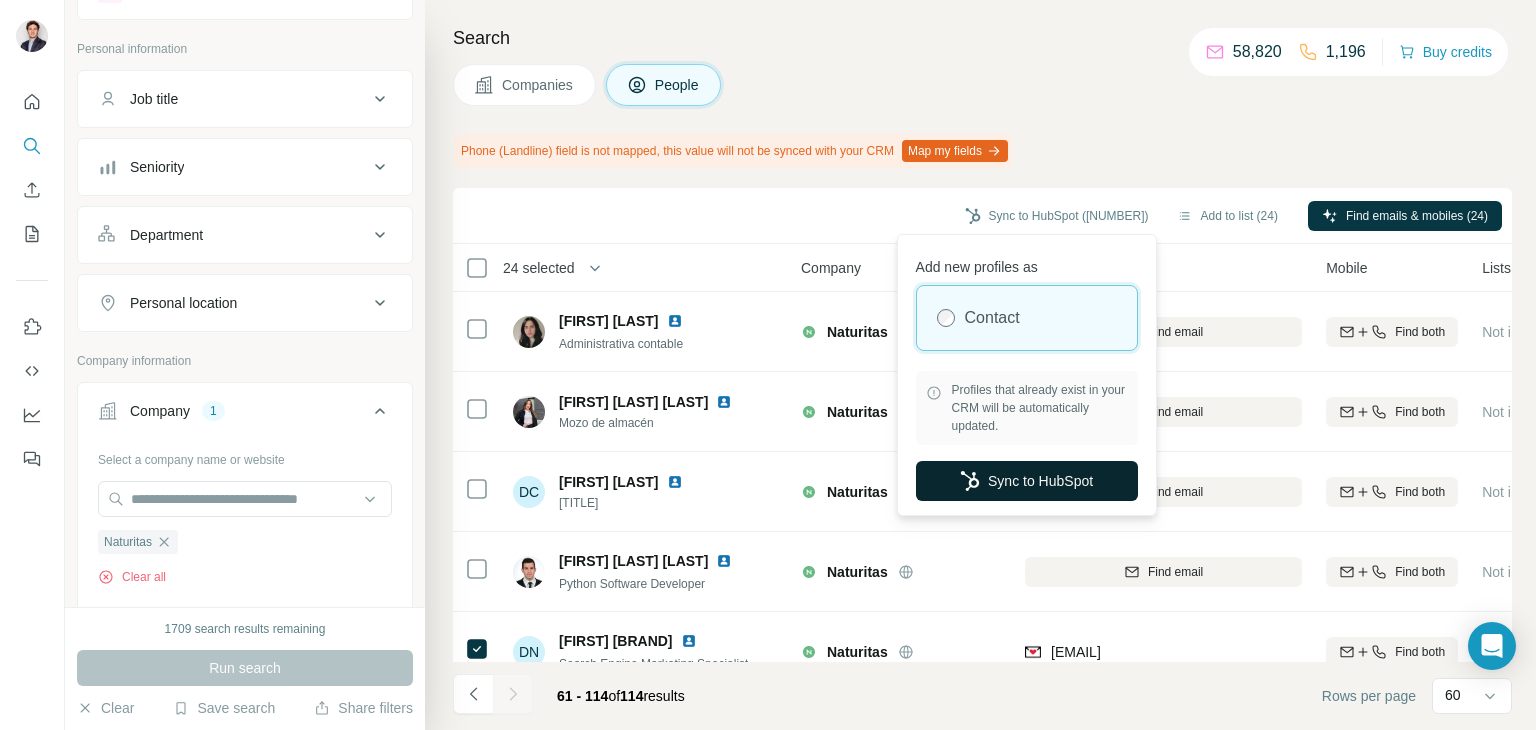 click on "Sync to HubSpot" at bounding box center (1027, 481) 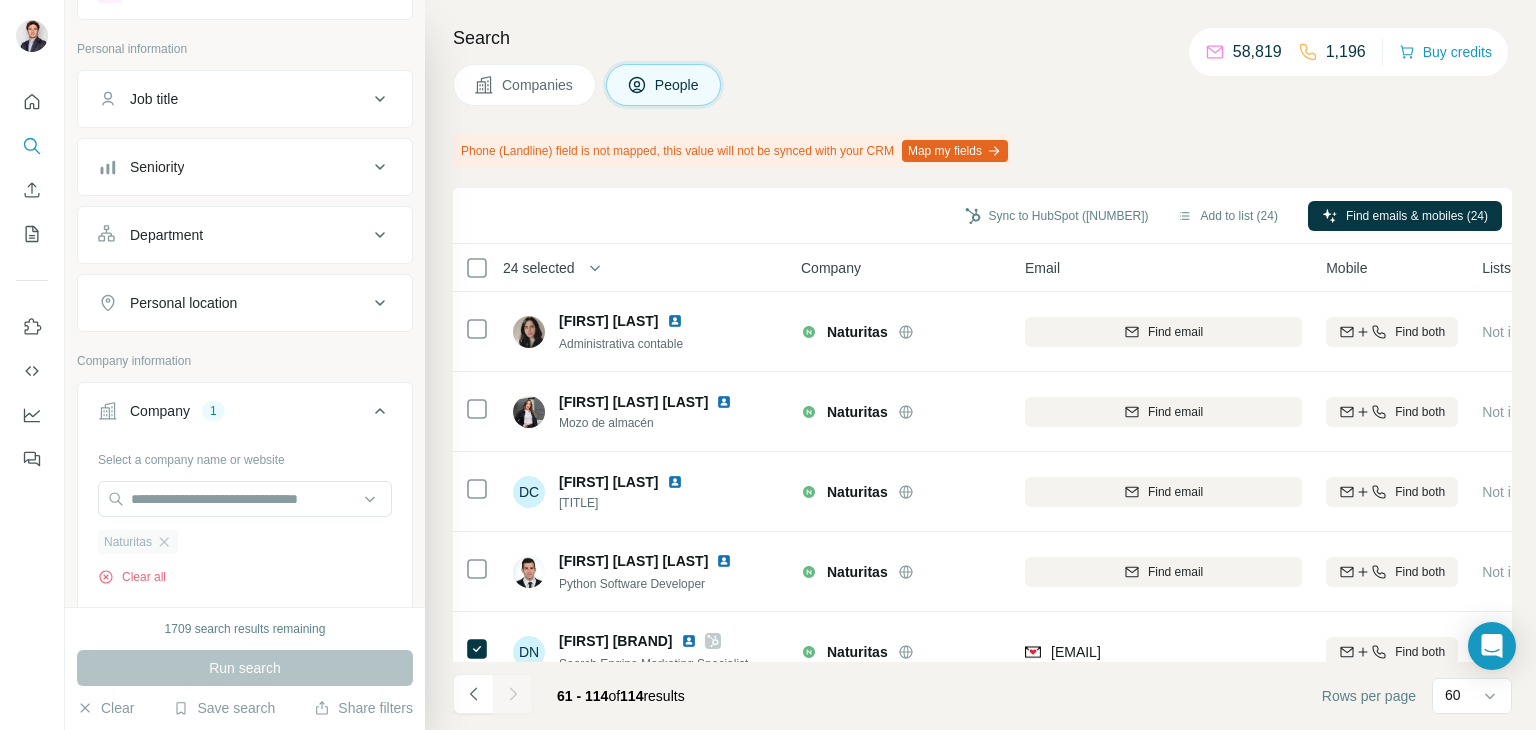 click on "Naturitas" at bounding box center [138, 542] 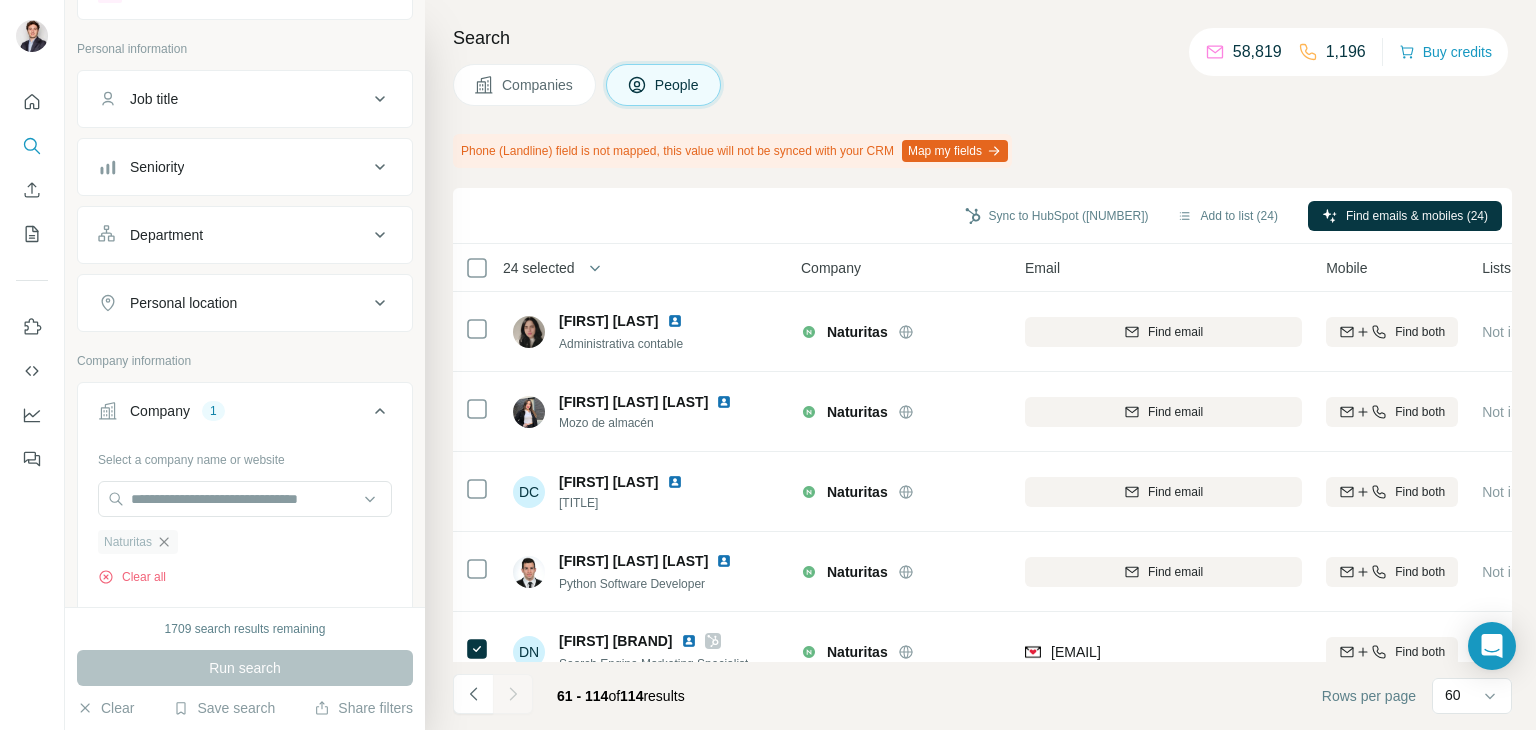 click 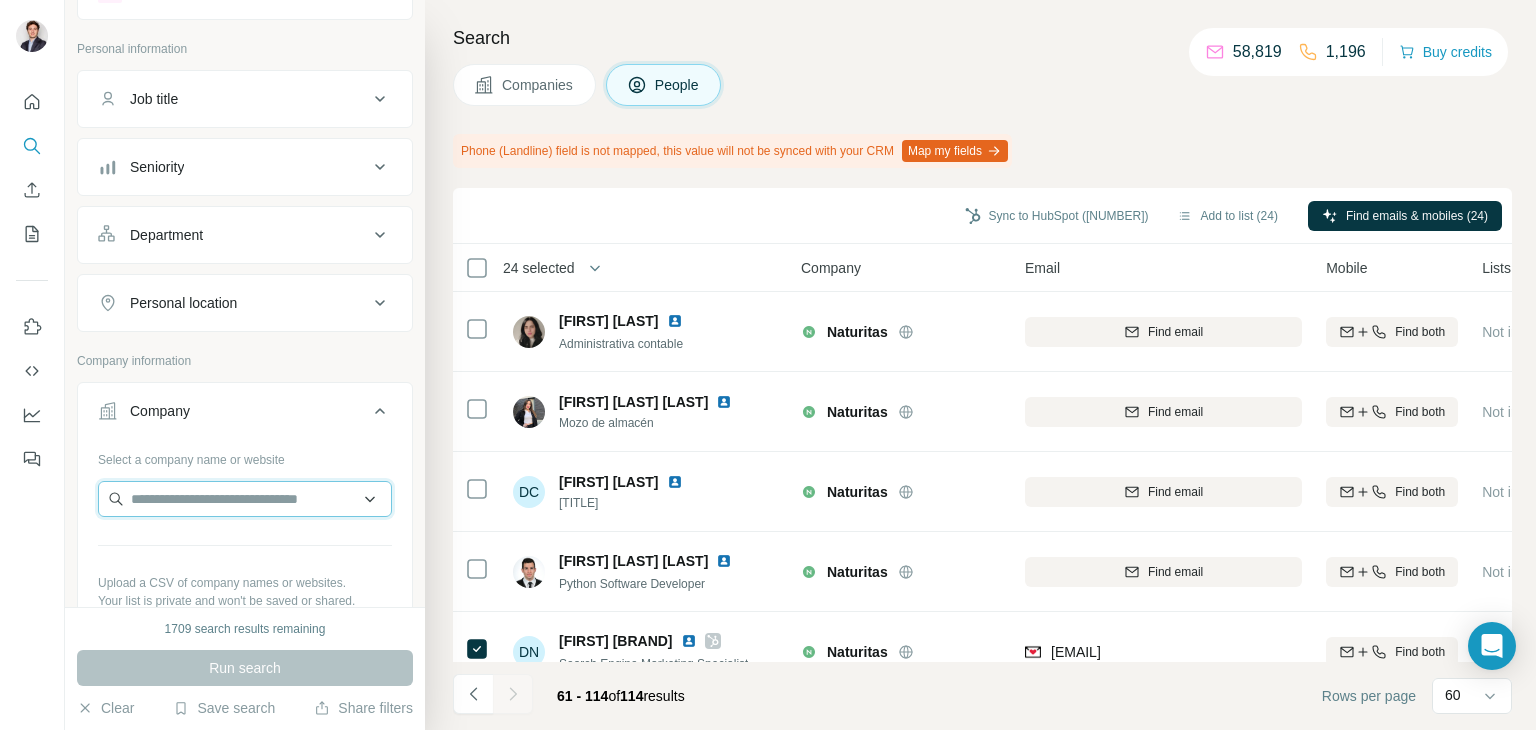 click at bounding box center [245, 499] 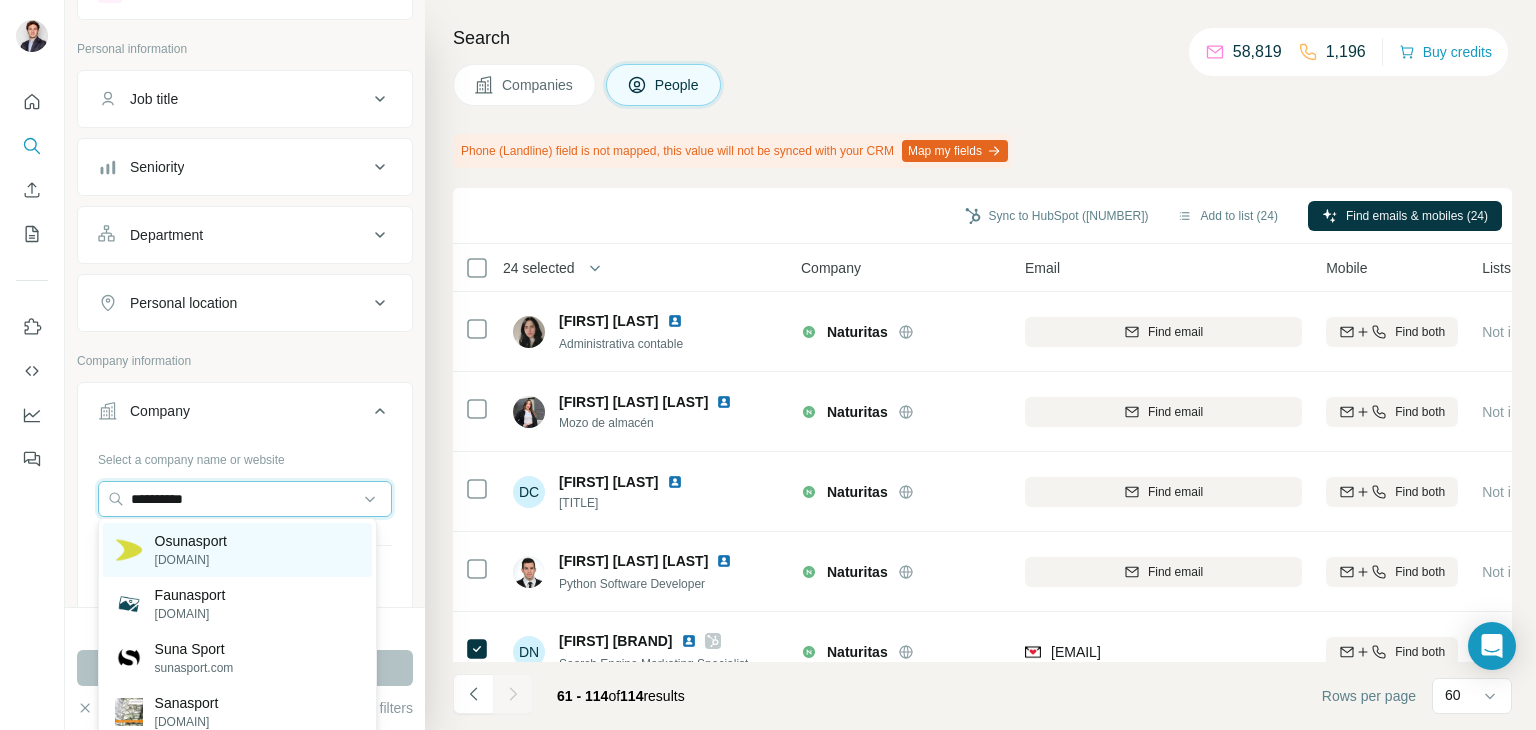 type on "**********" 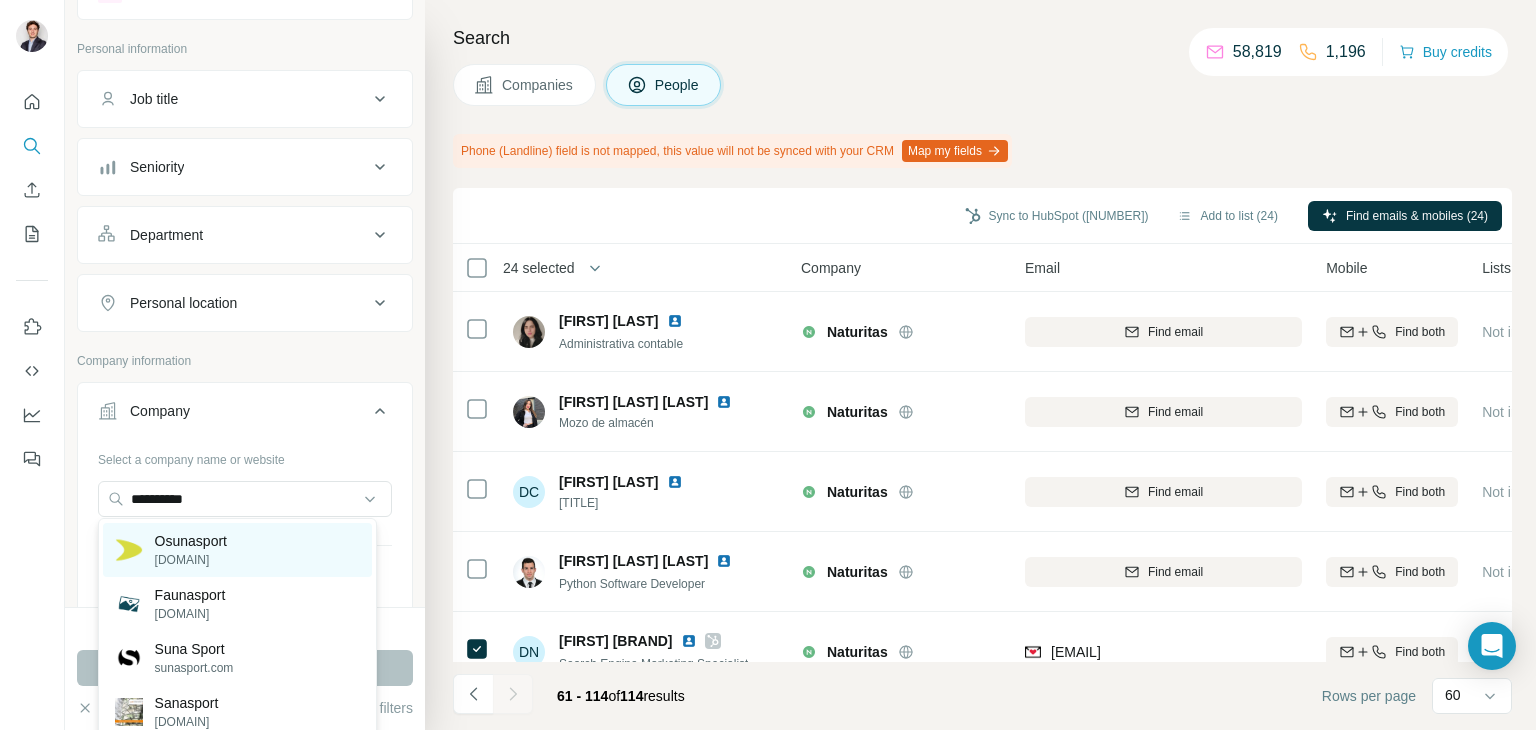 click on "Osunasport" at bounding box center (191, 541) 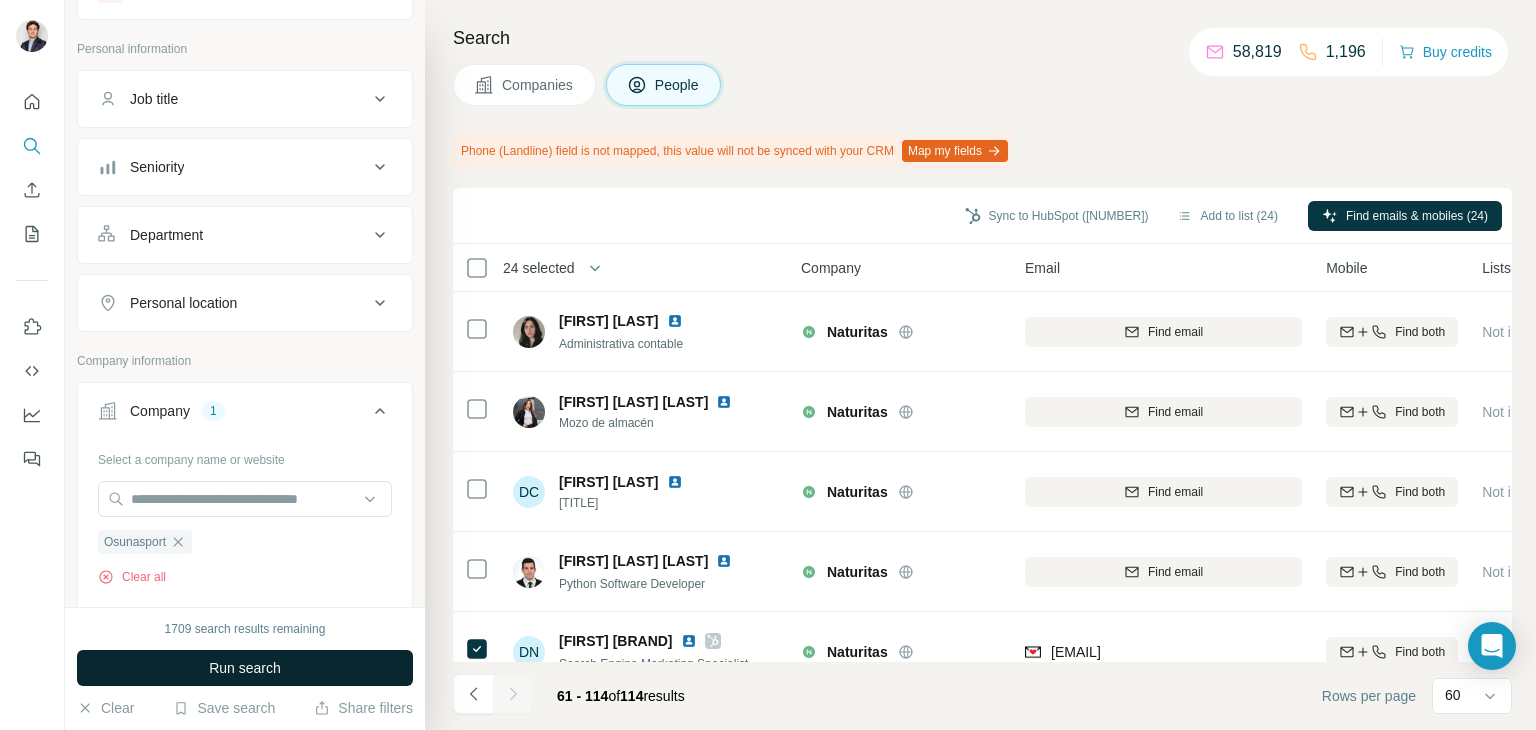 click on "Run search" at bounding box center (245, 668) 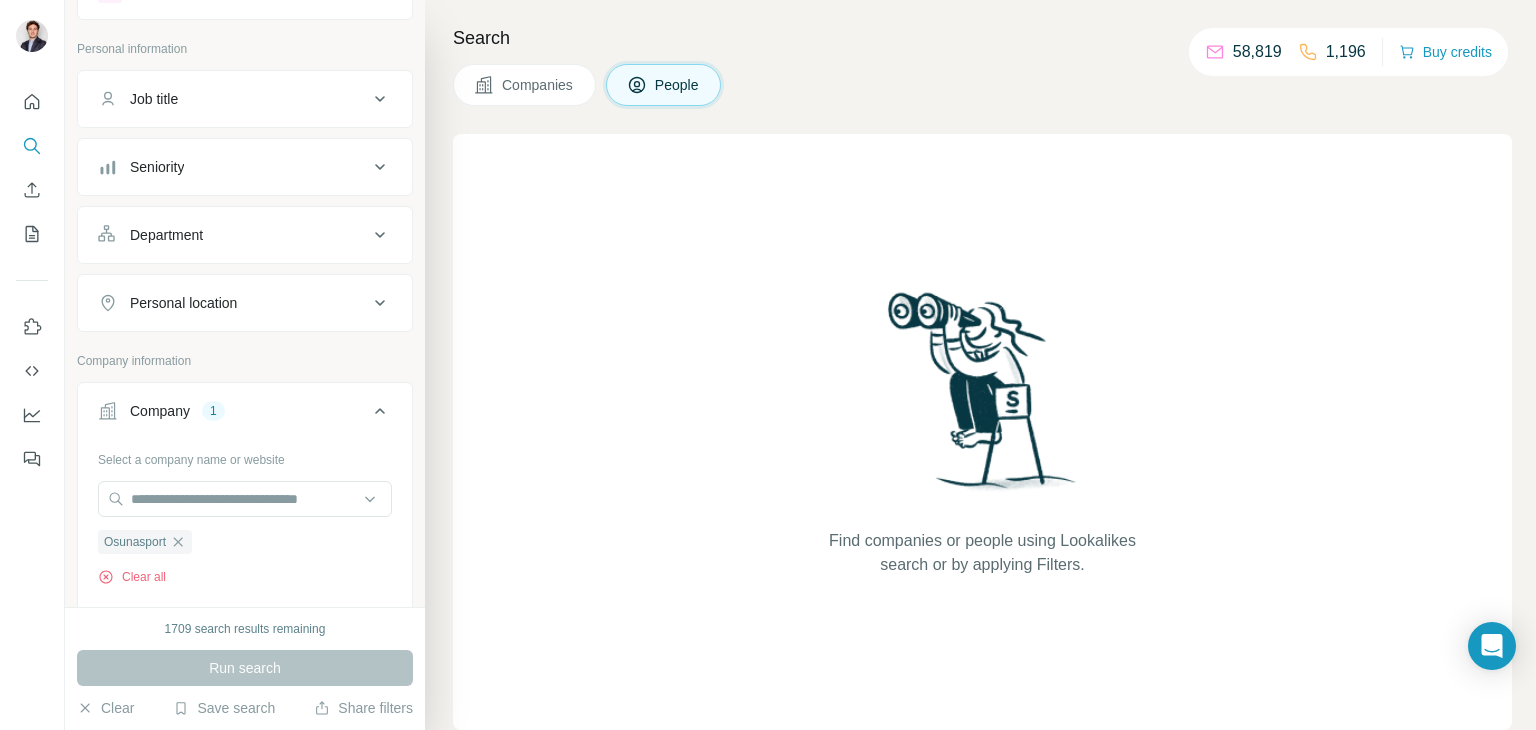 click on "Companies" at bounding box center (538, 85) 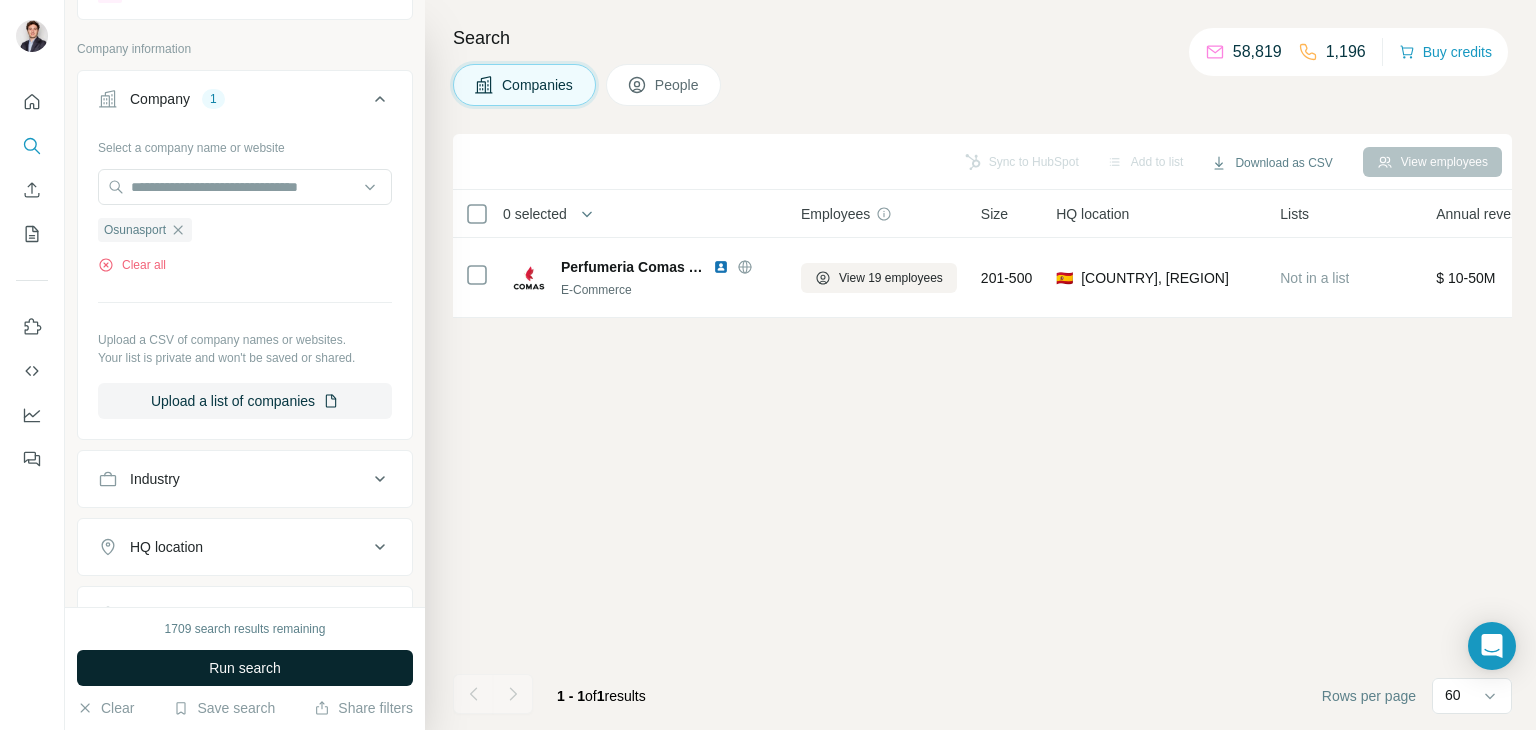 click on "Run search" at bounding box center (245, 668) 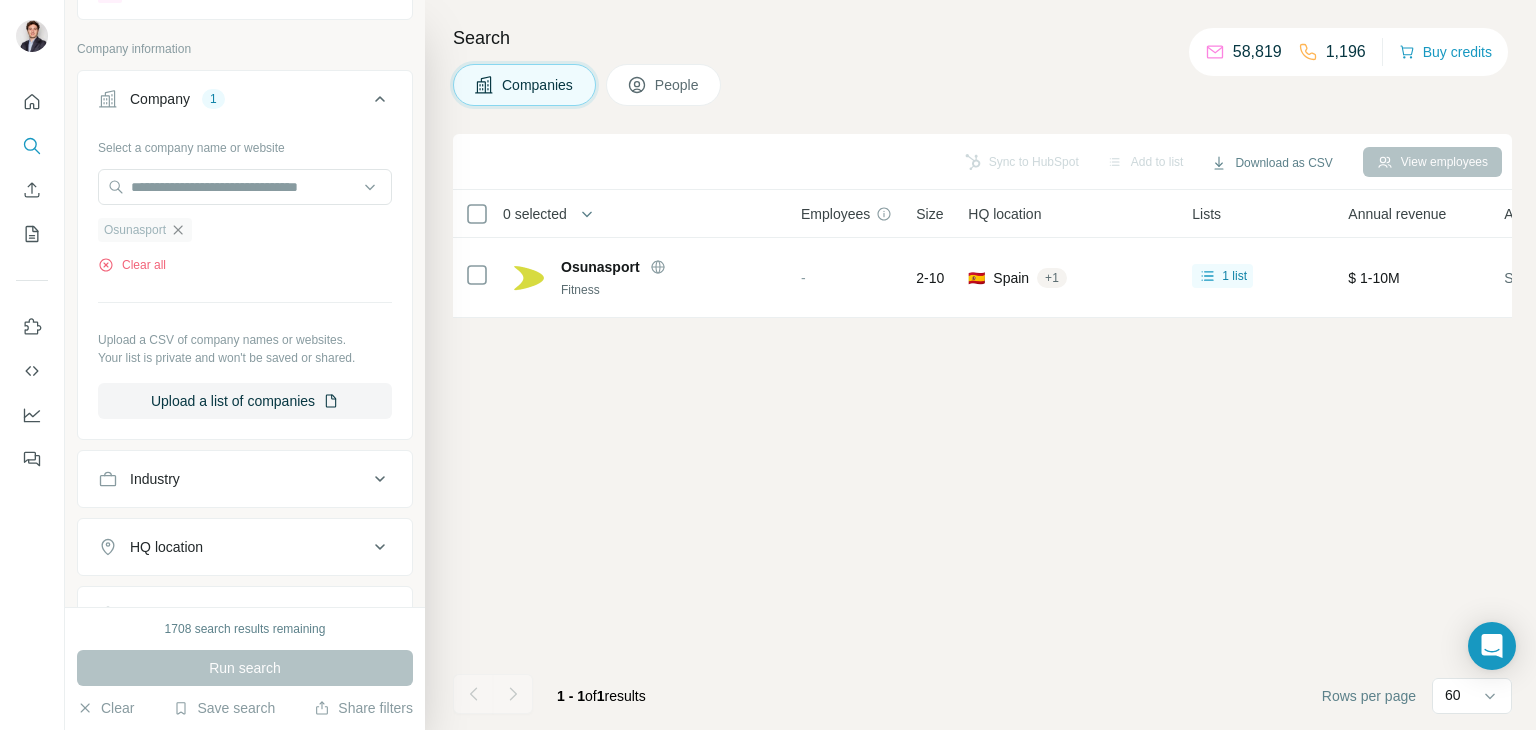 click 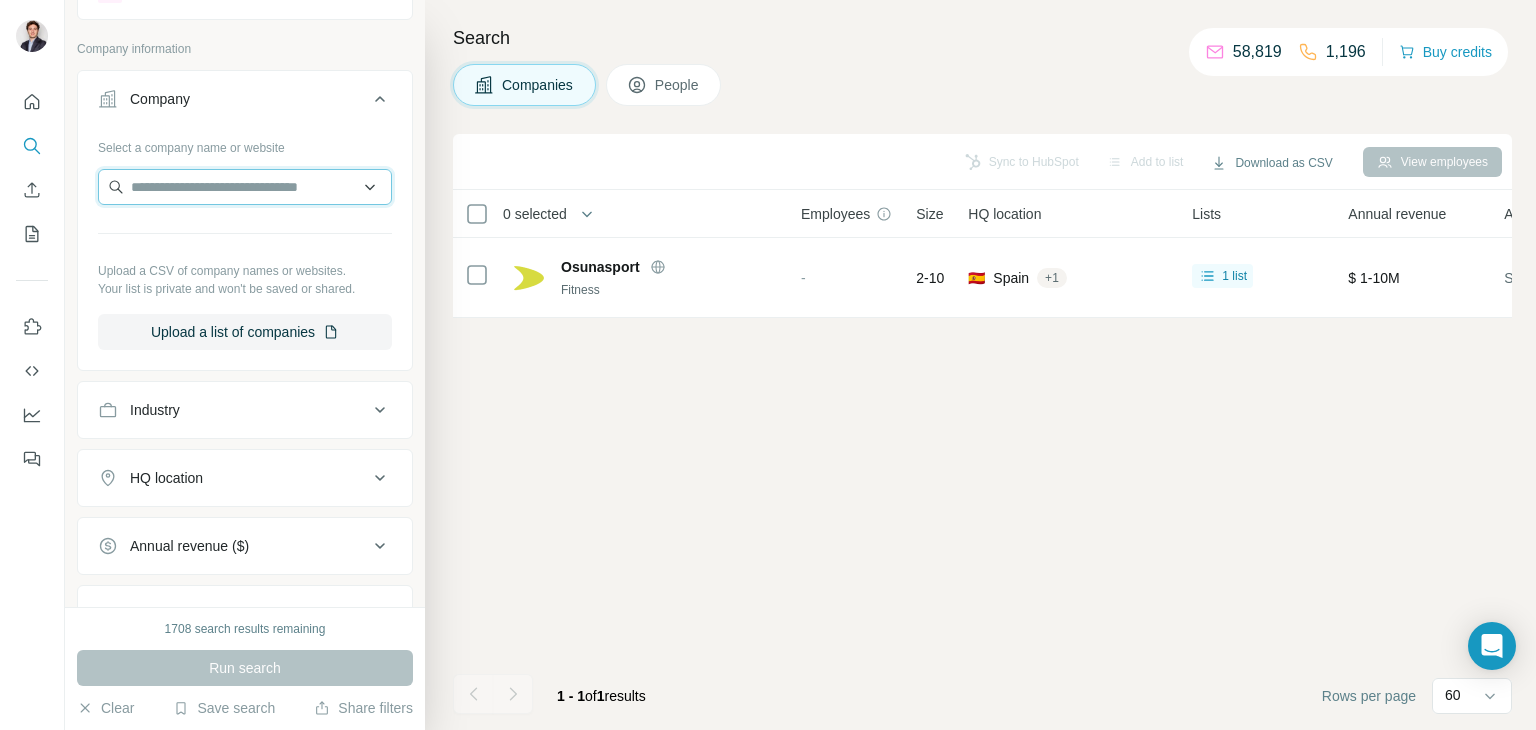 click at bounding box center [245, 187] 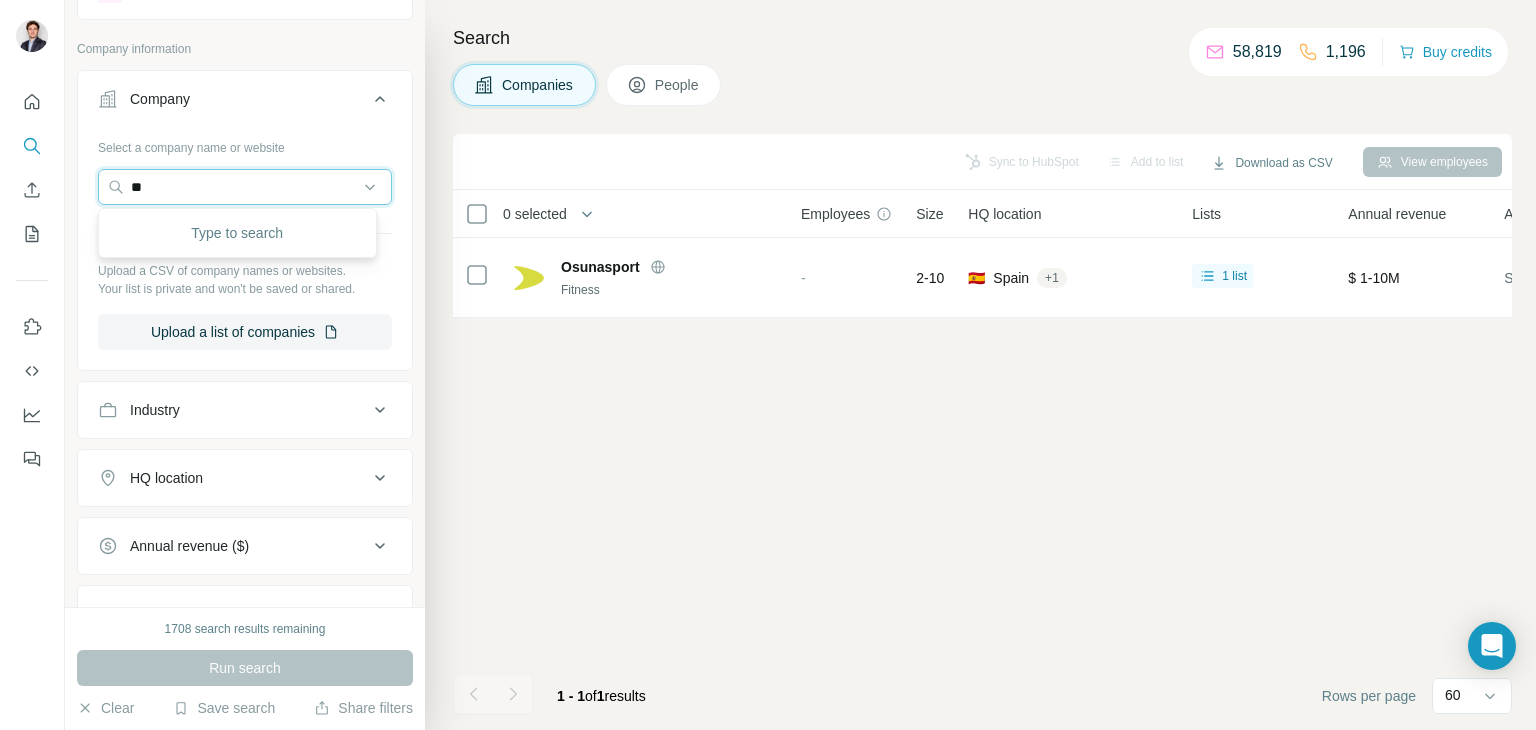 type on "*" 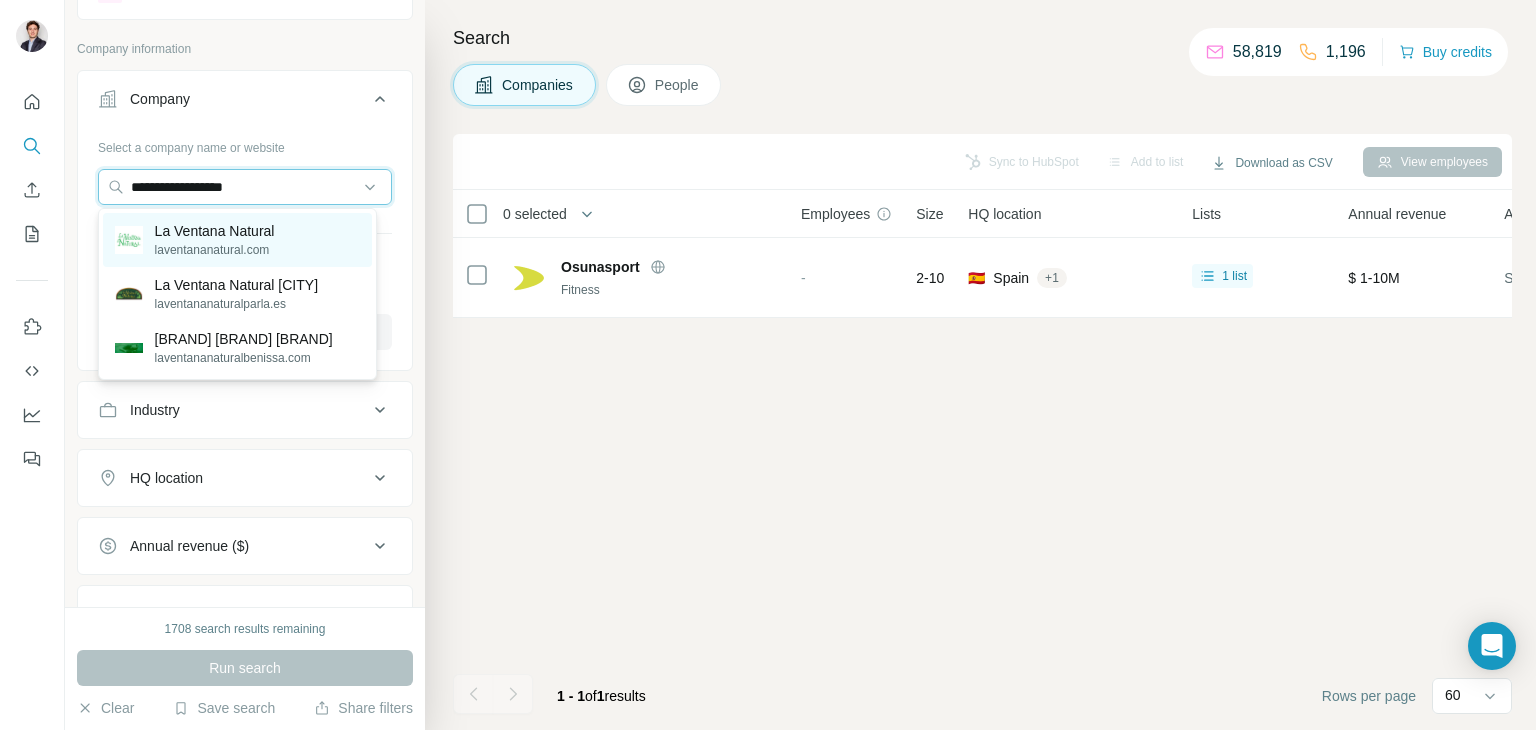 type on "**********" 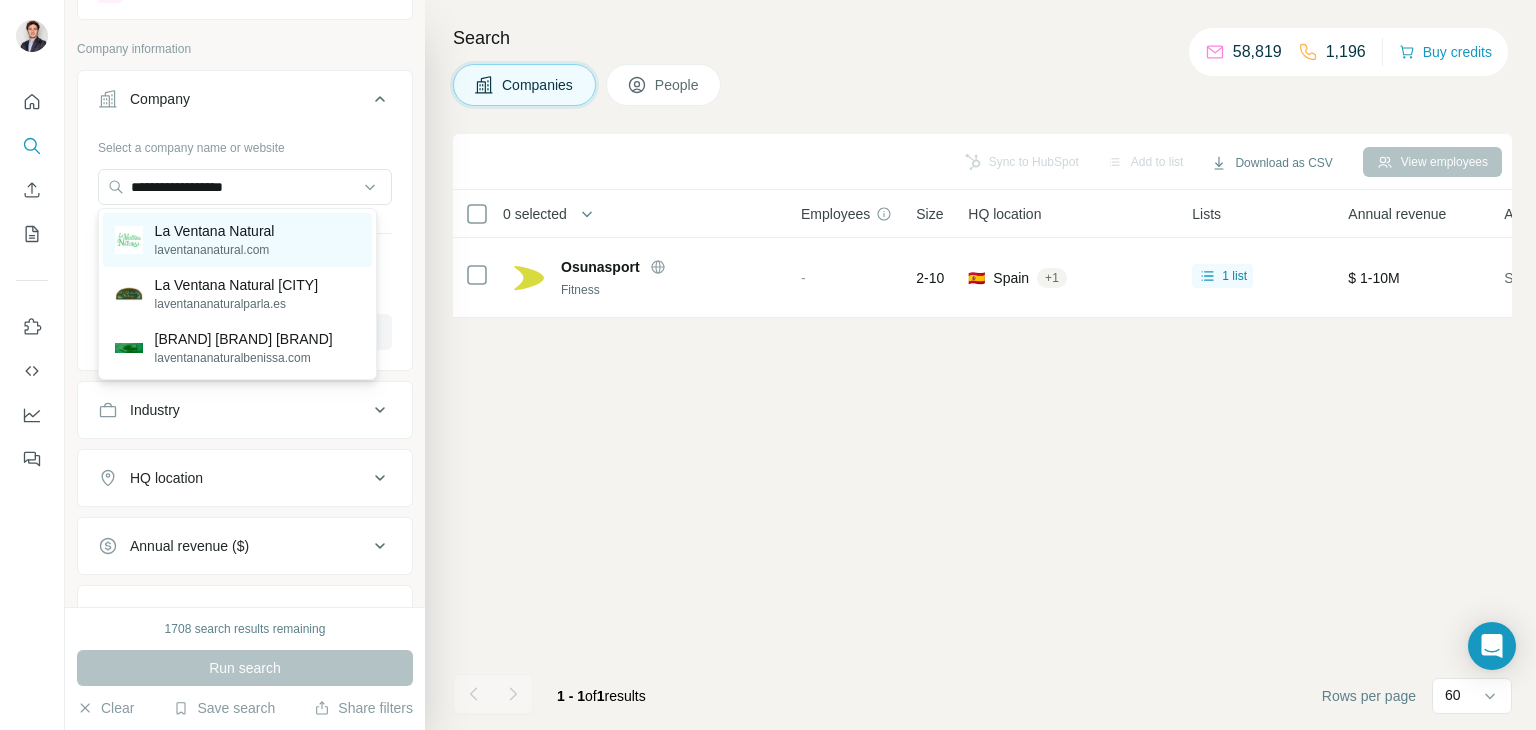 click on "La Ventana Natural laventananatural.com" at bounding box center [237, 240] 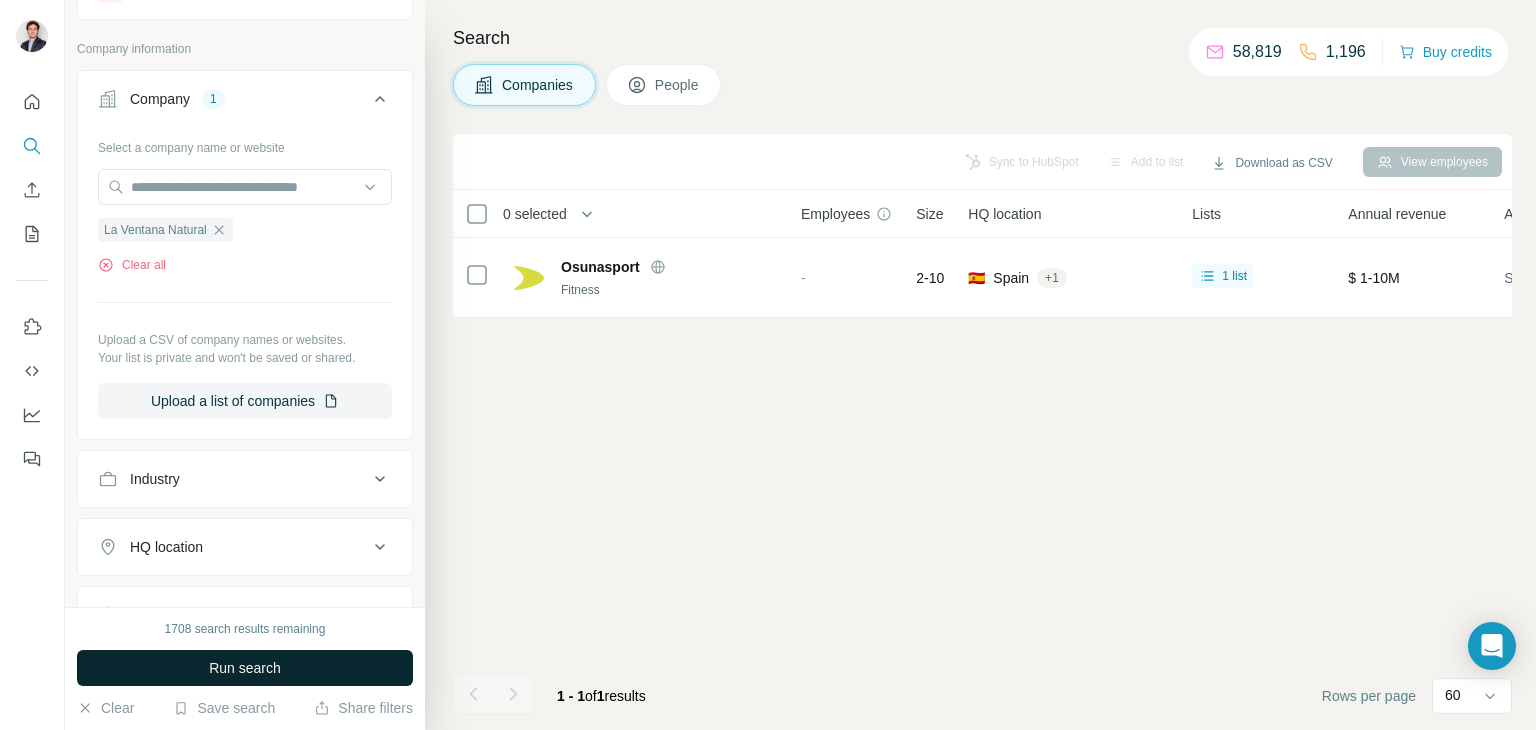 click on "Run search" at bounding box center (245, 668) 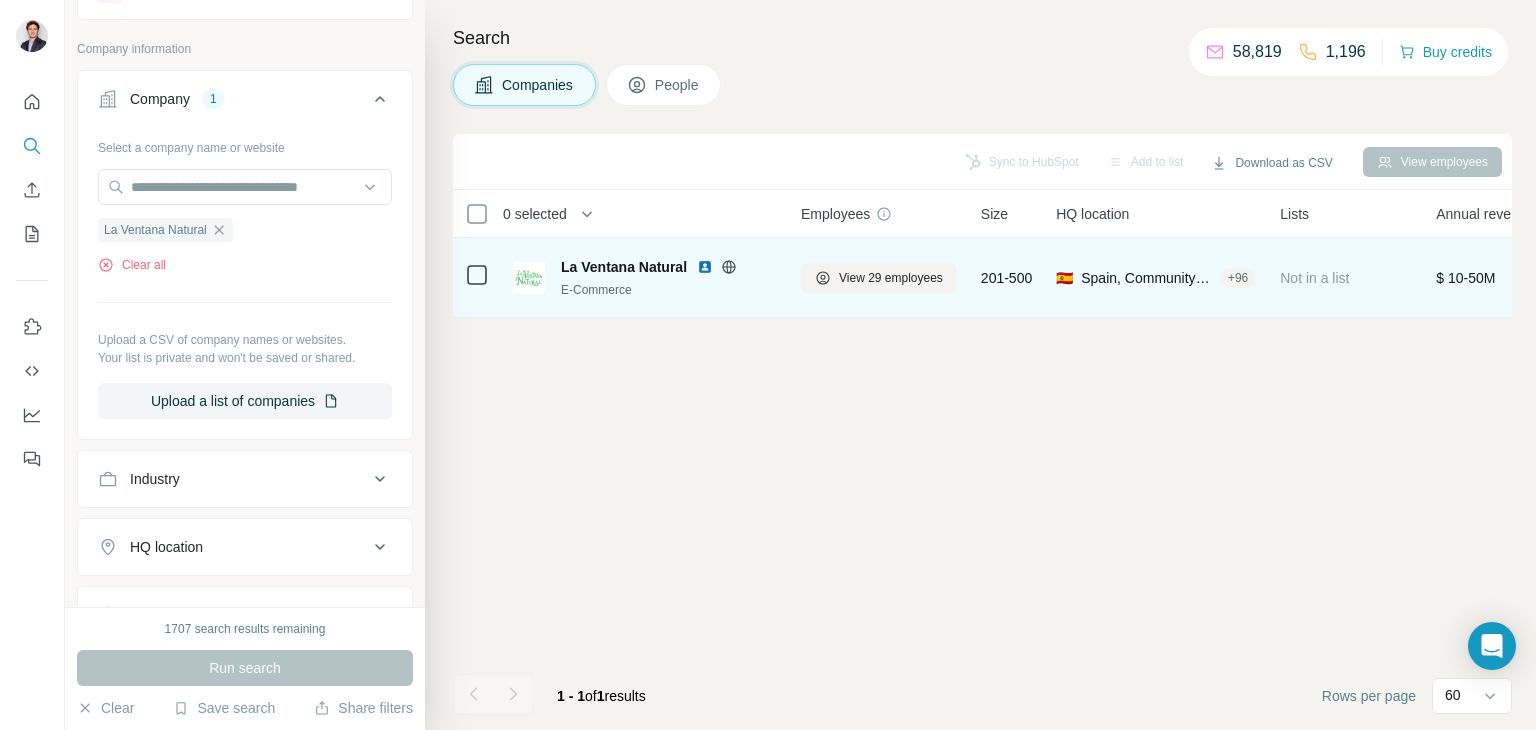 click on "View 29 employees" at bounding box center [879, 277] 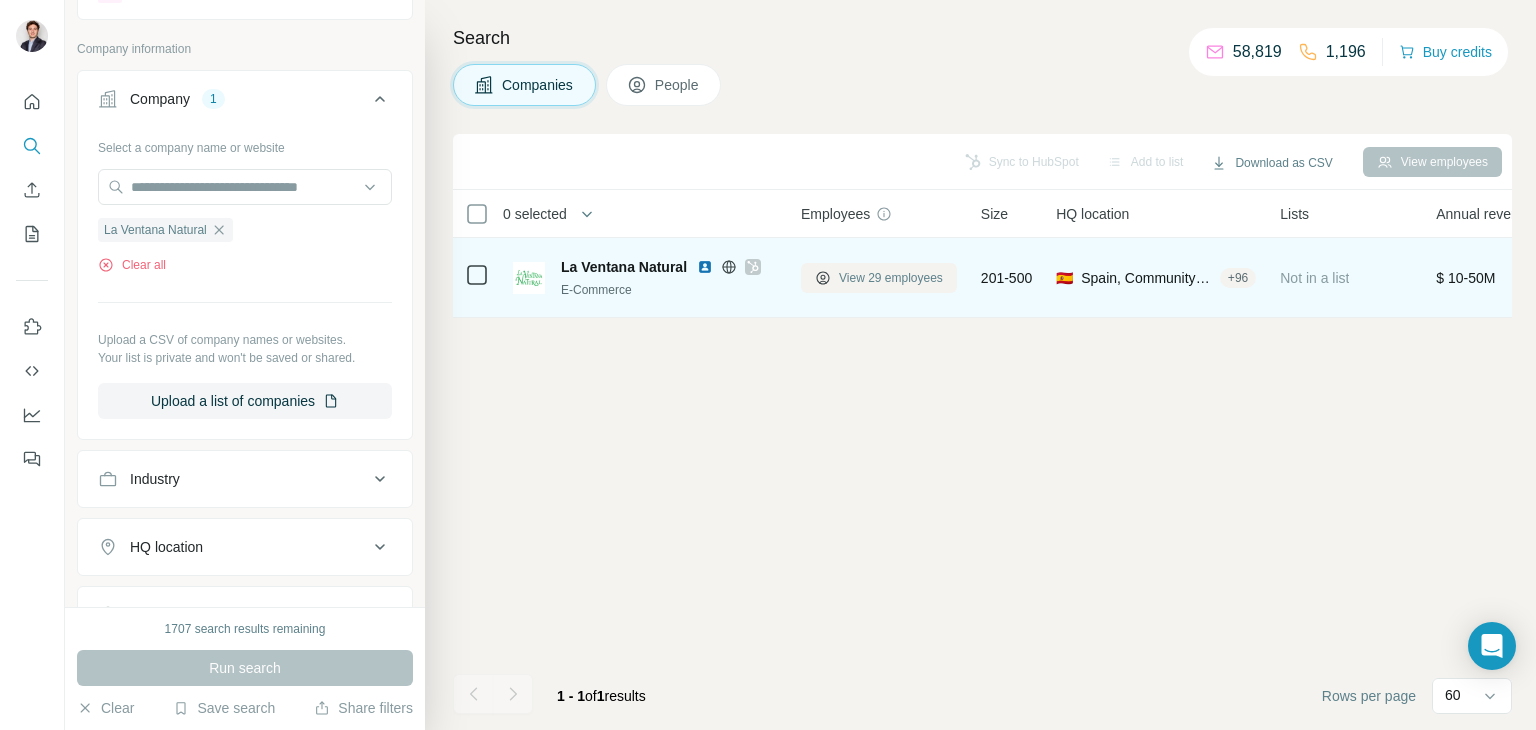 click on "View 29 employees" at bounding box center (891, 278) 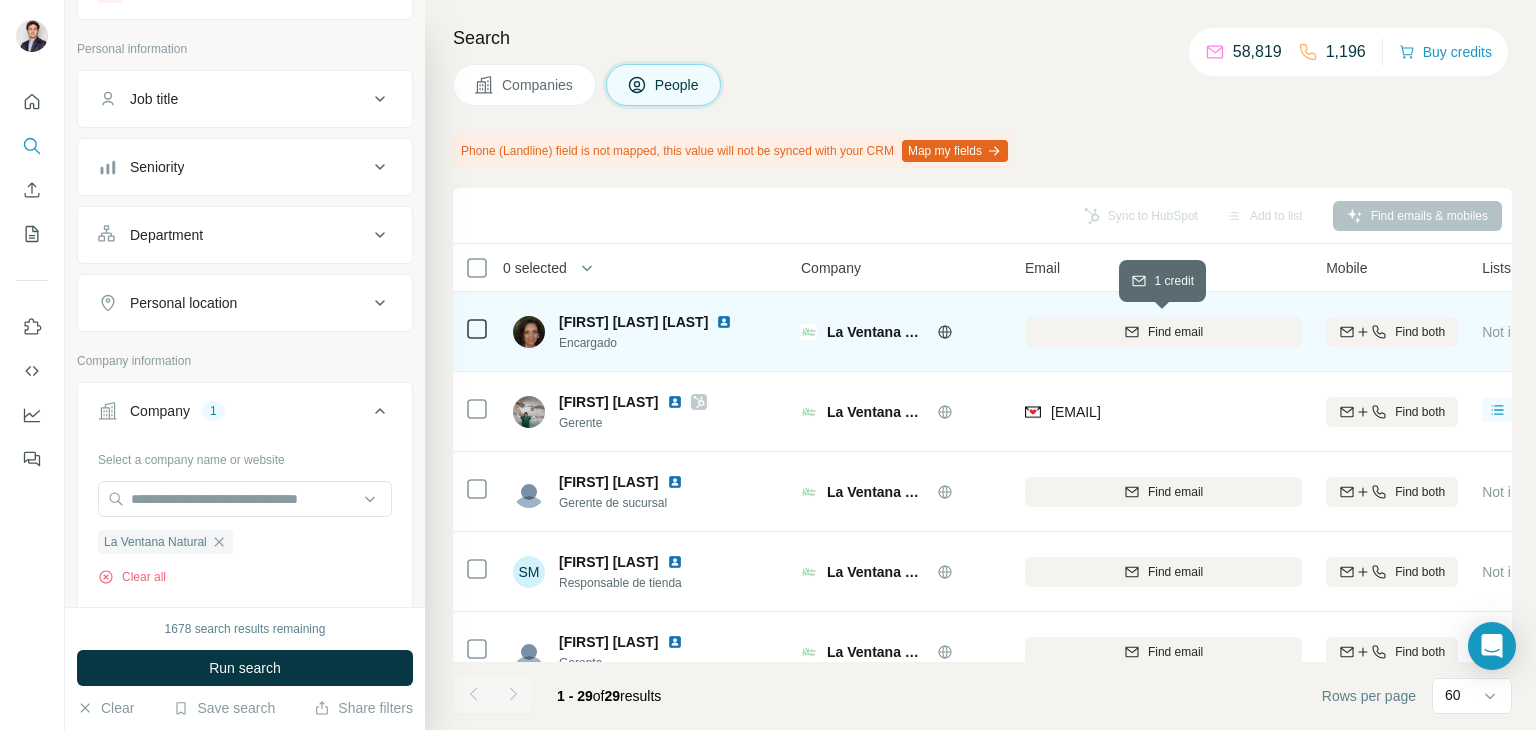 click on "Find email" at bounding box center (1163, 332) 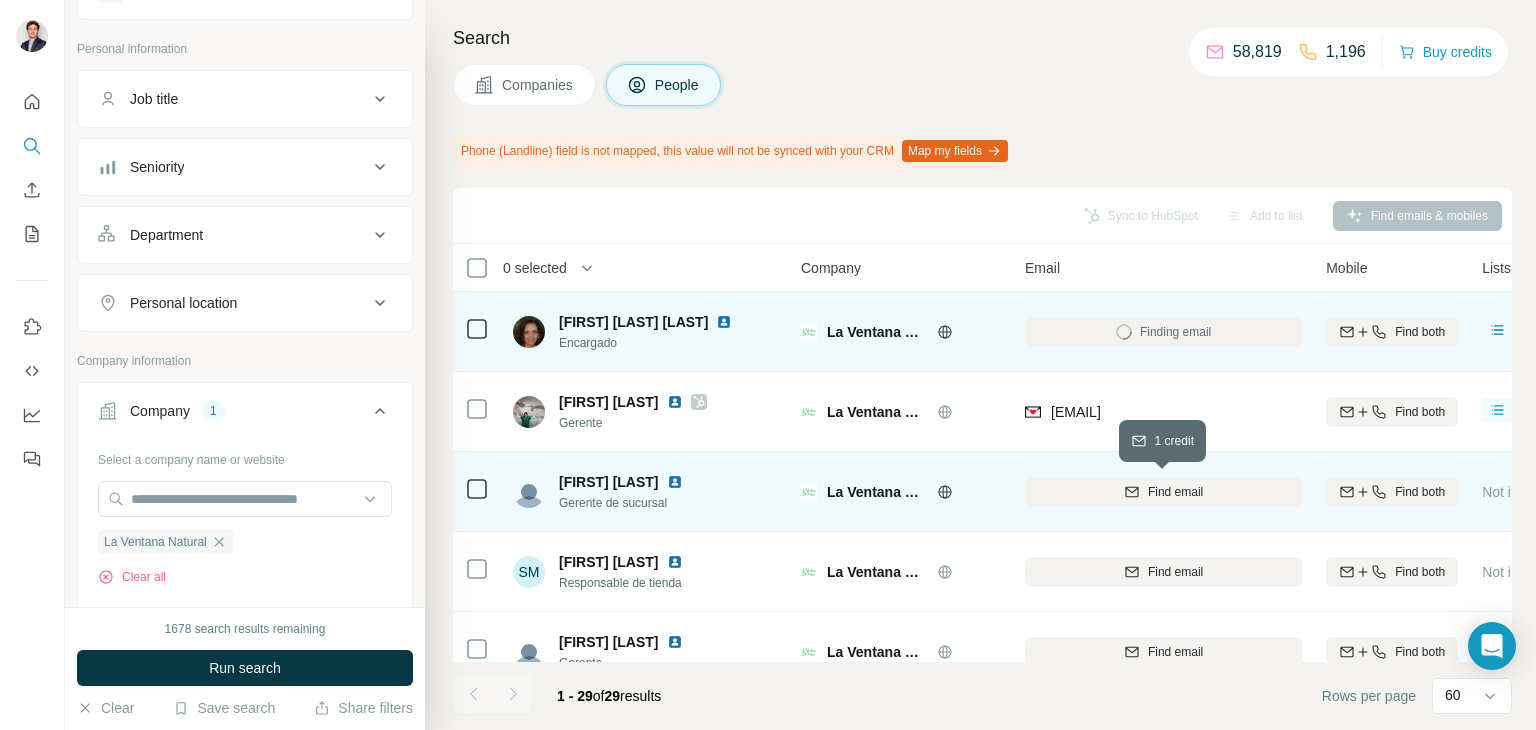 click on "Find email" at bounding box center [1175, 492] 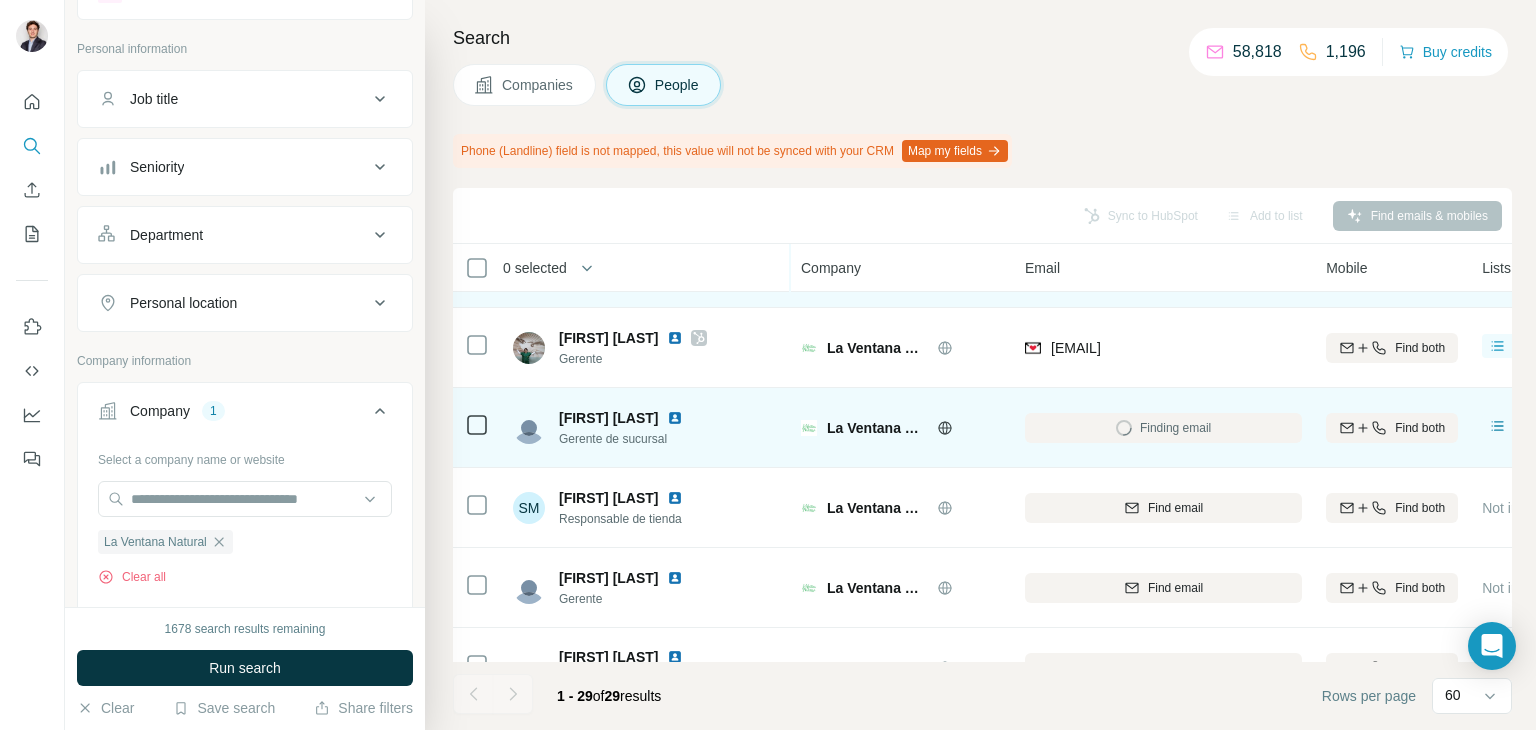 scroll, scrollTop: 100, scrollLeft: 0, axis: vertical 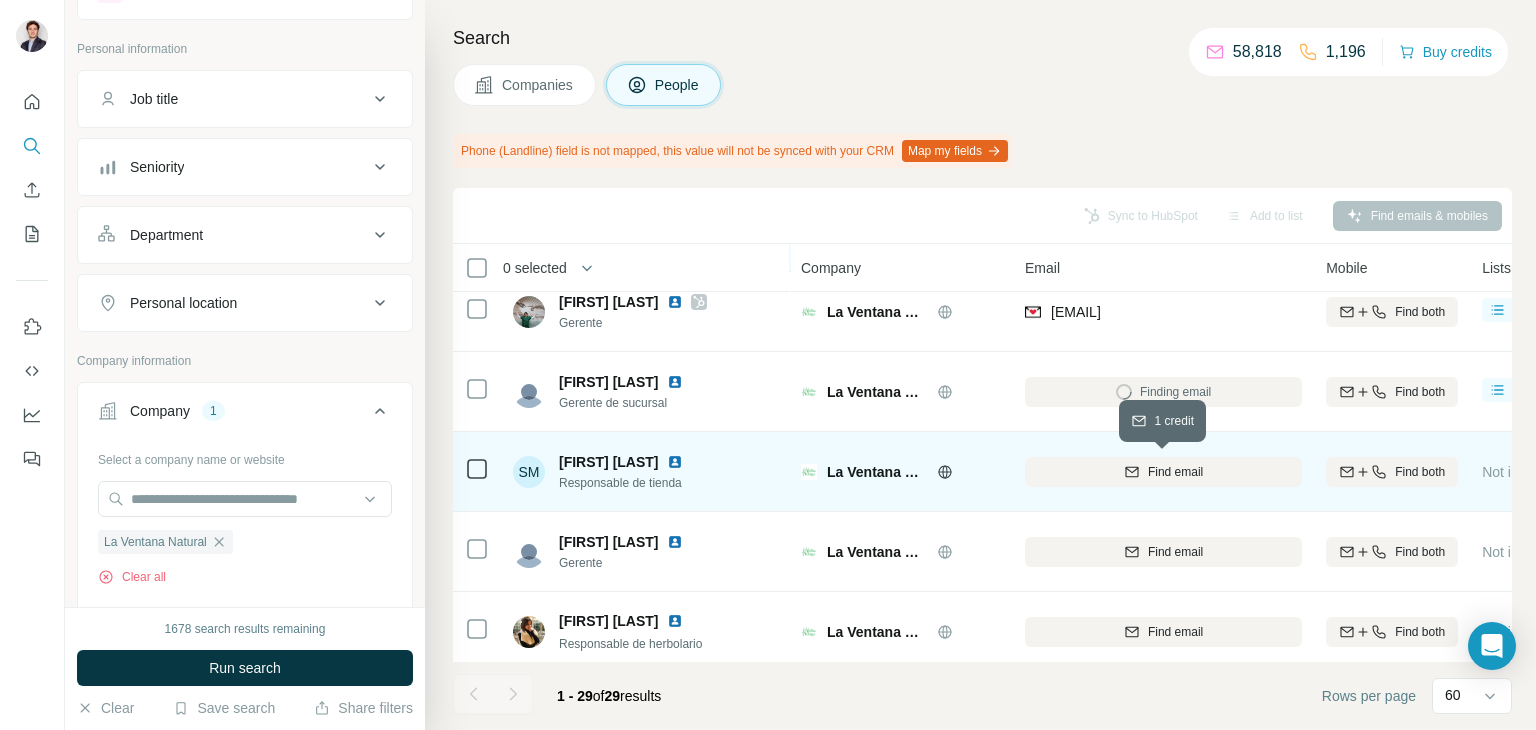 click on "Find email" at bounding box center [1163, 472] 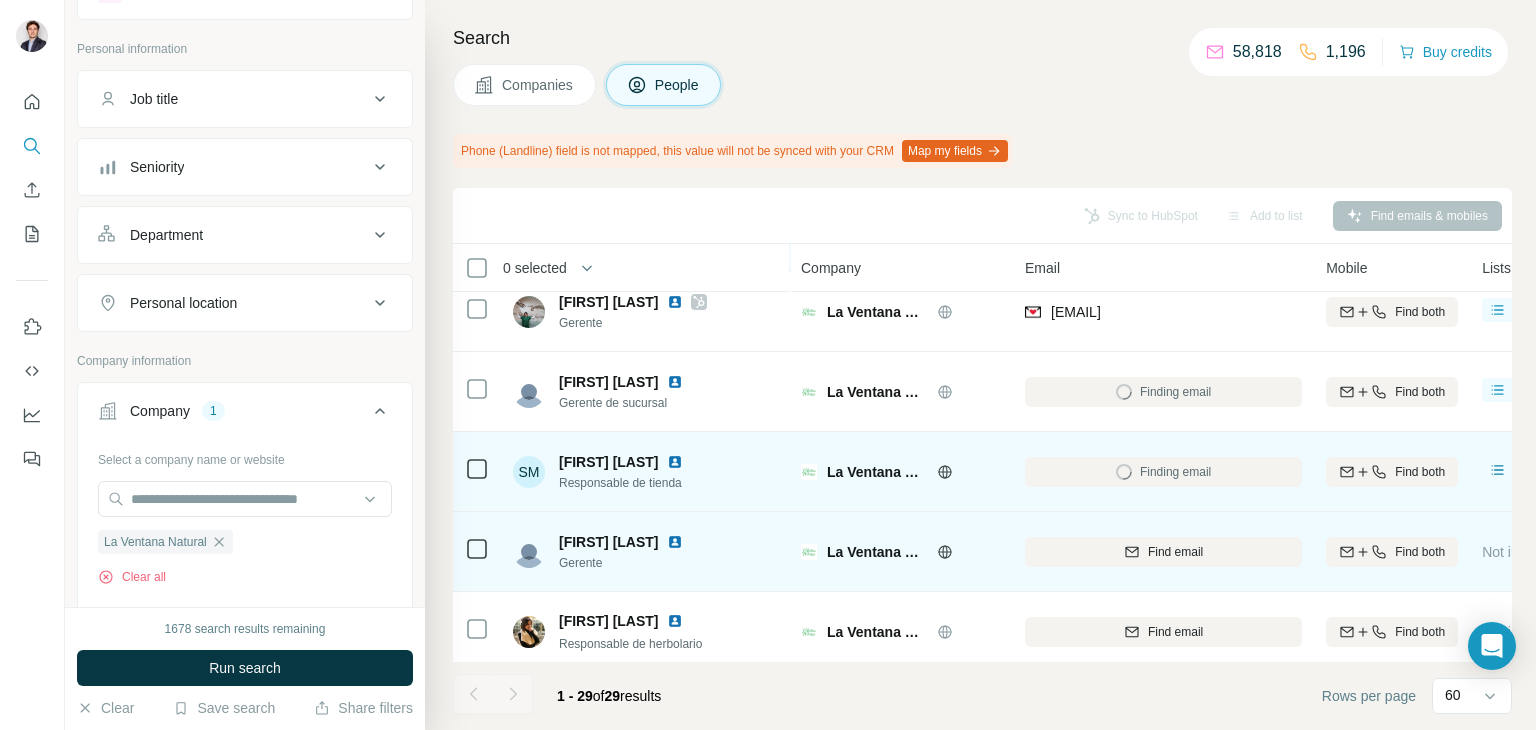 scroll, scrollTop: 200, scrollLeft: 0, axis: vertical 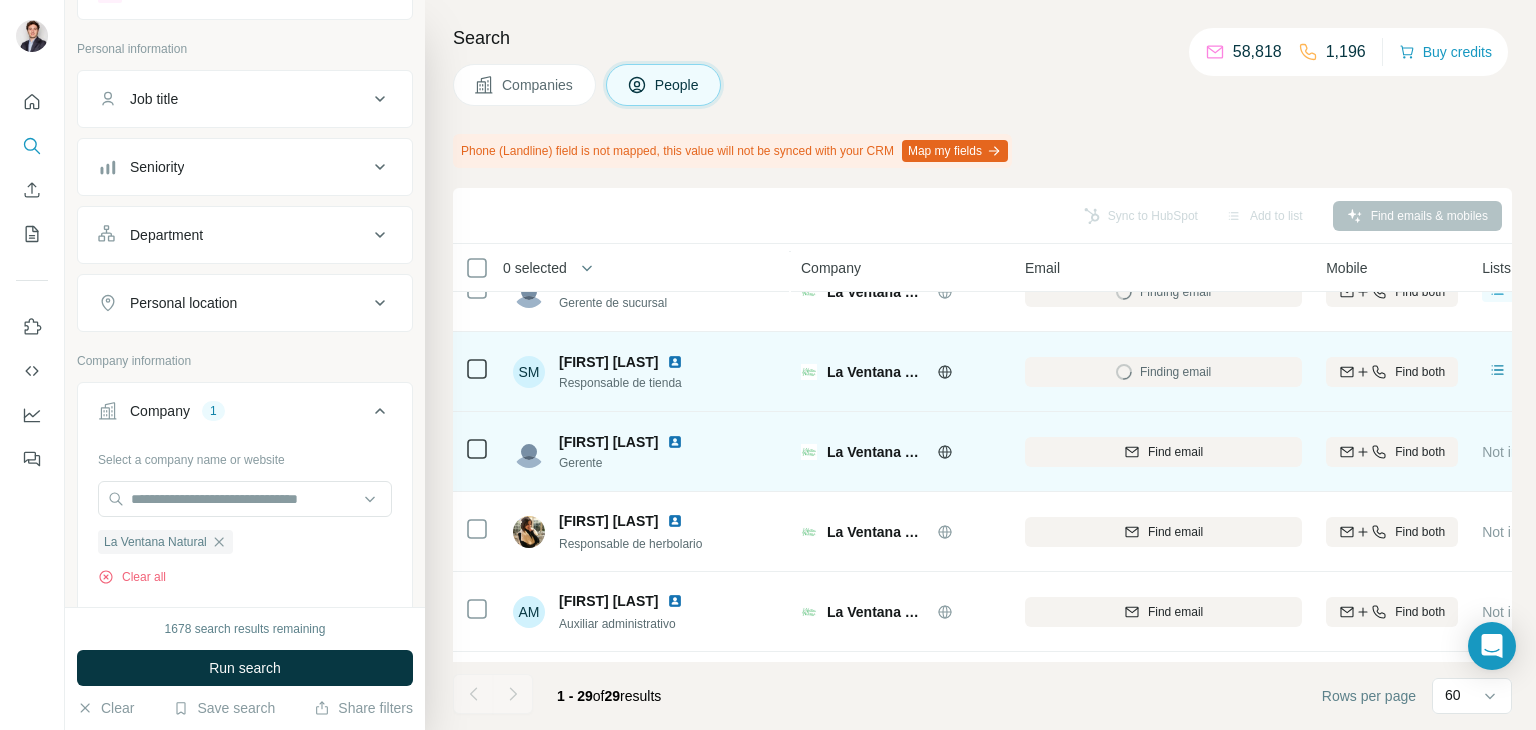 click on "Find email" at bounding box center (1163, 451) 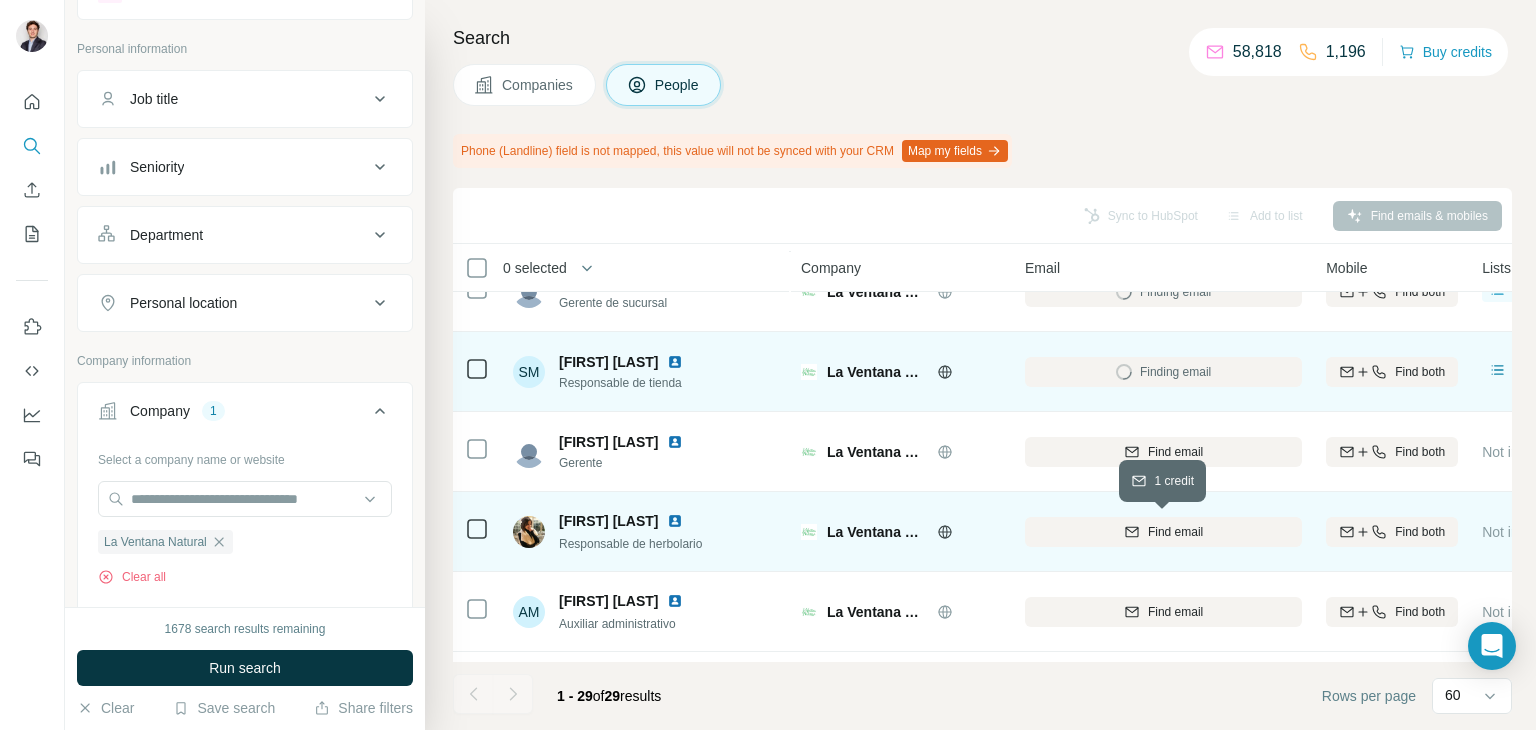 click on "Find email" at bounding box center (1163, 532) 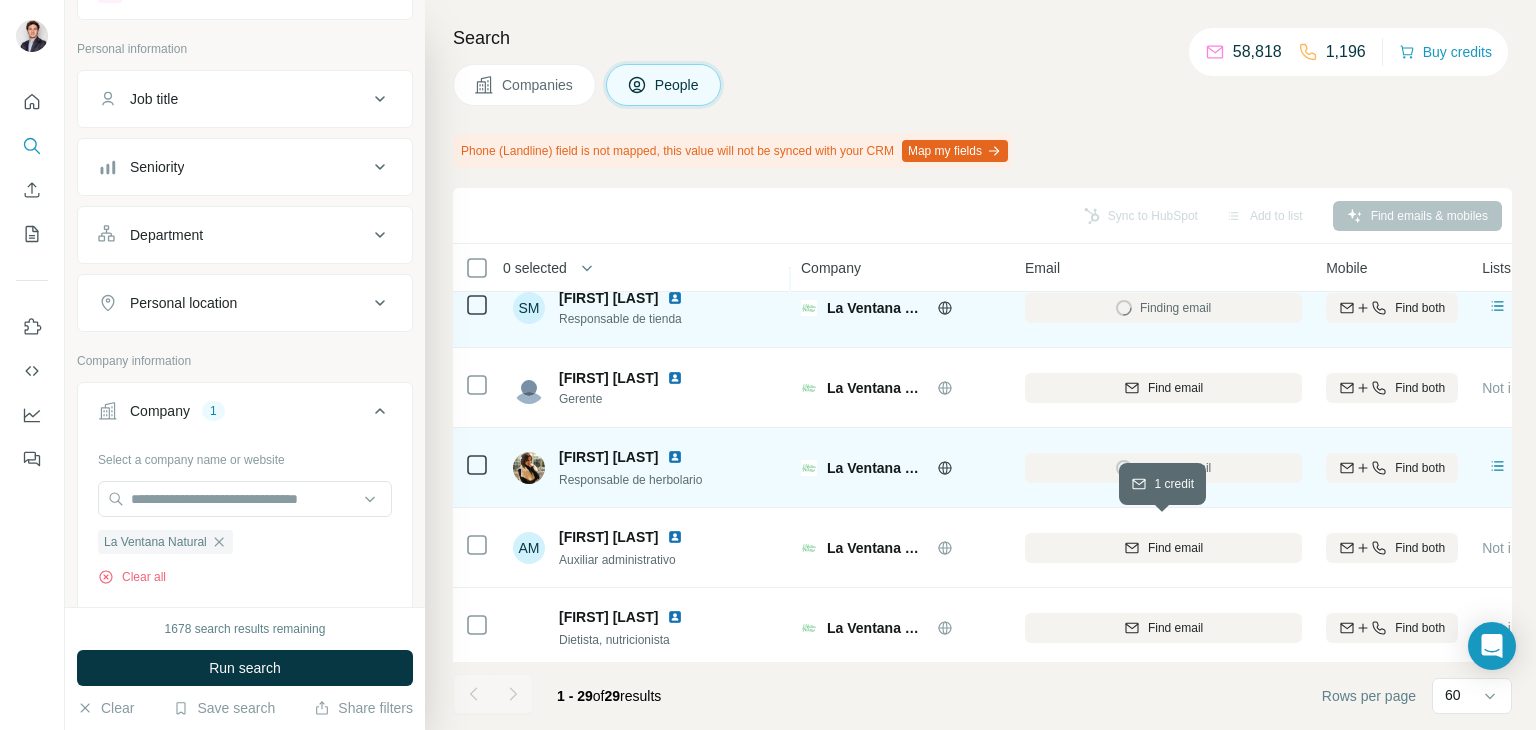 scroll, scrollTop: 300, scrollLeft: 0, axis: vertical 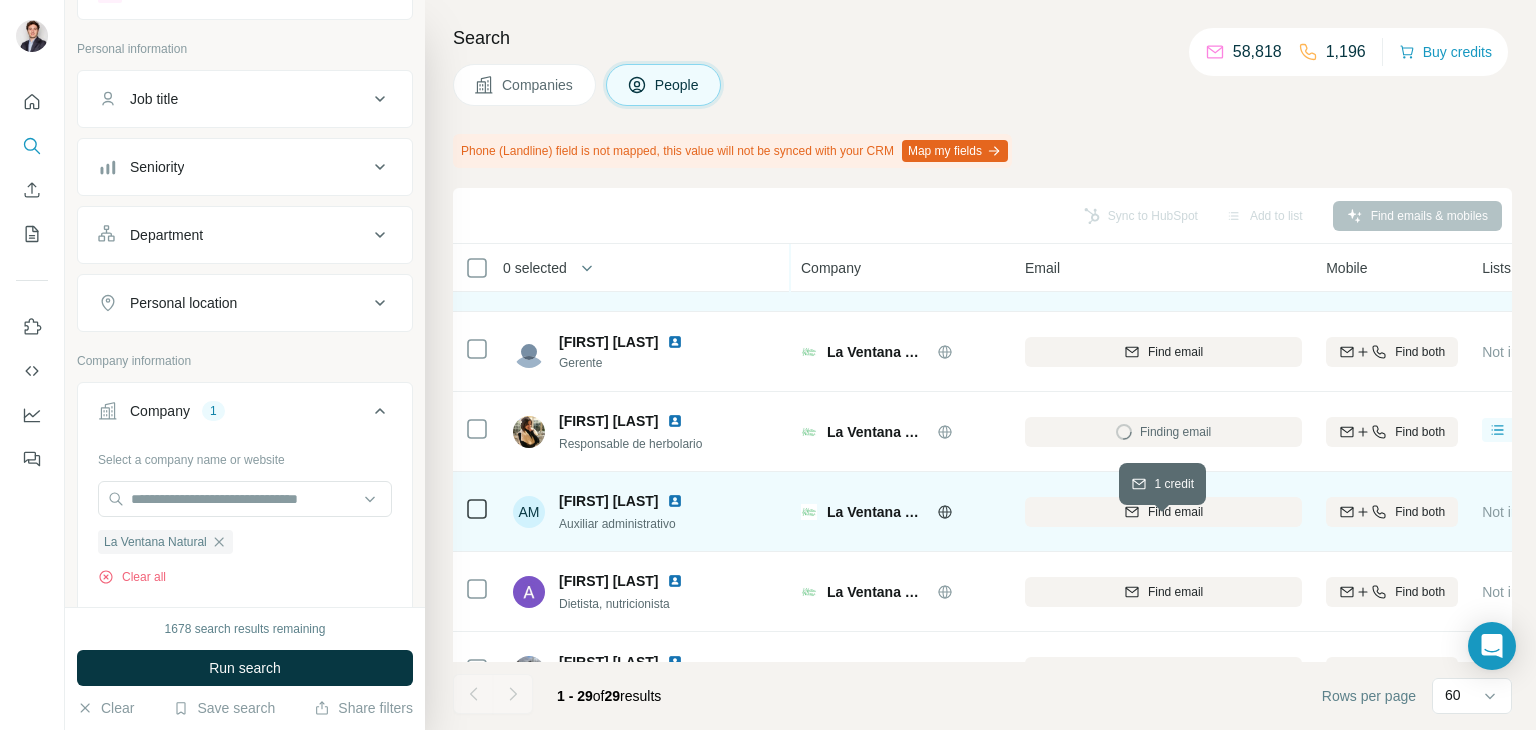 click on "Find email" at bounding box center [1175, 512] 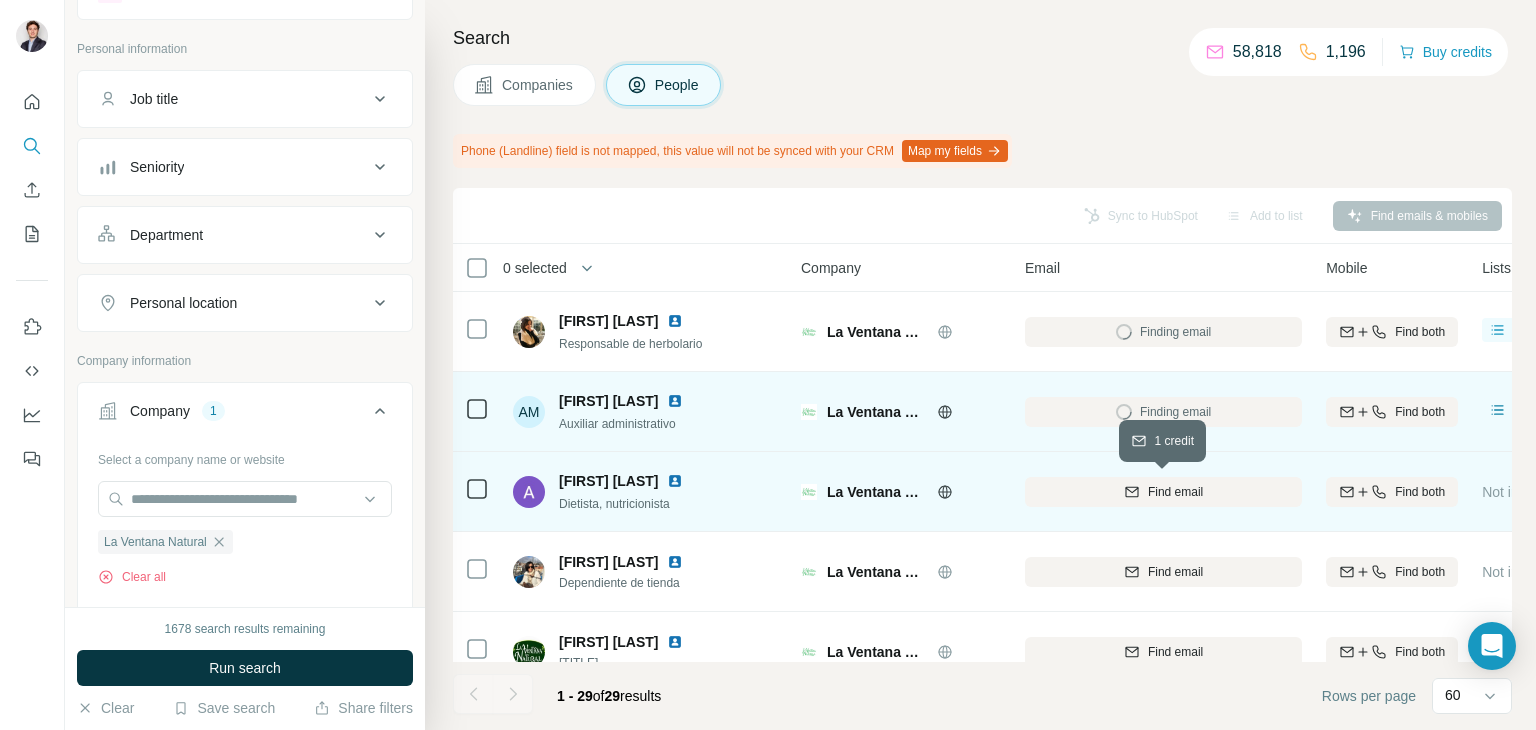 click on "Find email" at bounding box center (1175, 492) 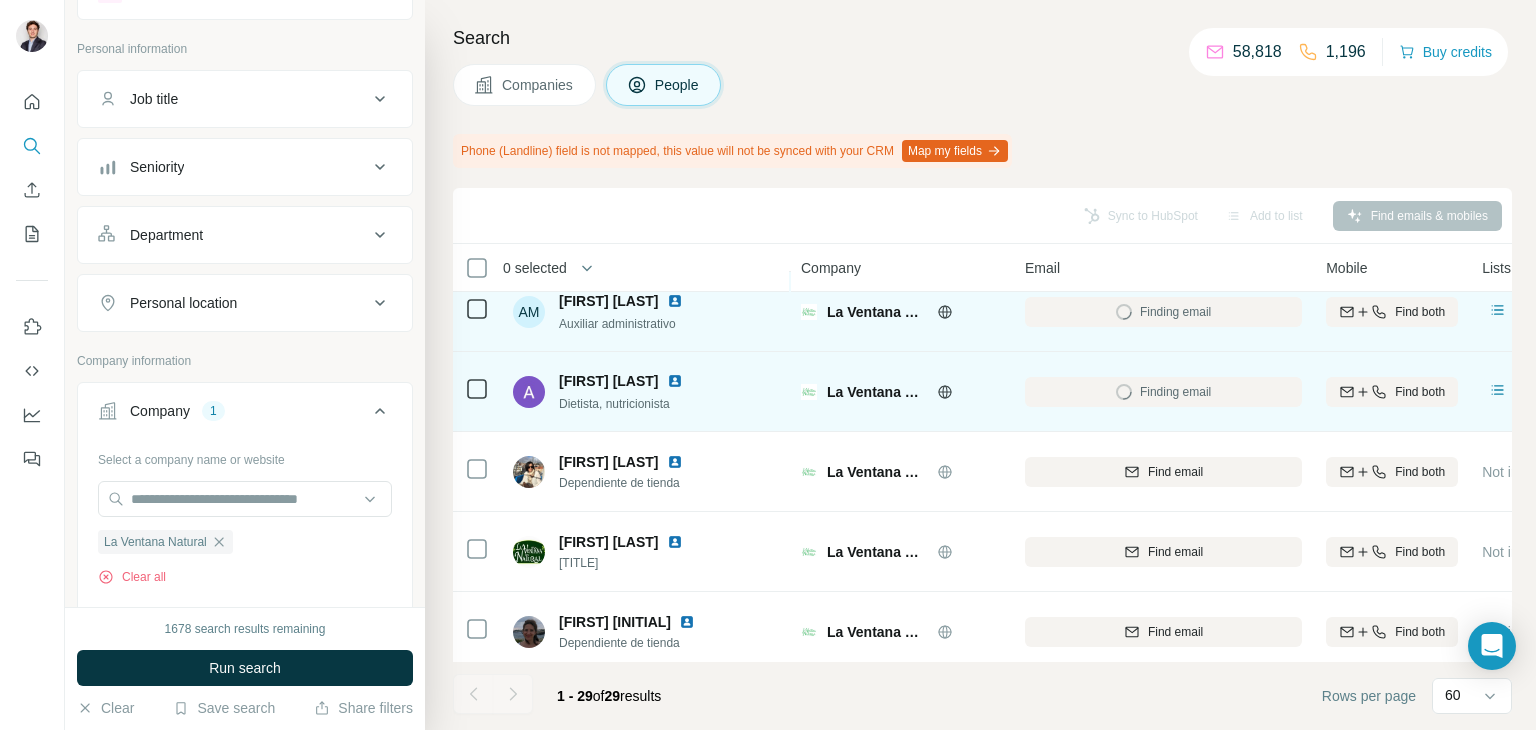 click on "Find email" at bounding box center [1163, 471] 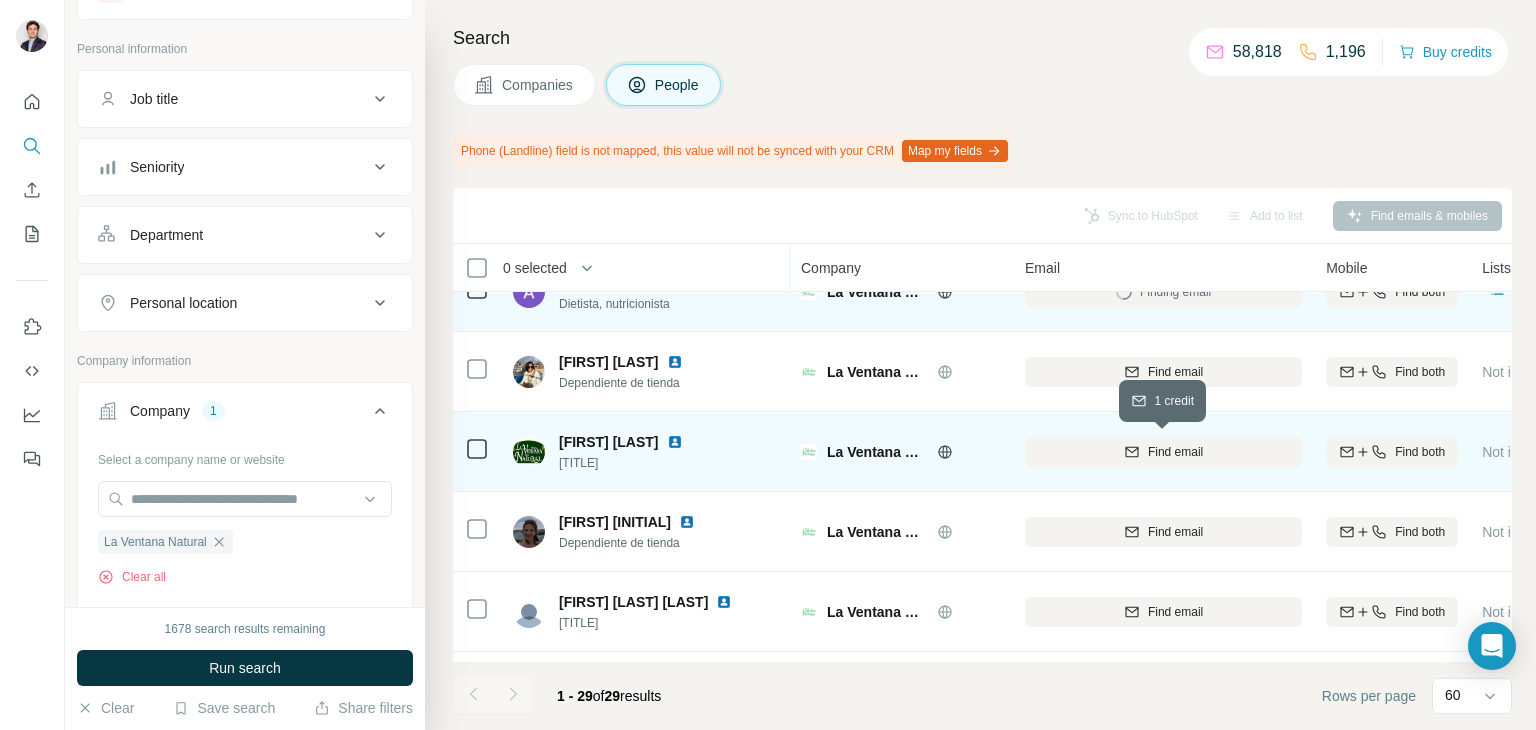 click on "Find email" at bounding box center (1163, 452) 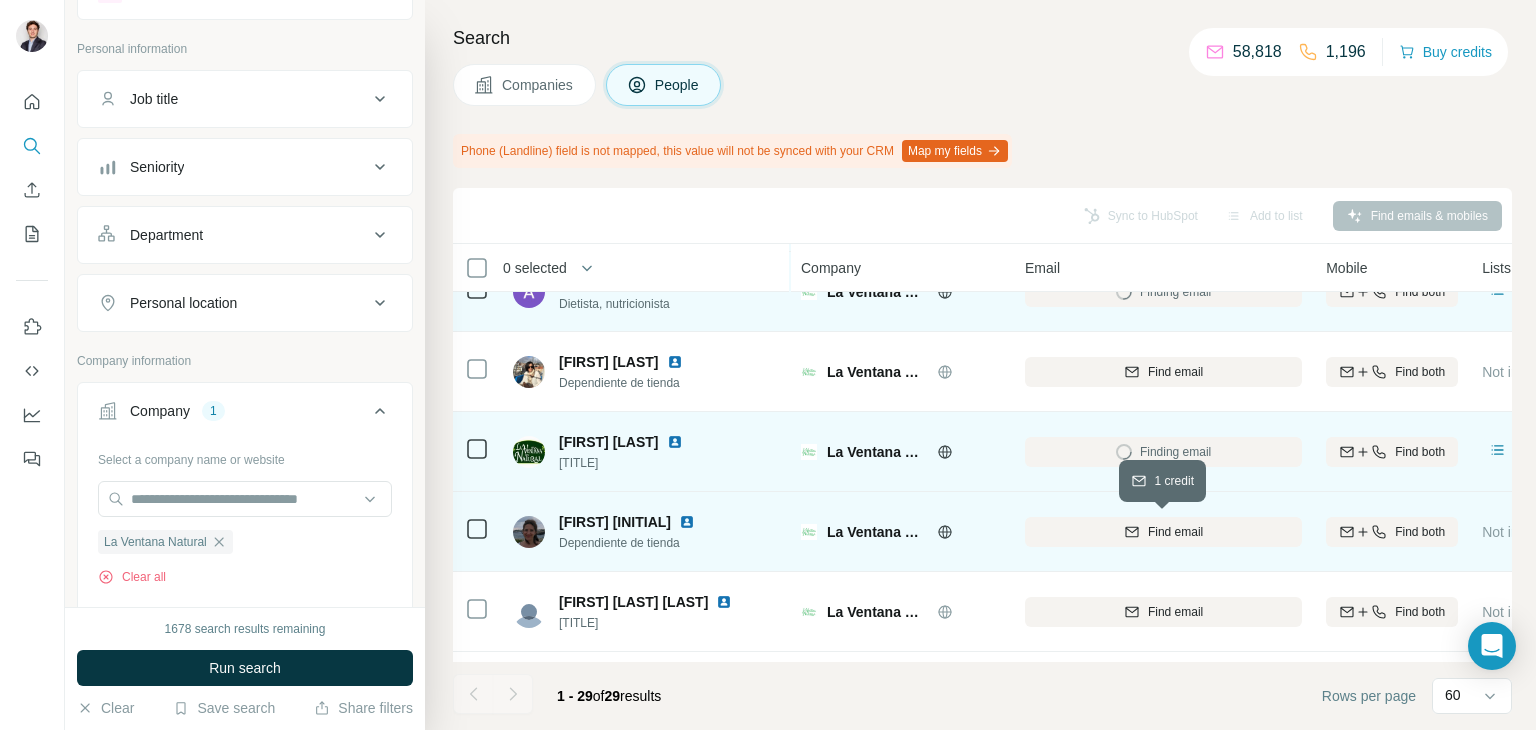 click on "Find email" at bounding box center (1163, 532) 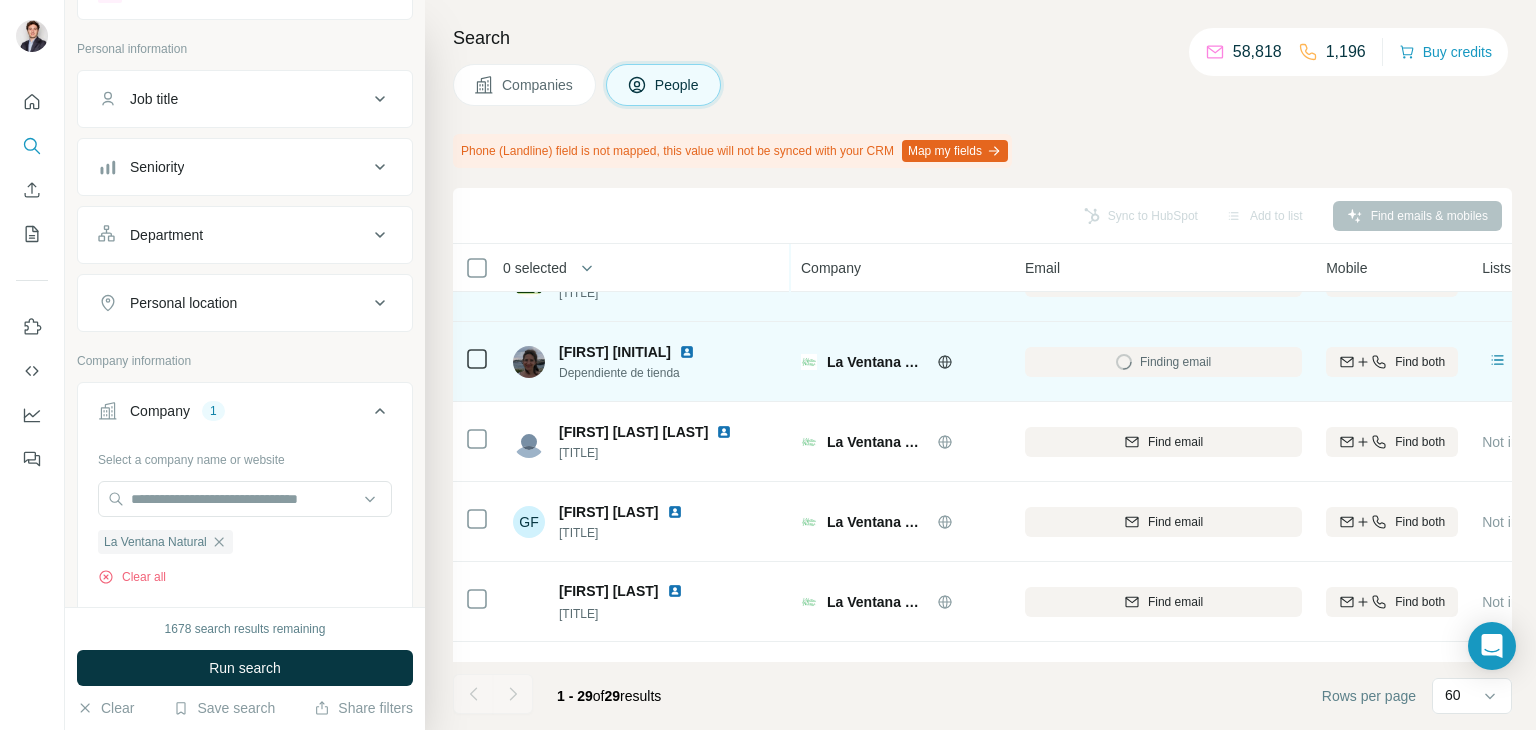 scroll, scrollTop: 800, scrollLeft: 0, axis: vertical 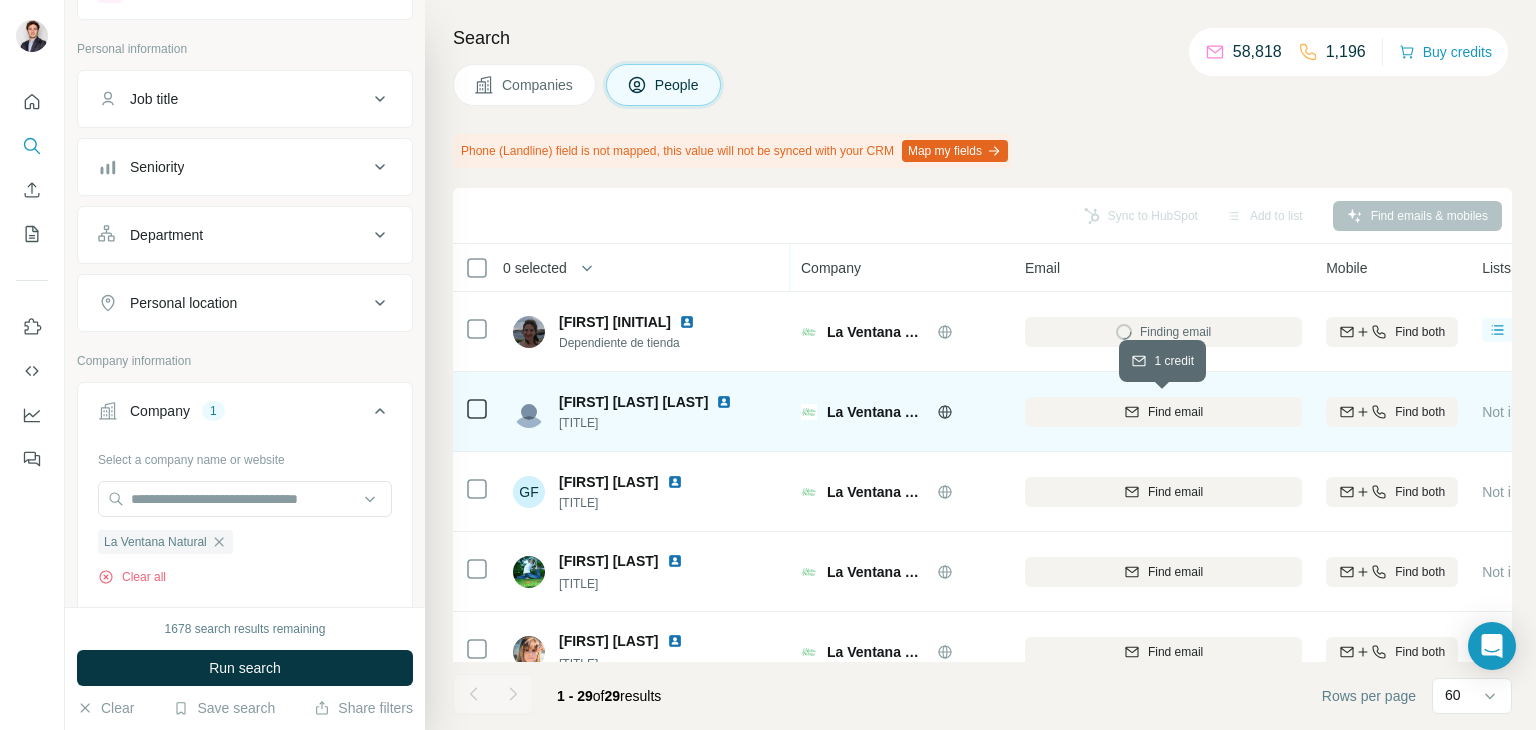 click on "Find email" at bounding box center [1163, 412] 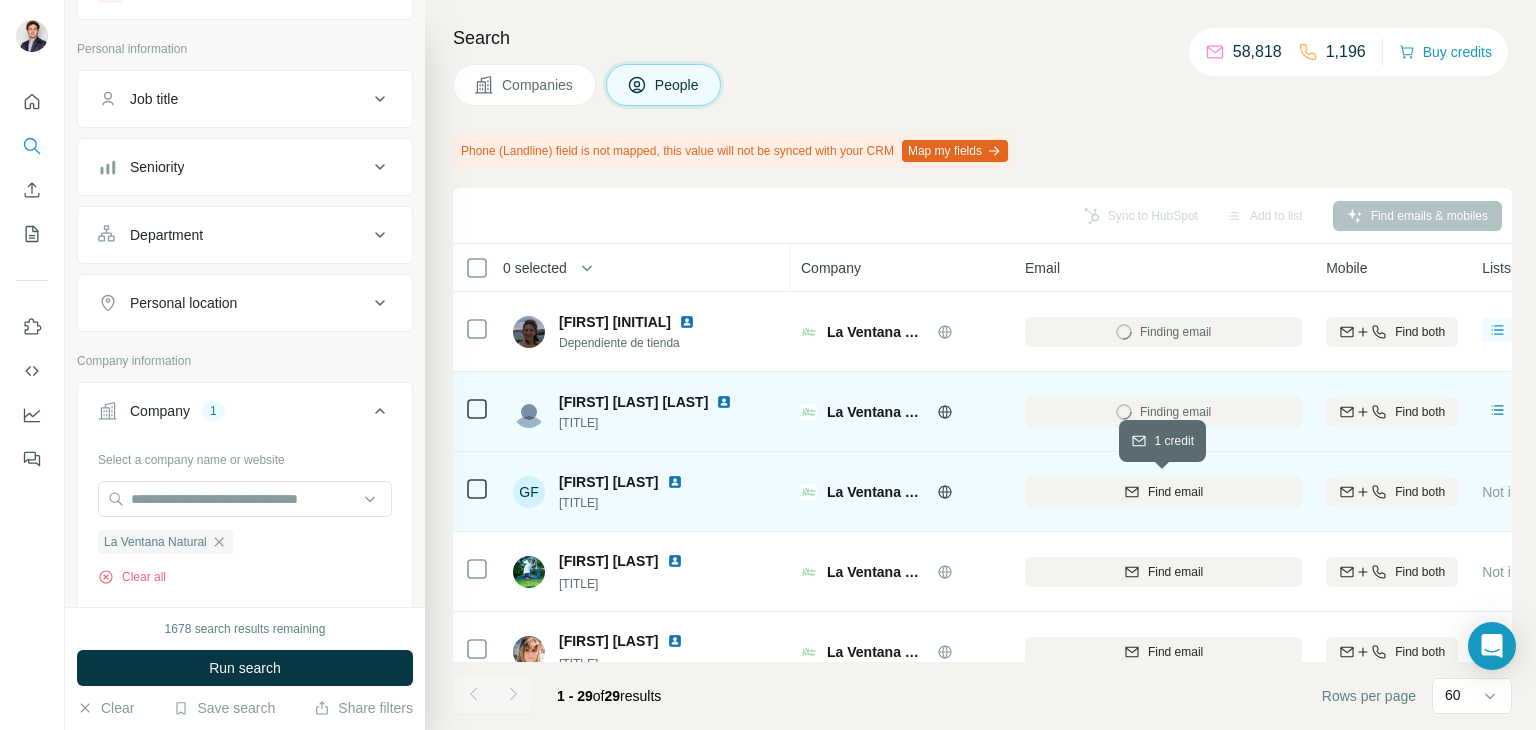 click on "Find email" at bounding box center (1163, 492) 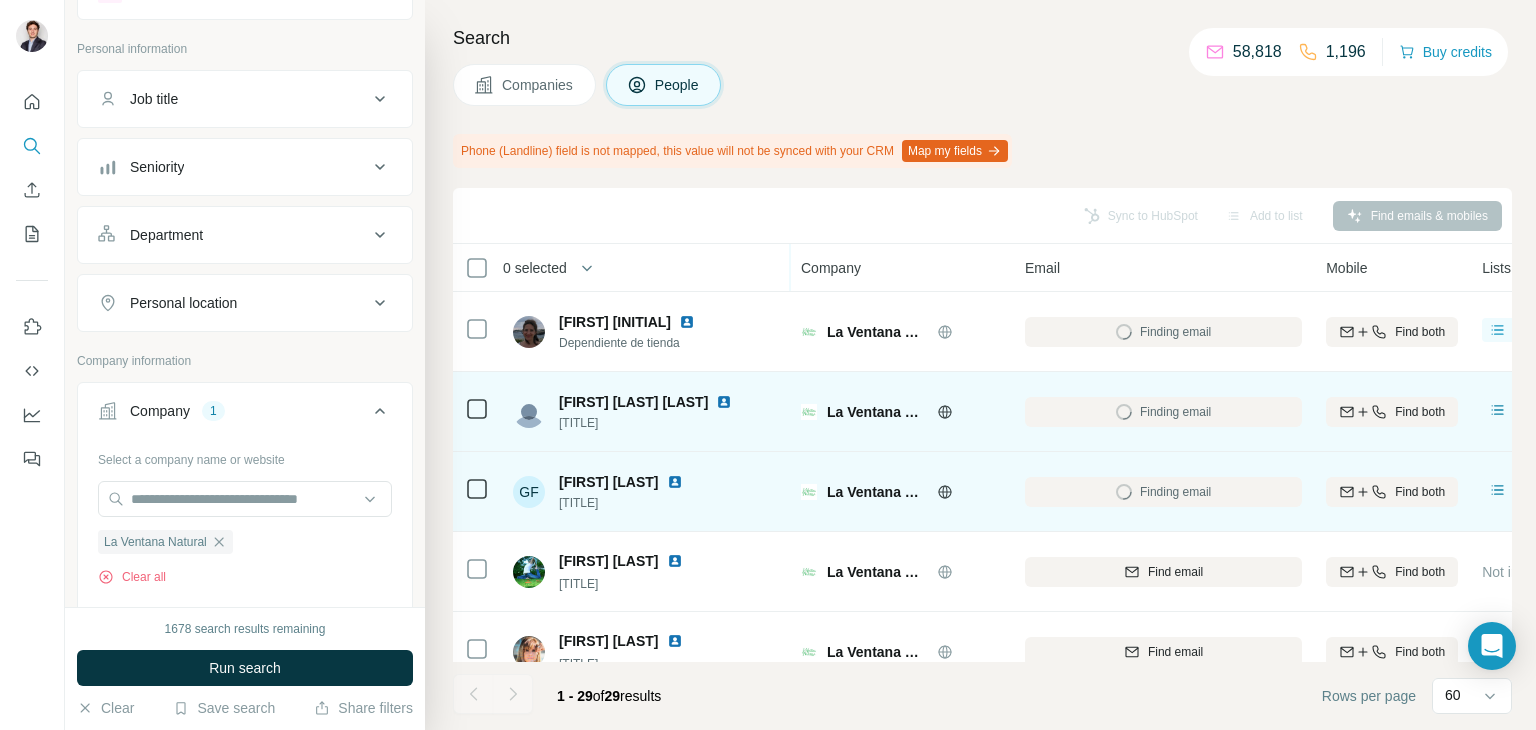 scroll, scrollTop: 900, scrollLeft: 0, axis: vertical 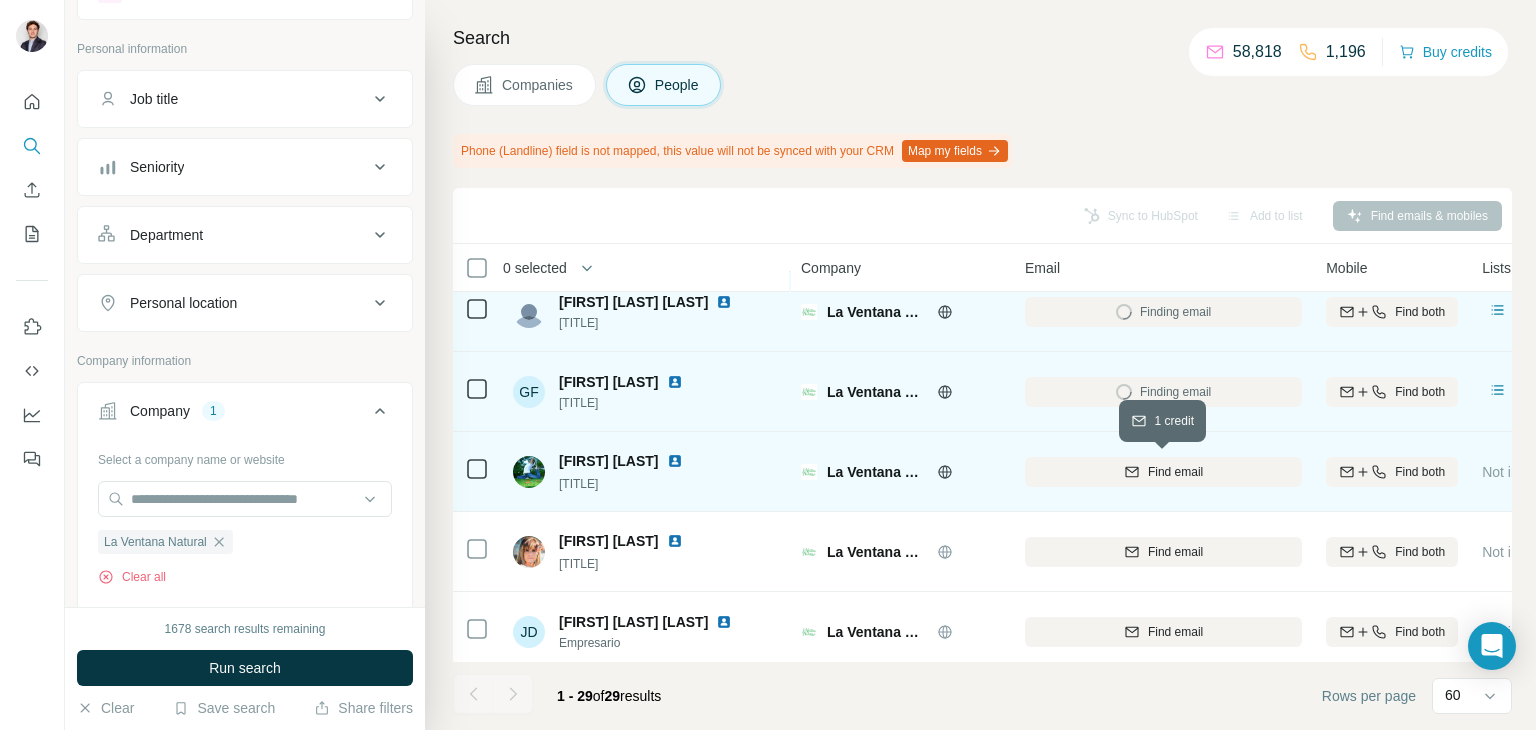 click on "Find email" at bounding box center [1175, 472] 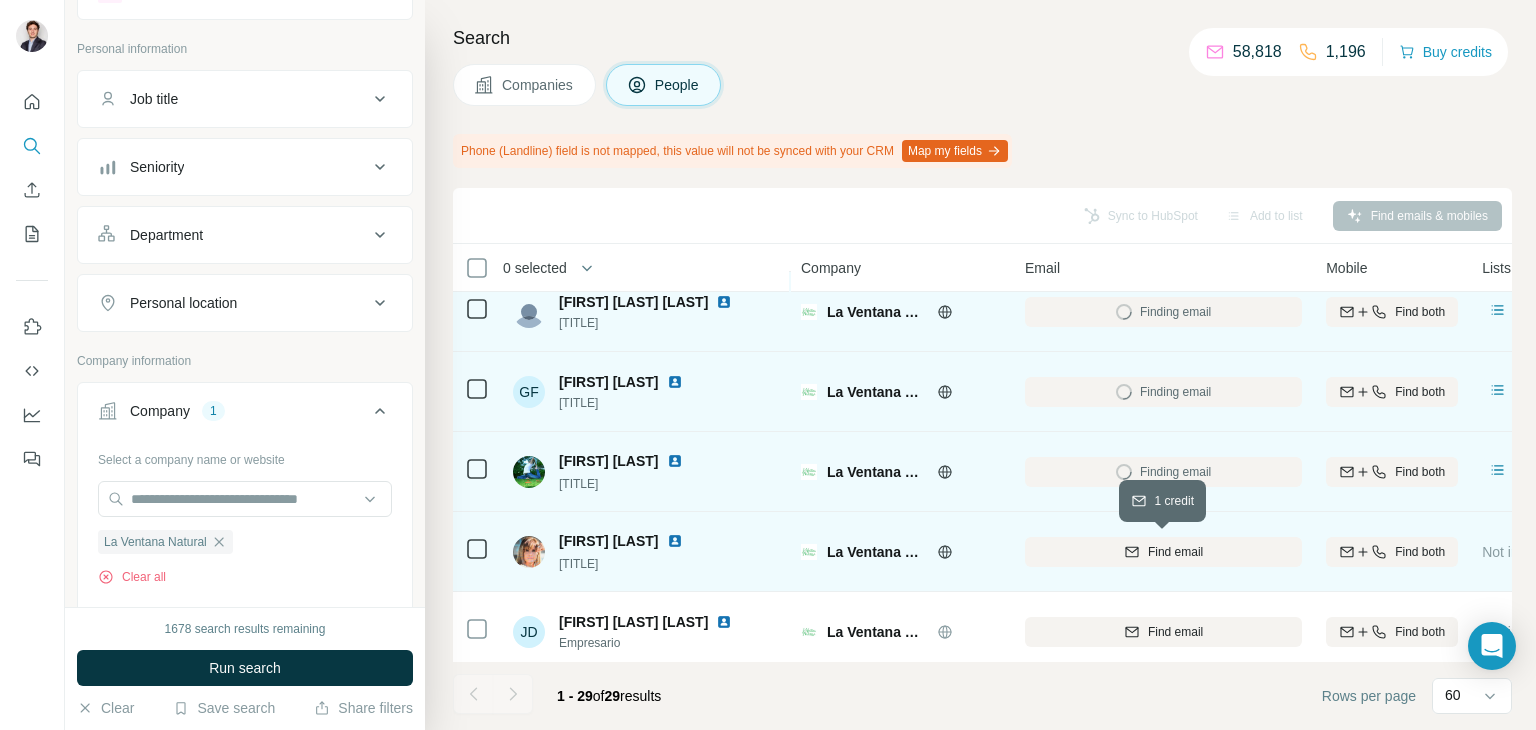 click on "Find email" at bounding box center (1175, 552) 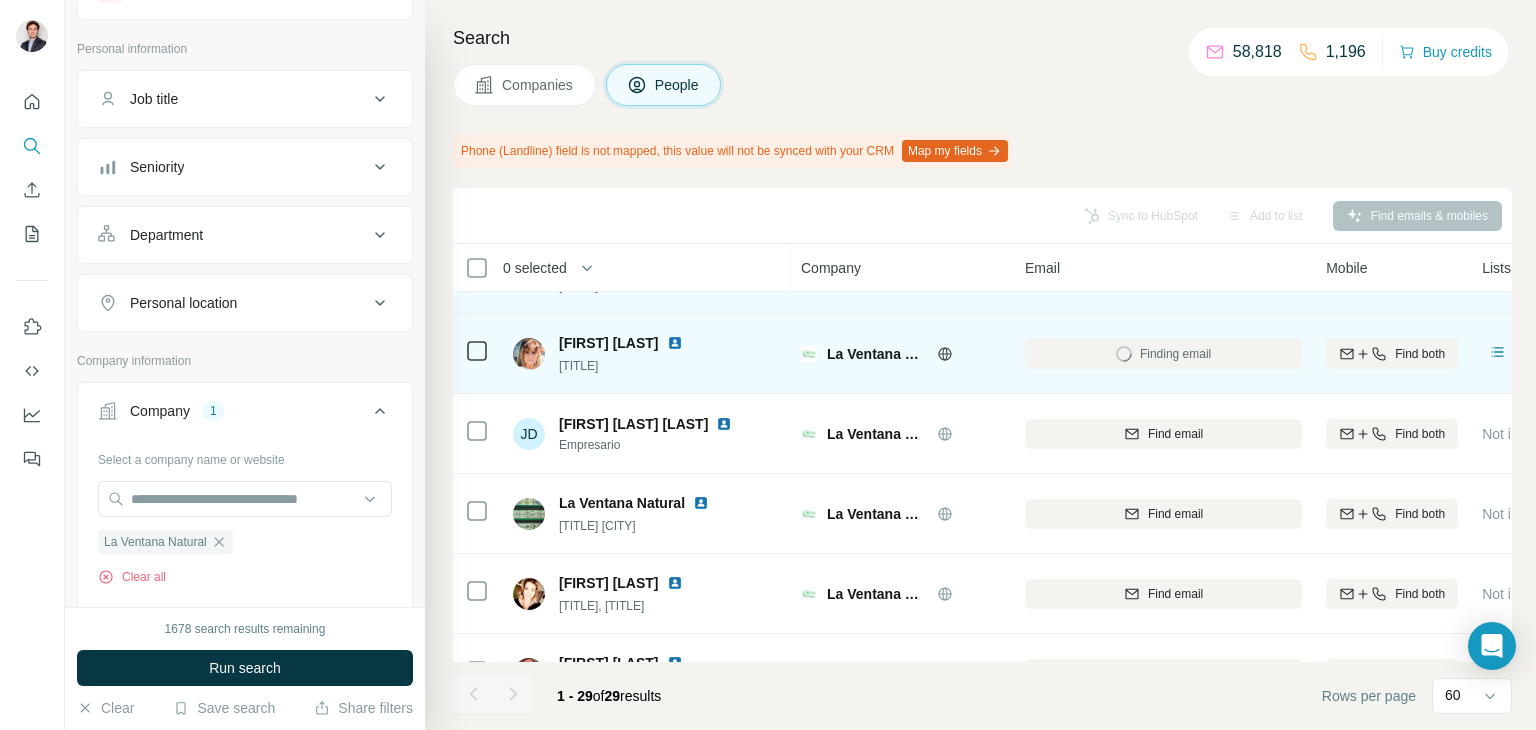 scroll, scrollTop: 1100, scrollLeft: 0, axis: vertical 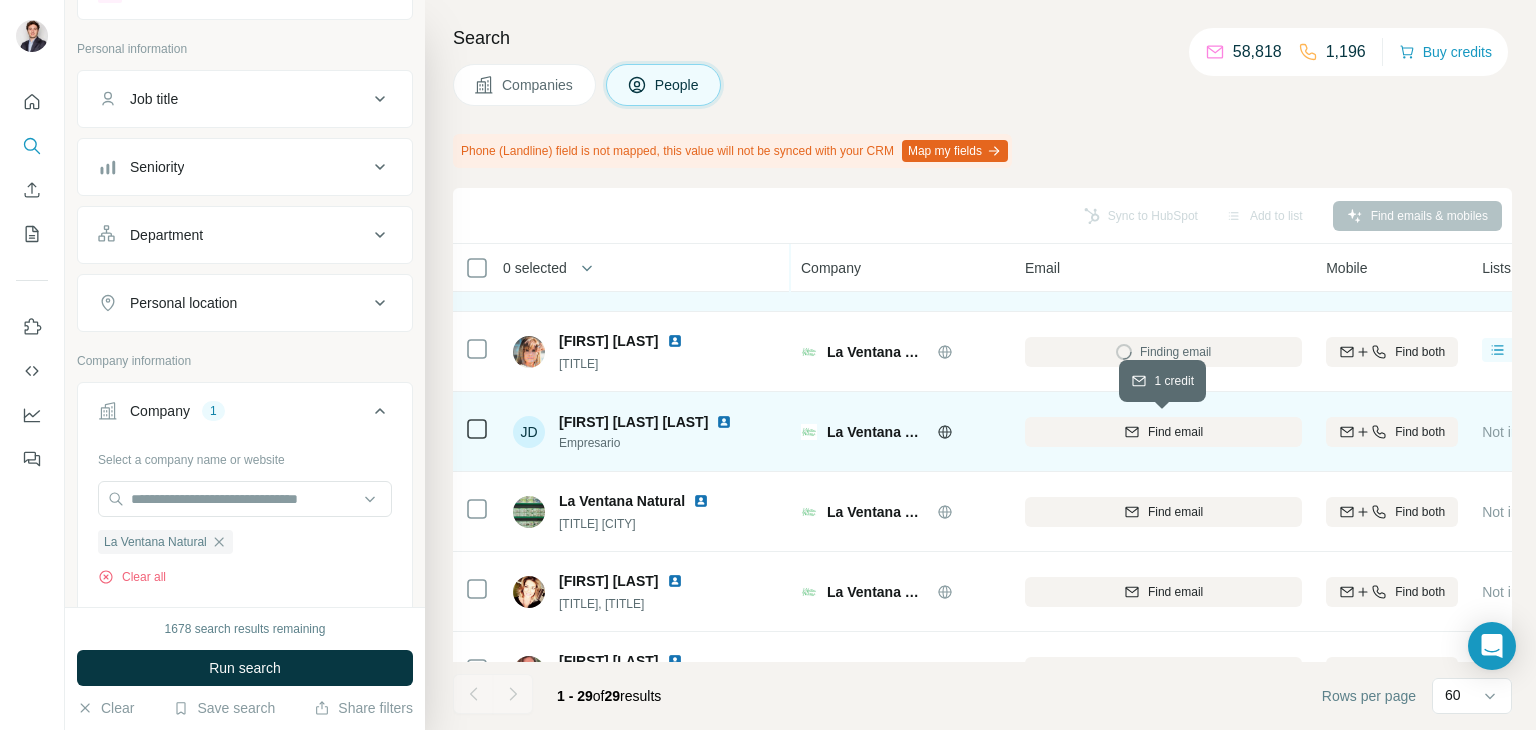 click on "Find email" at bounding box center [1175, 432] 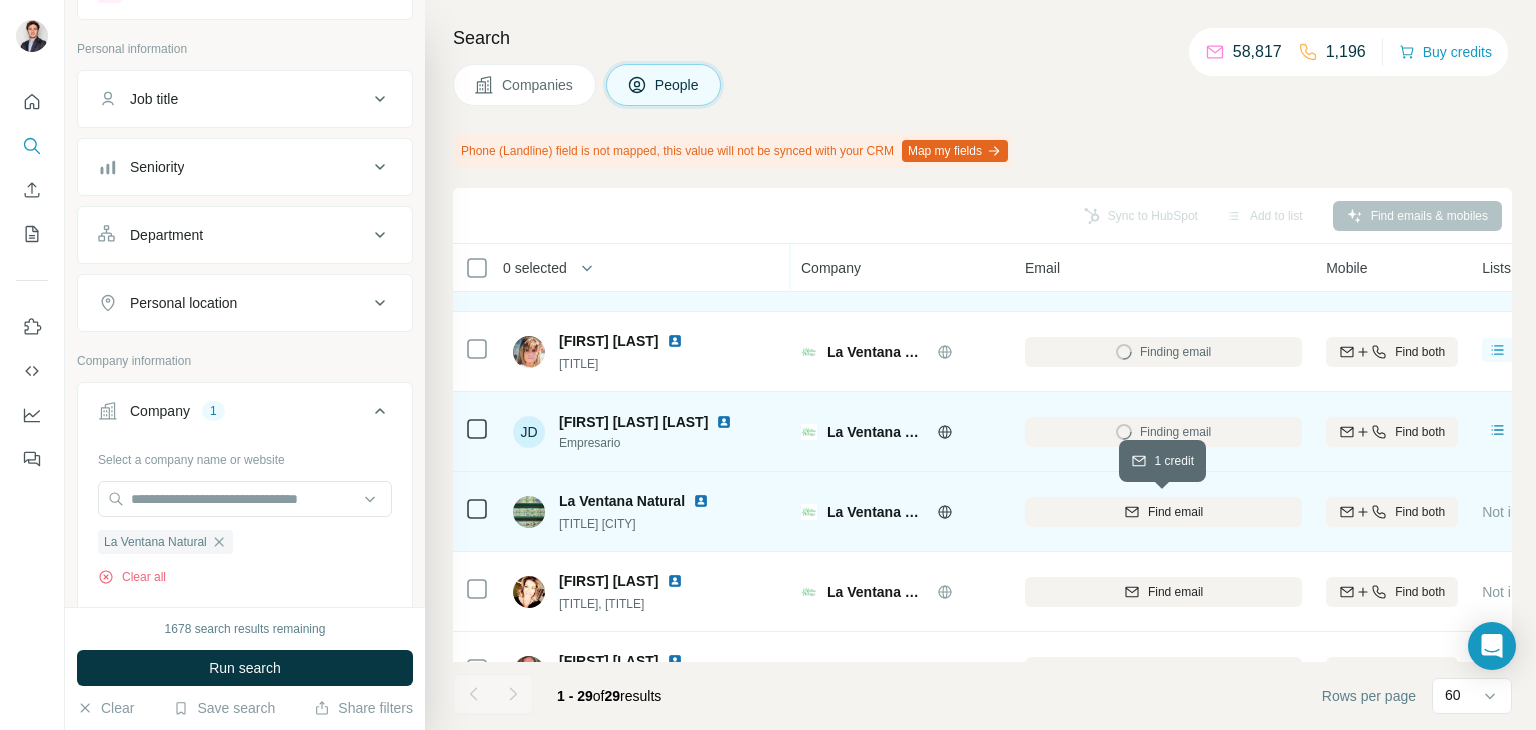 click on "Find email" at bounding box center [1163, 512] 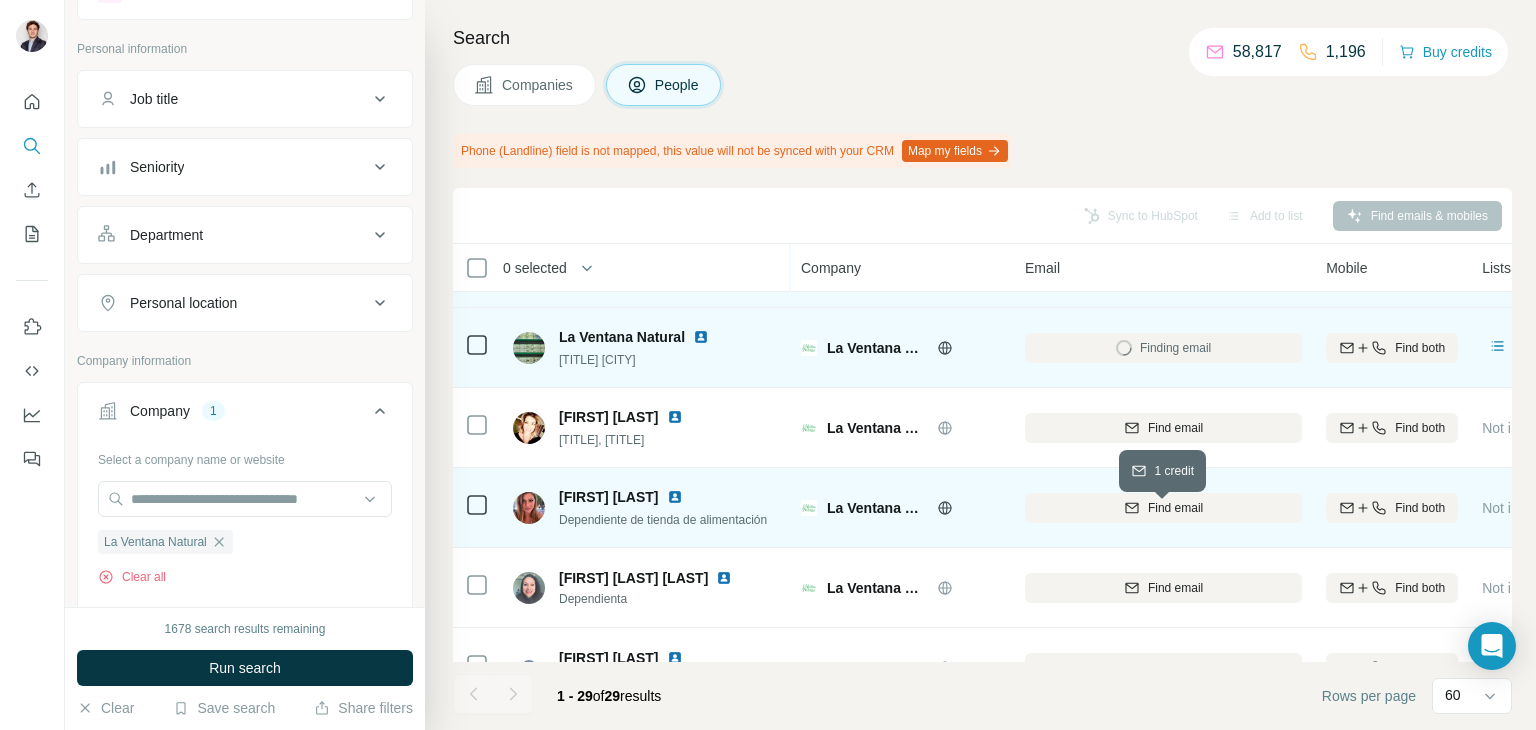 scroll, scrollTop: 1300, scrollLeft: 0, axis: vertical 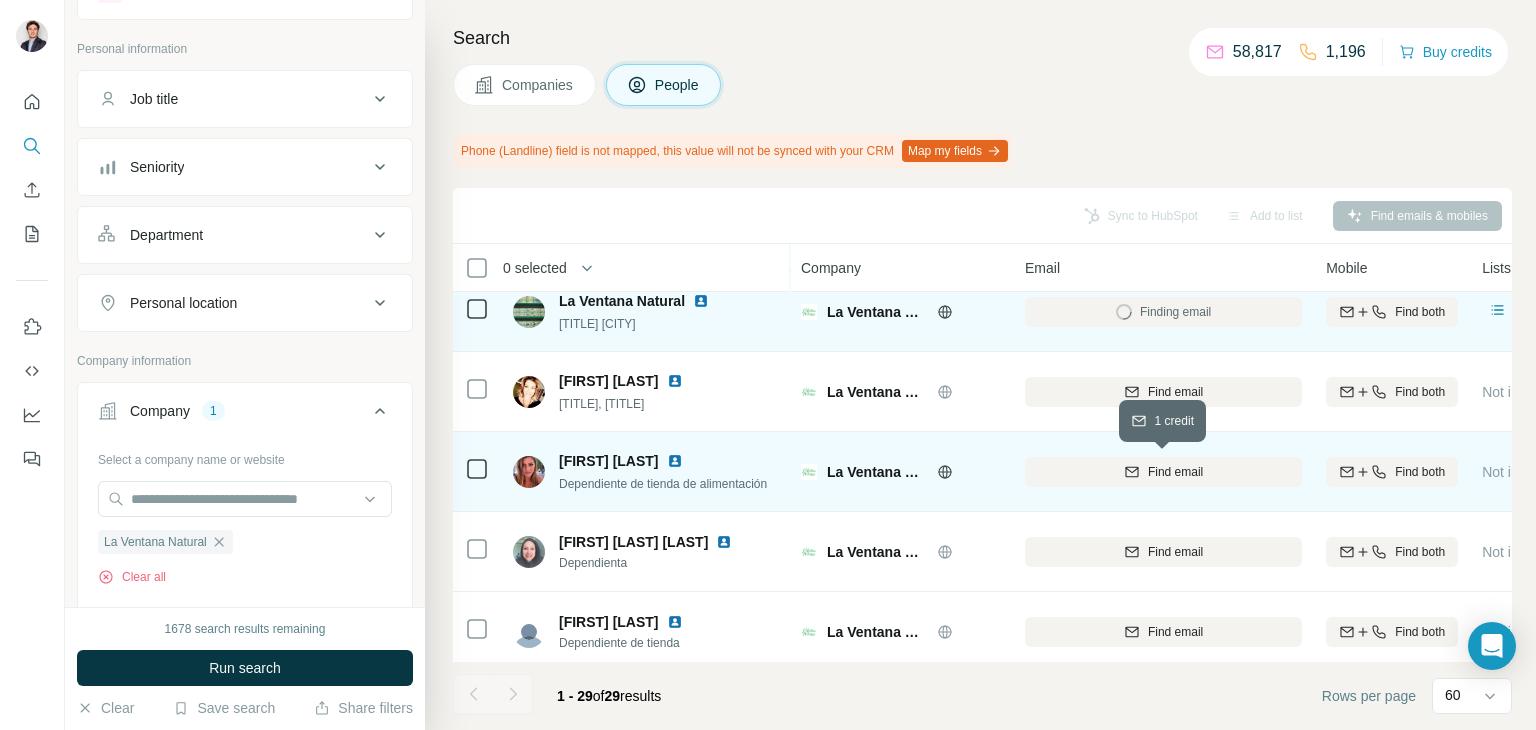 click on "Find email" at bounding box center [1163, 472] 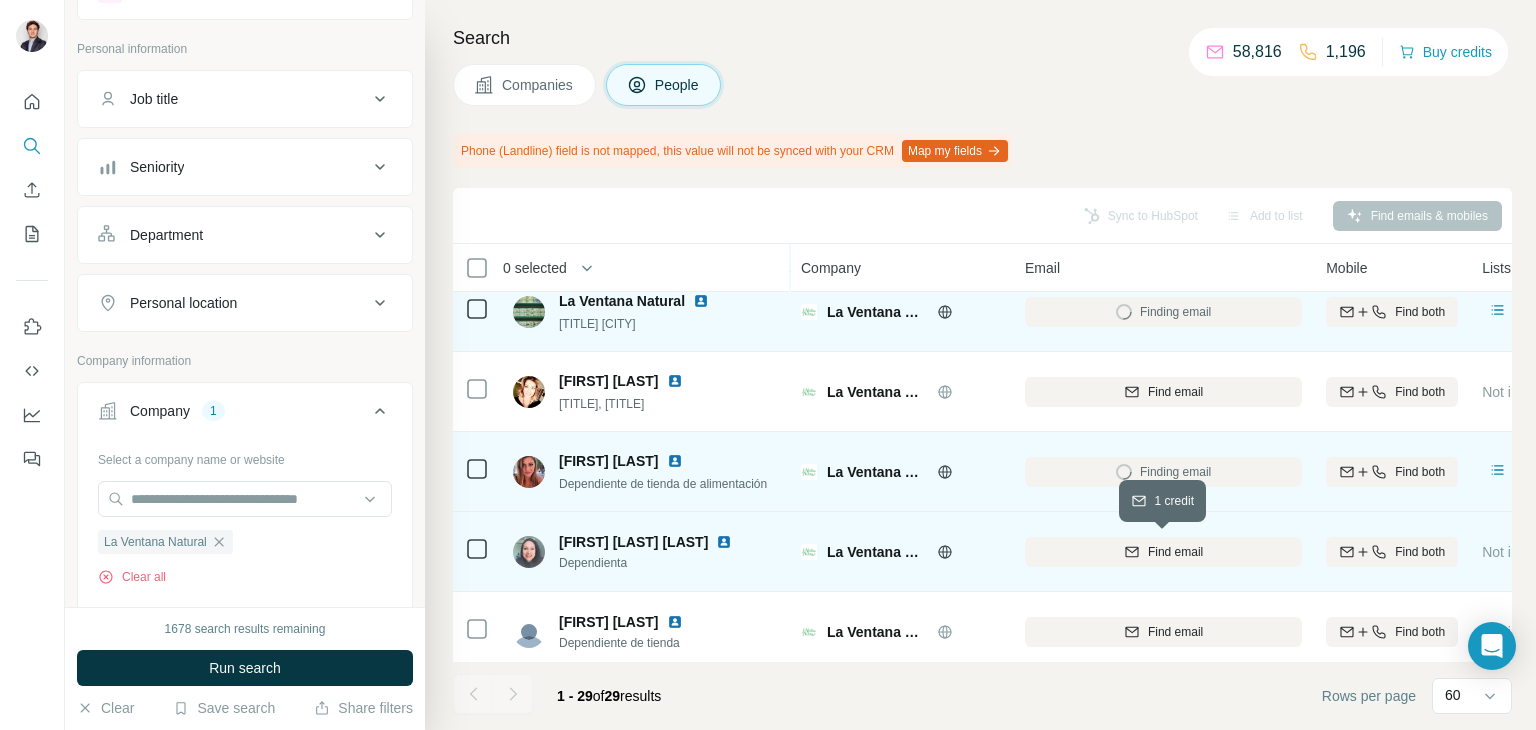 click on "Find email" at bounding box center (1163, 552) 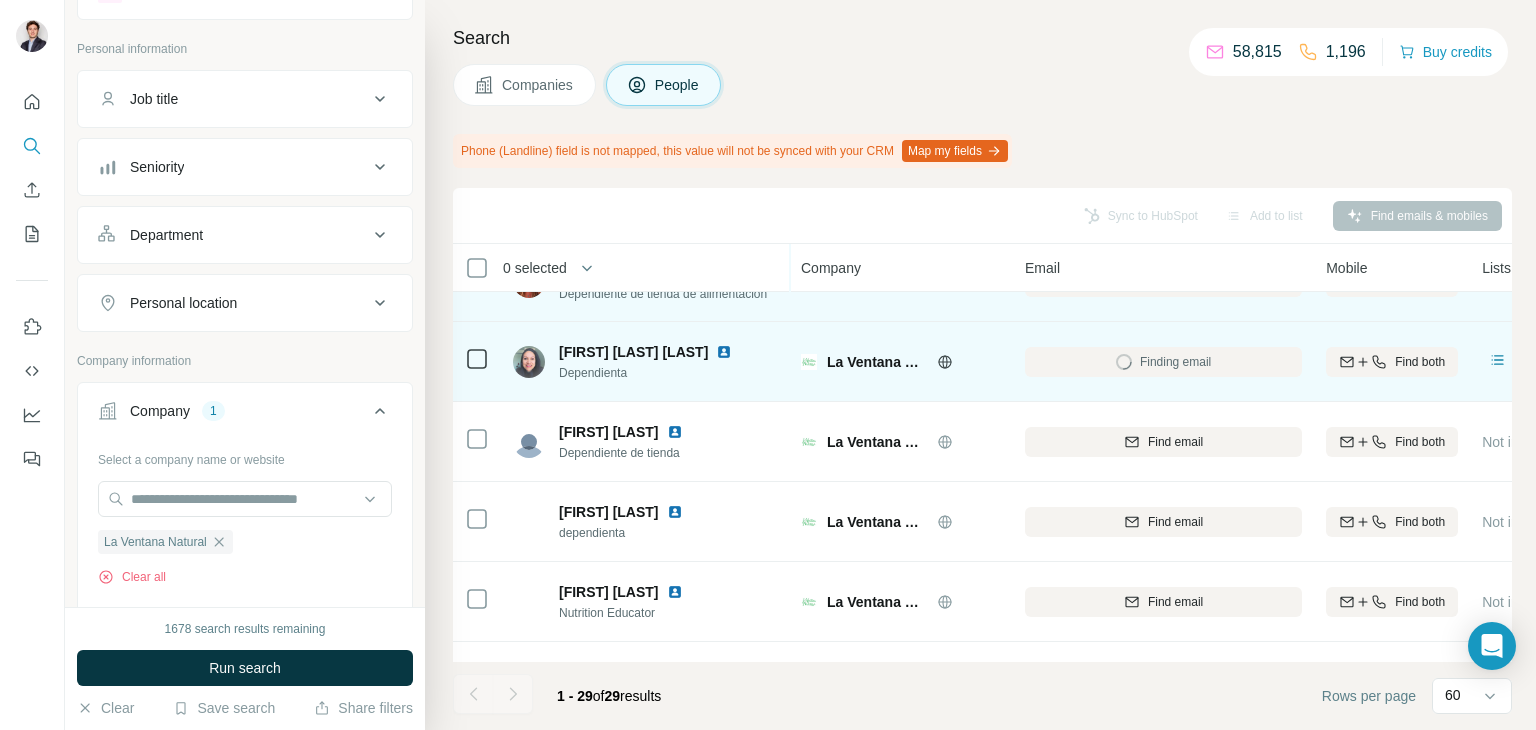 scroll, scrollTop: 1500, scrollLeft: 0, axis: vertical 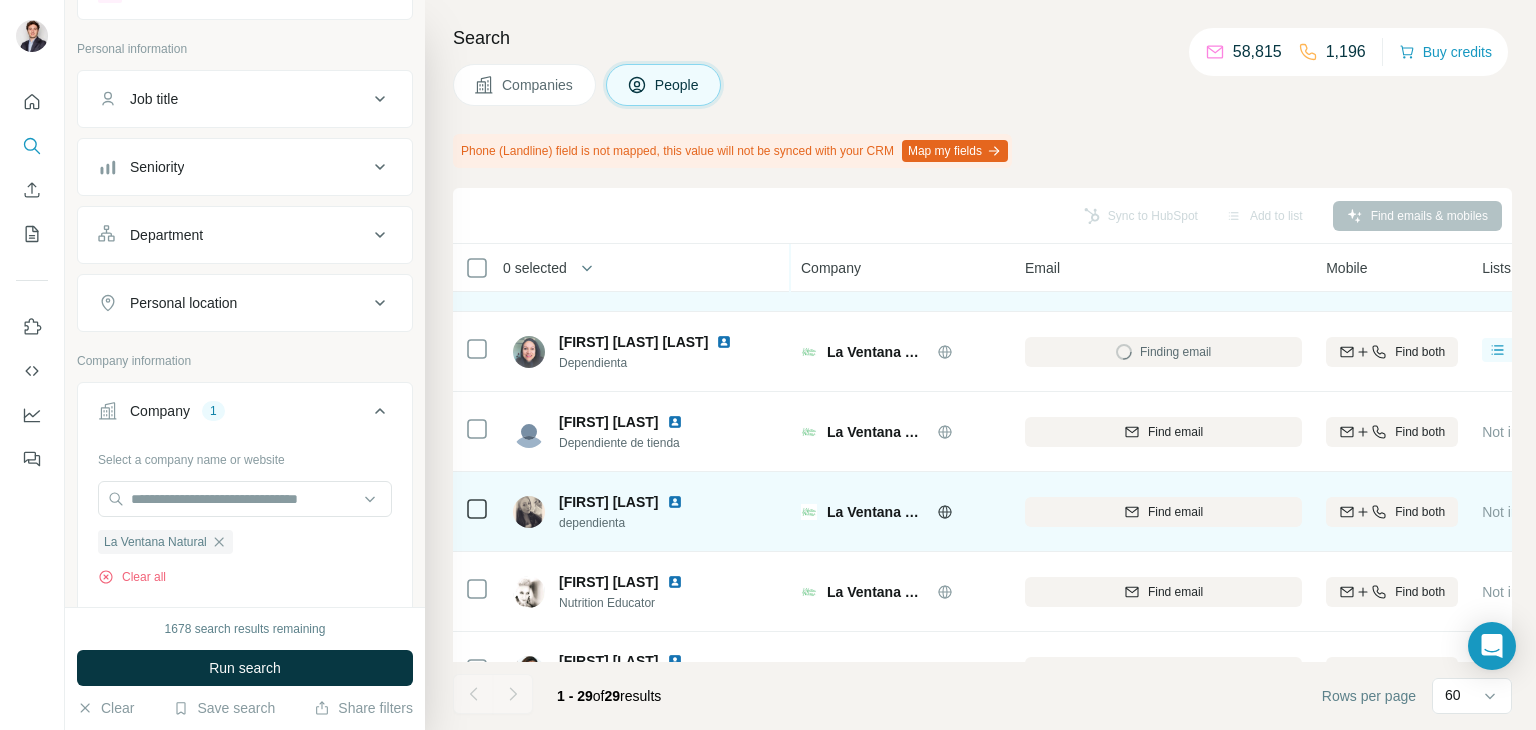 click on "Find email" at bounding box center (1163, 512) 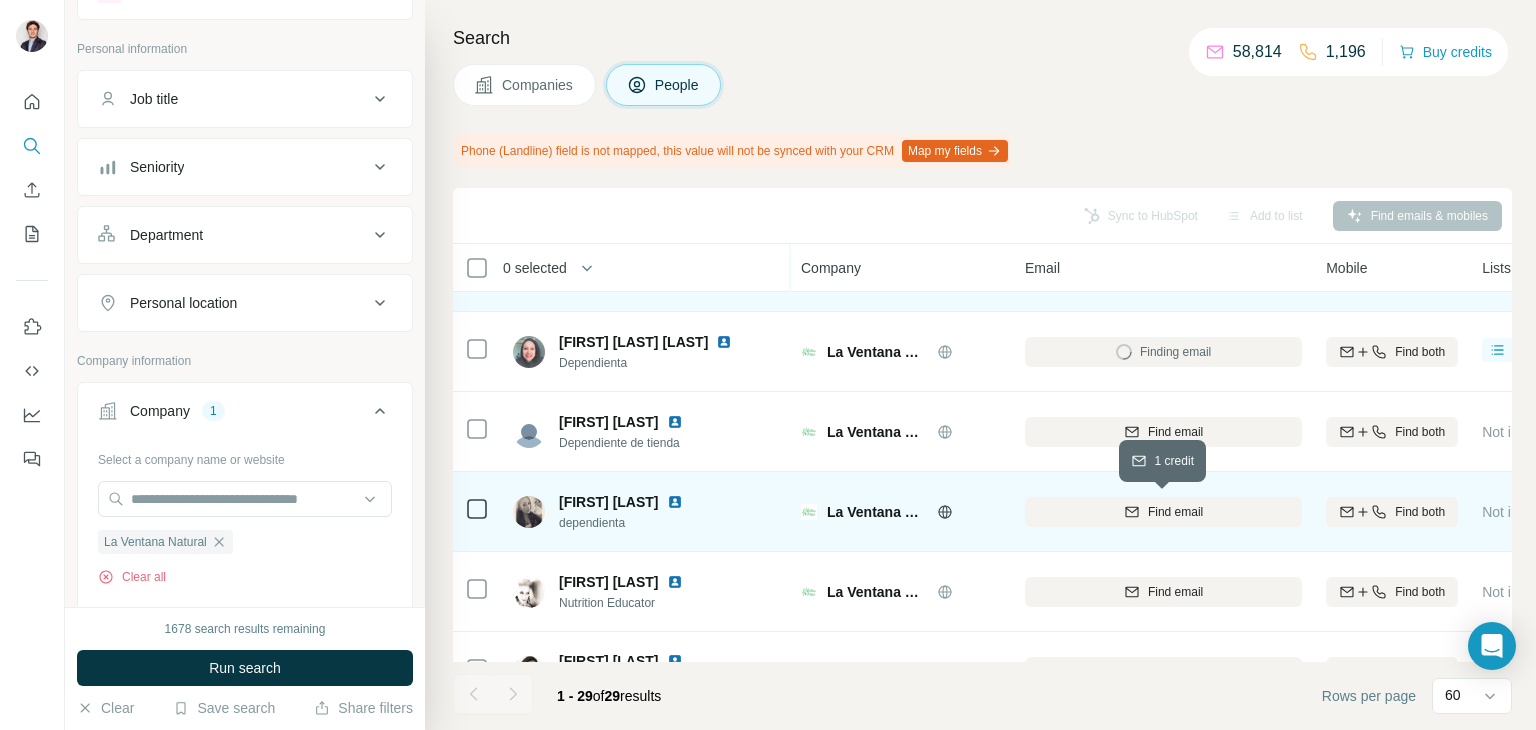 click on "Find email" at bounding box center [1163, 512] 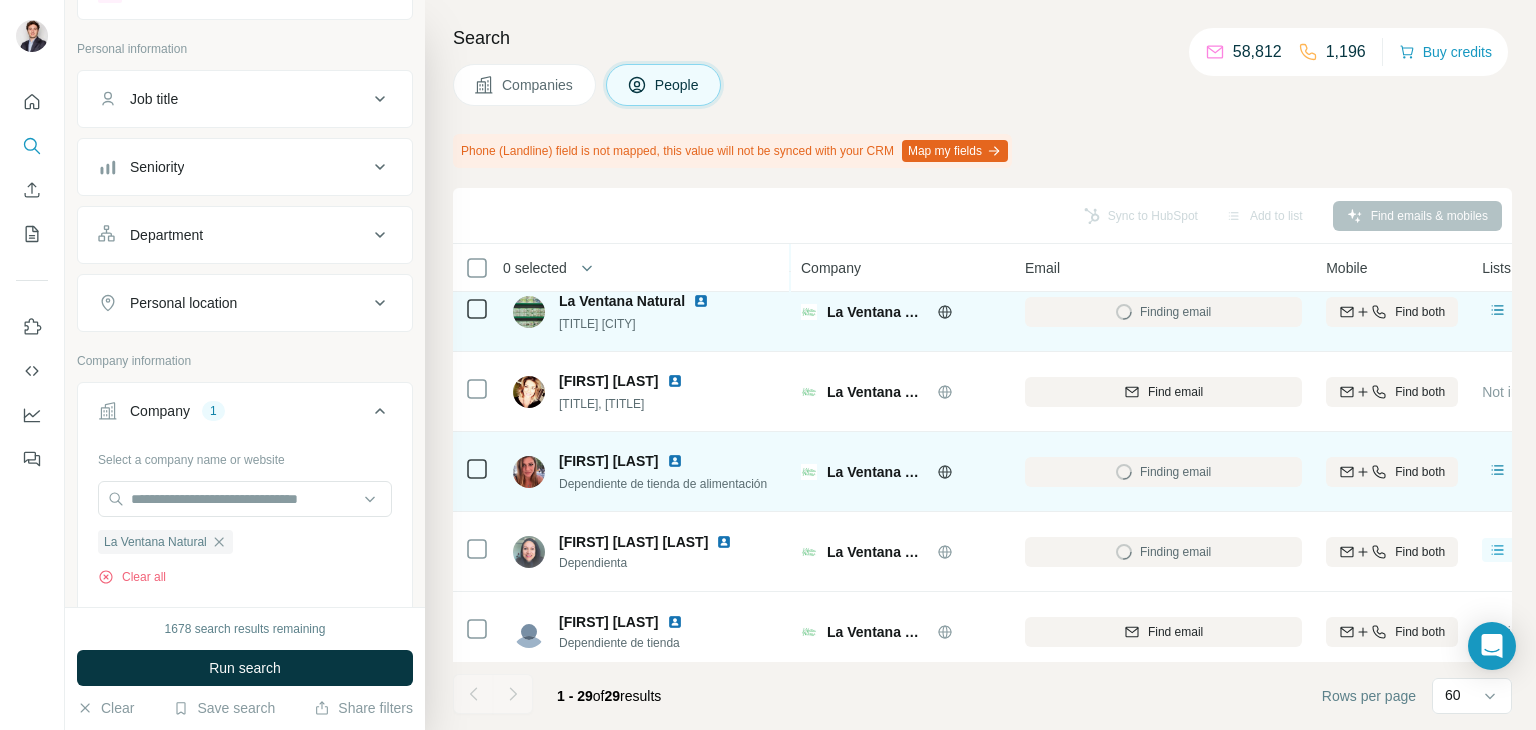 scroll, scrollTop: 1400, scrollLeft: 0, axis: vertical 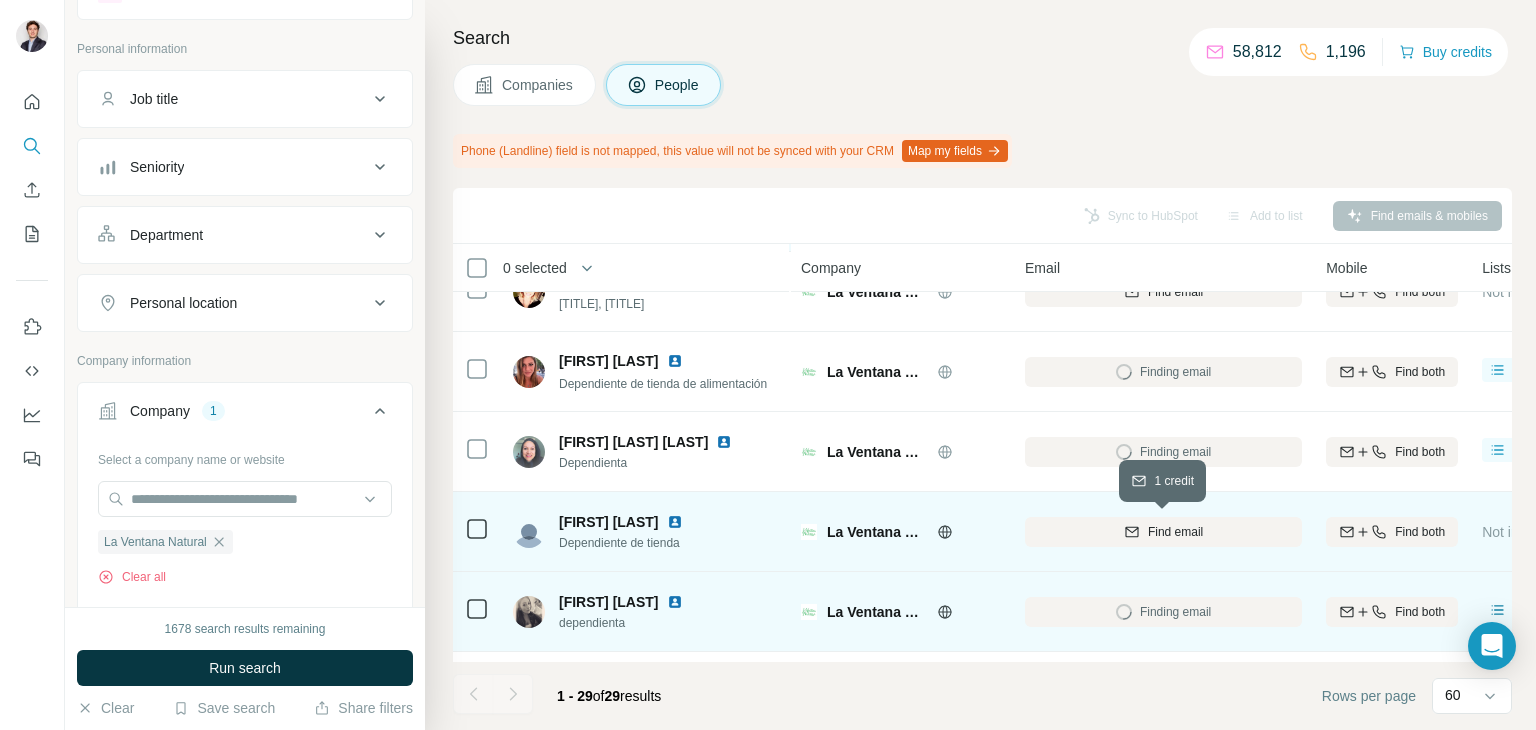 click on "Find email" at bounding box center (1175, 532) 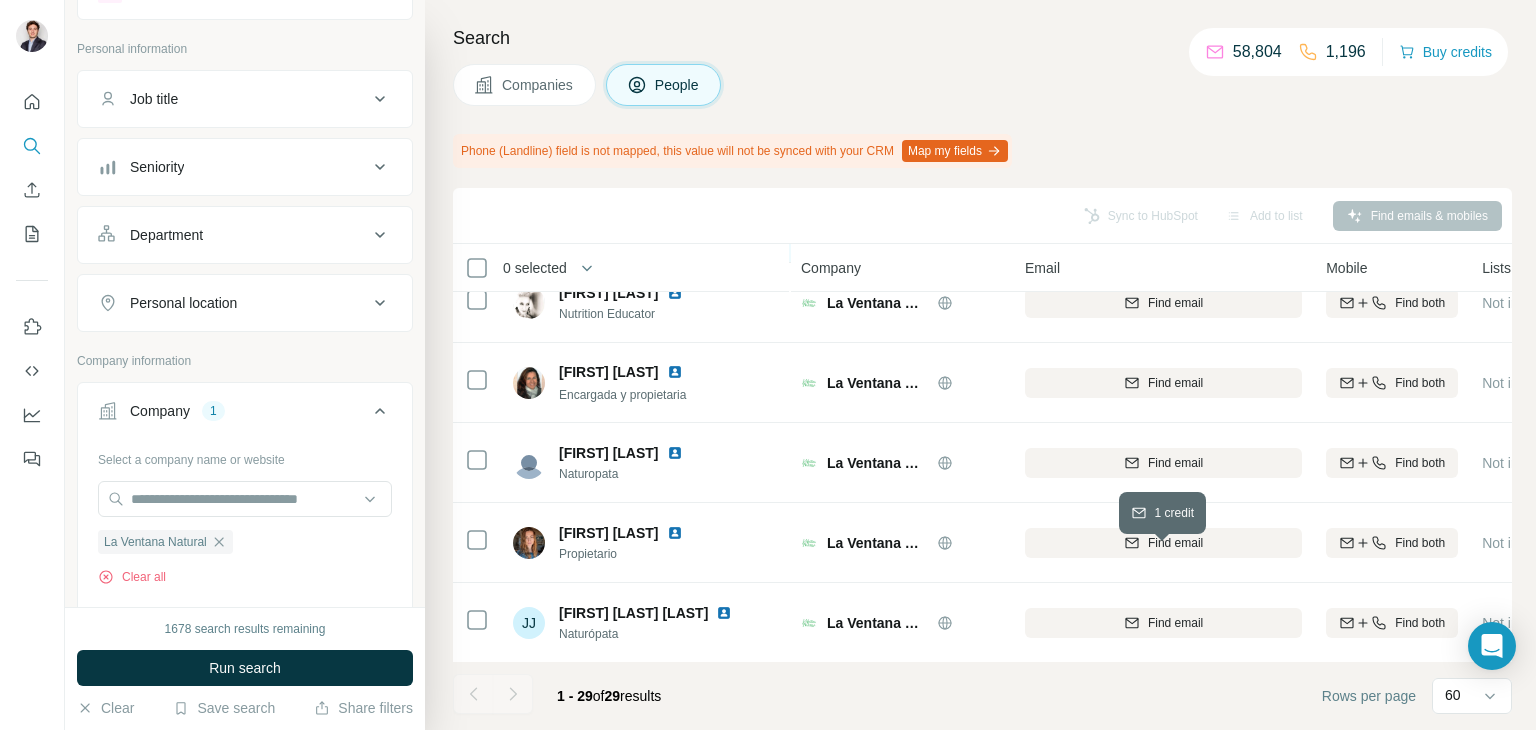scroll, scrollTop: 1760, scrollLeft: 0, axis: vertical 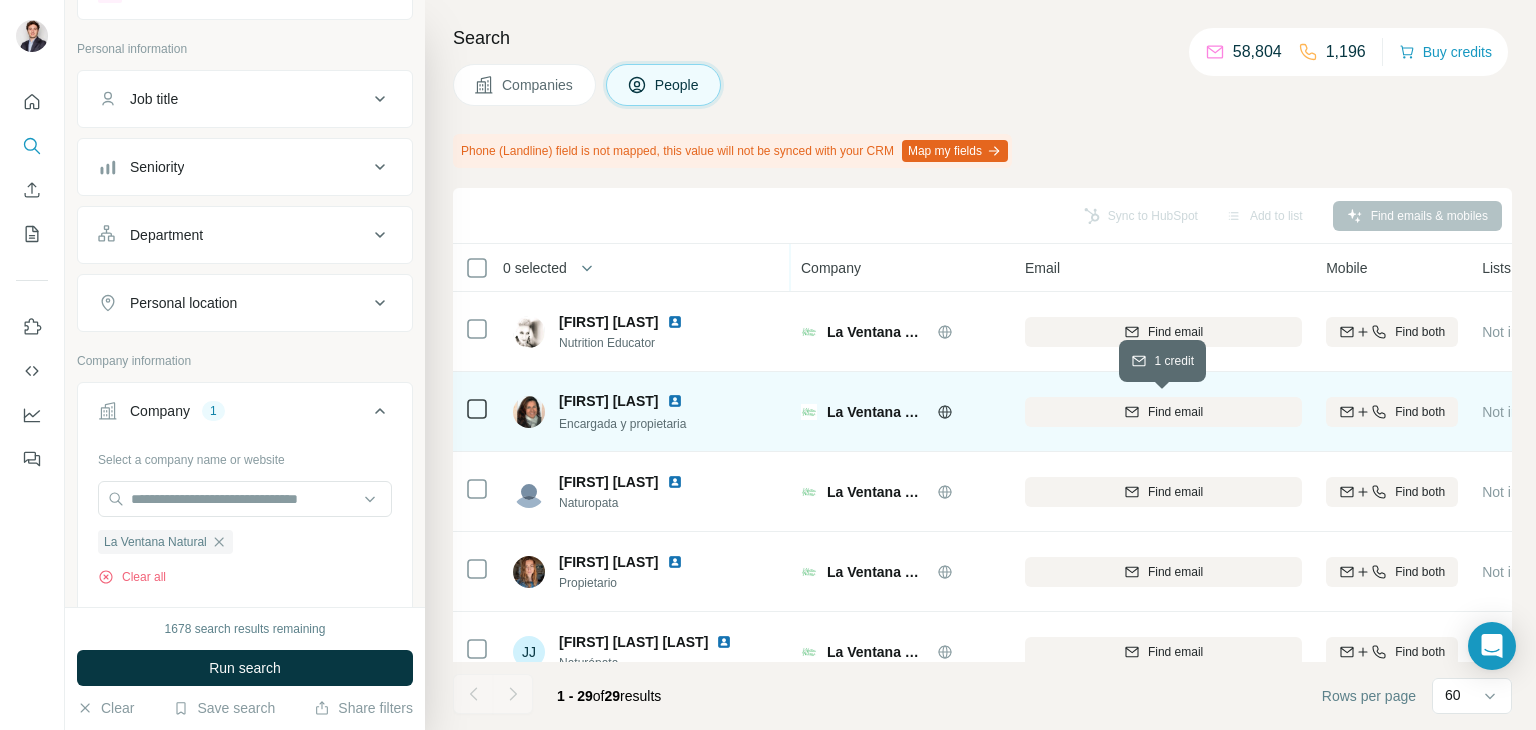 click on "Find email" at bounding box center (1163, 412) 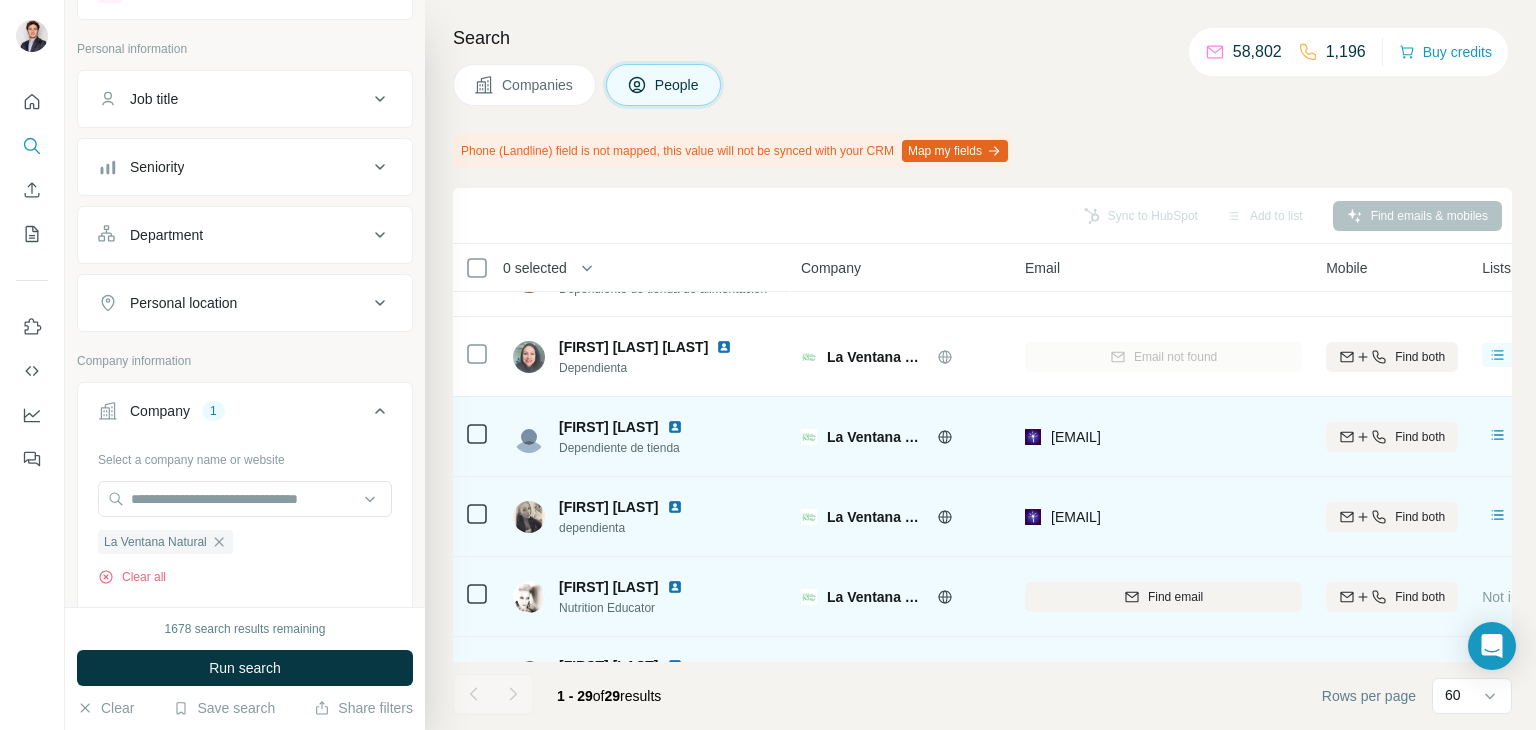 scroll, scrollTop: 1460, scrollLeft: 0, axis: vertical 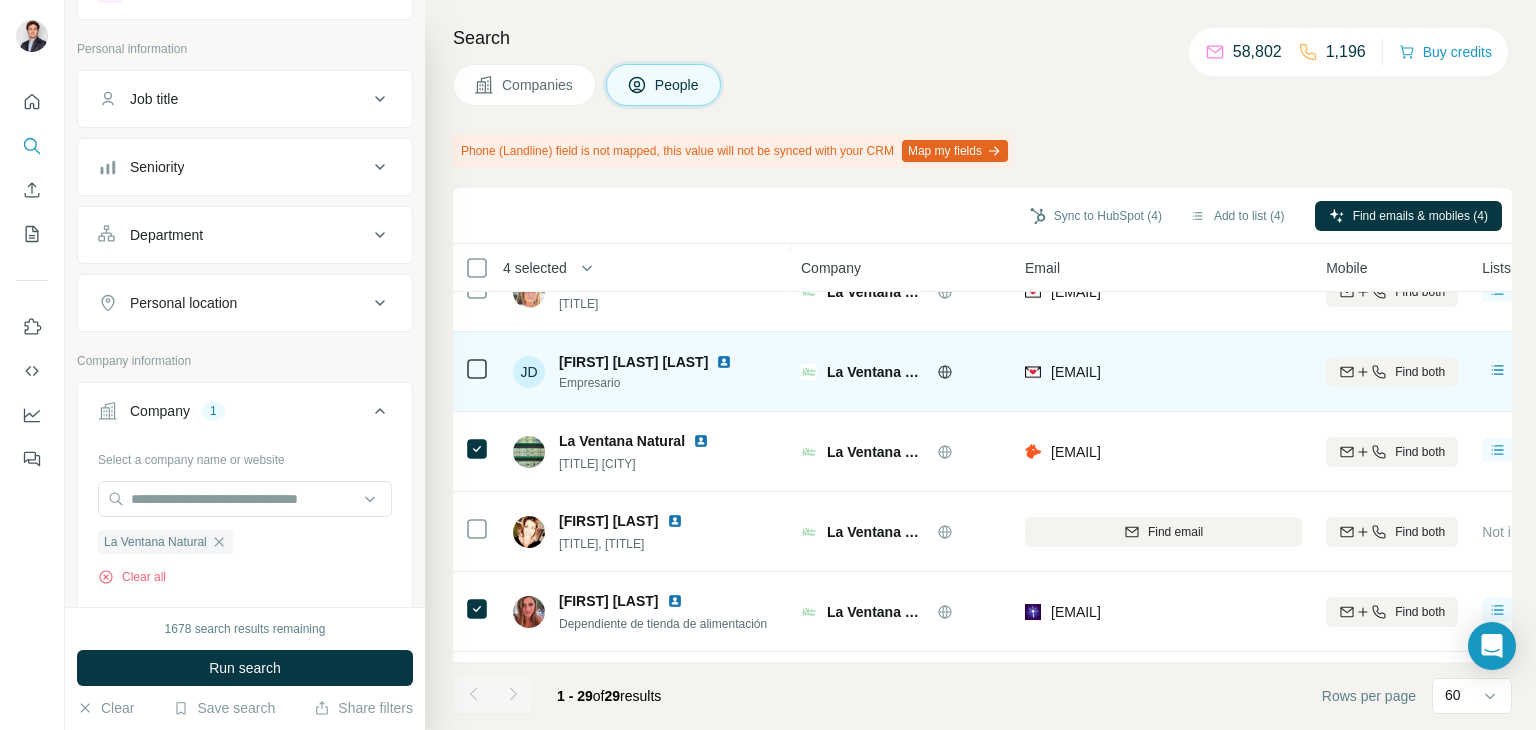 click at bounding box center (477, 372) 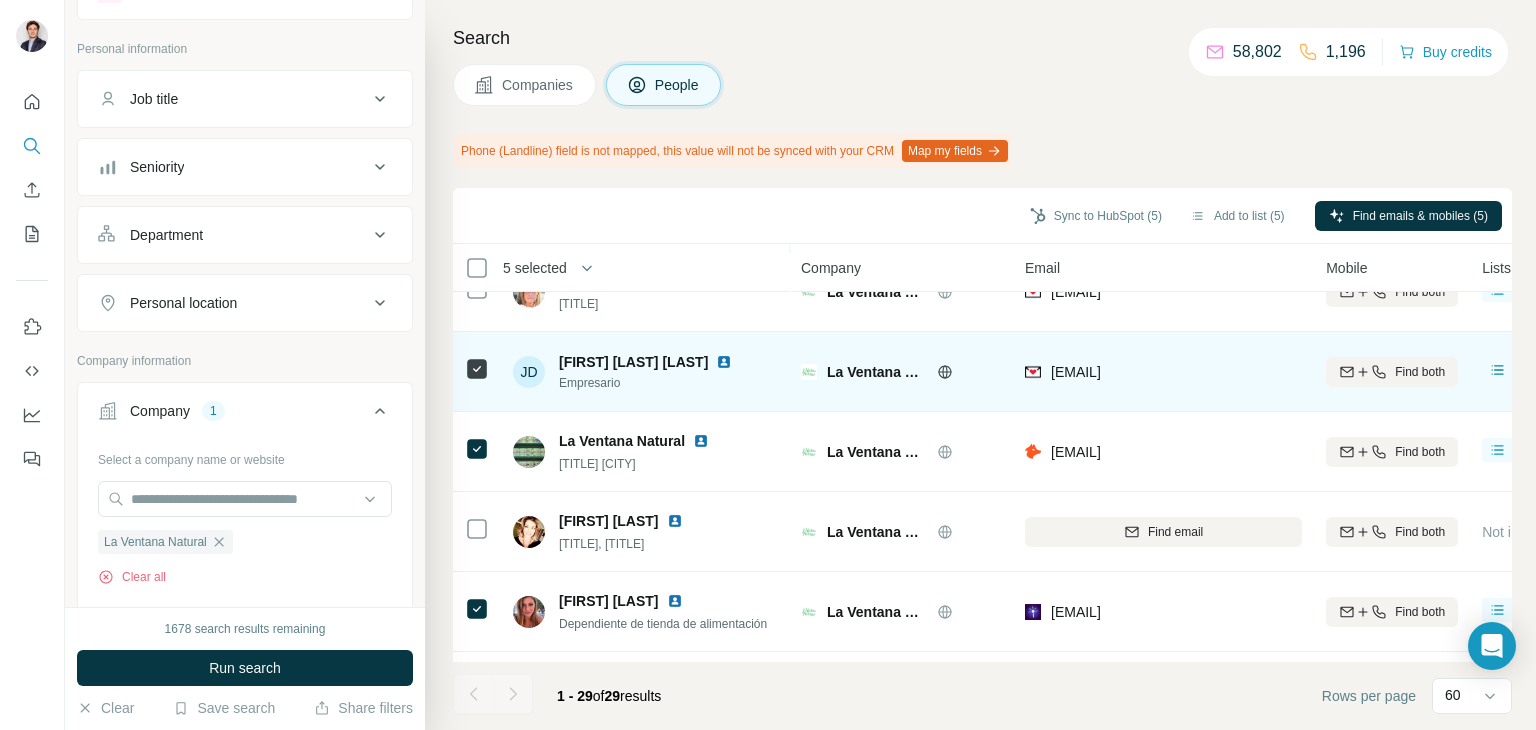 scroll, scrollTop: 1060, scrollLeft: 0, axis: vertical 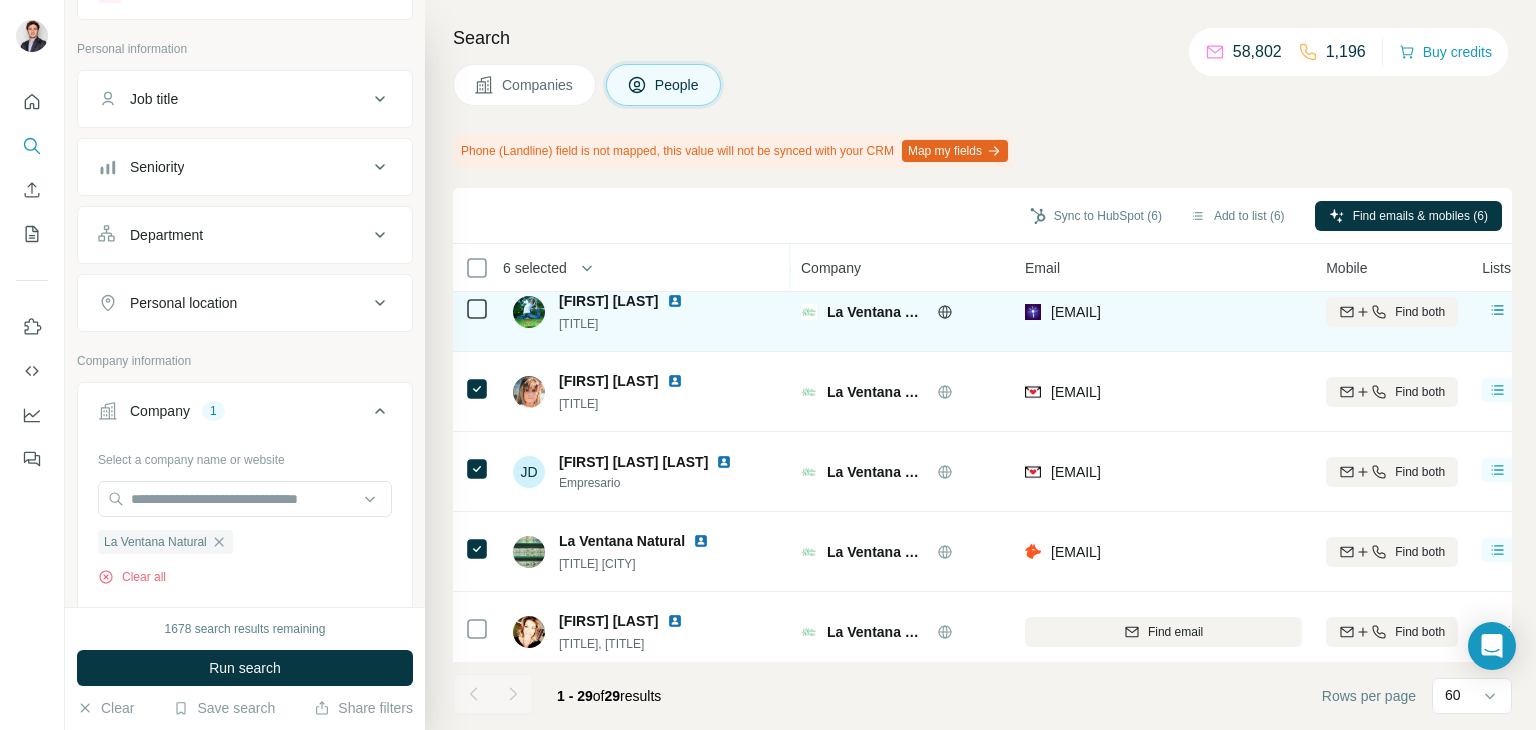 click at bounding box center [477, 311] 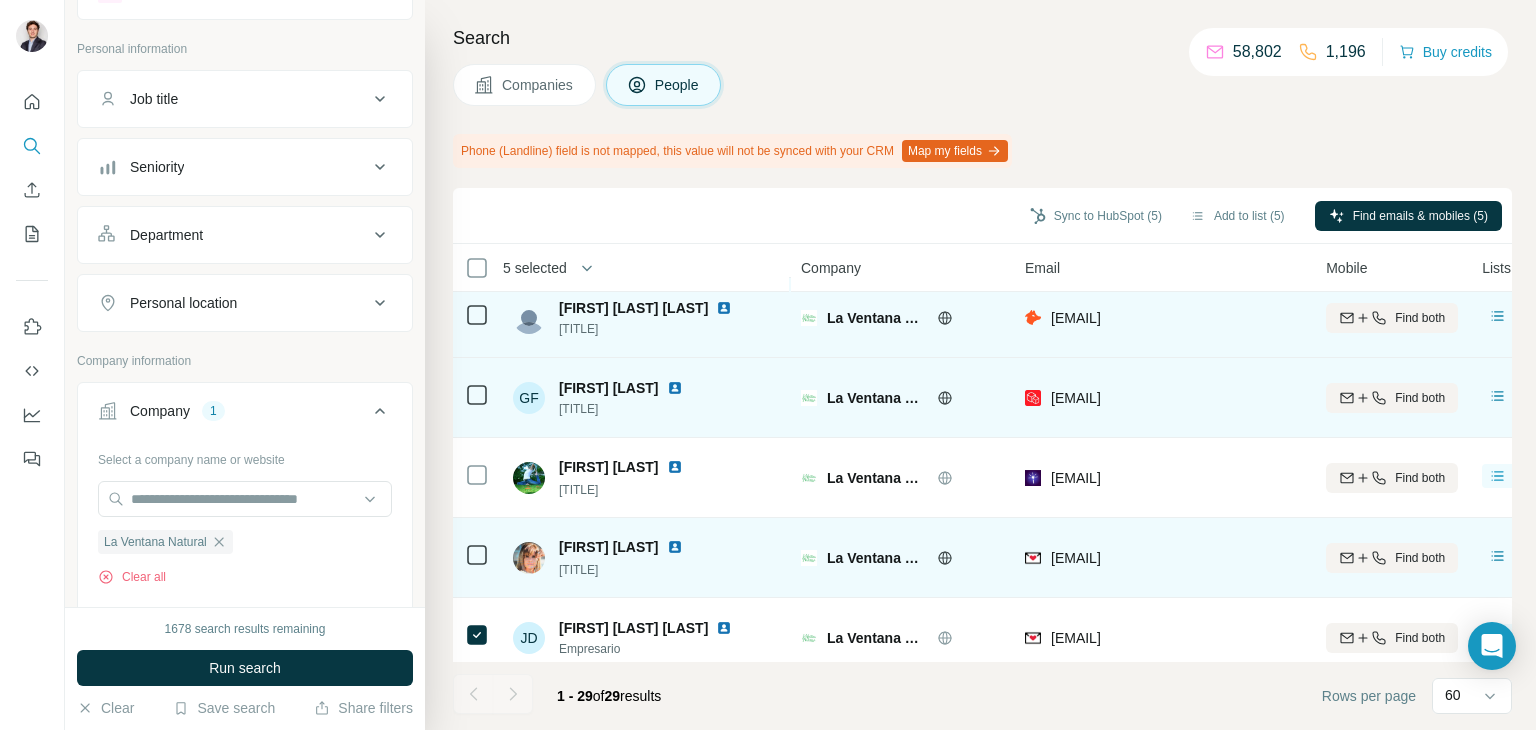 scroll, scrollTop: 860, scrollLeft: 0, axis: vertical 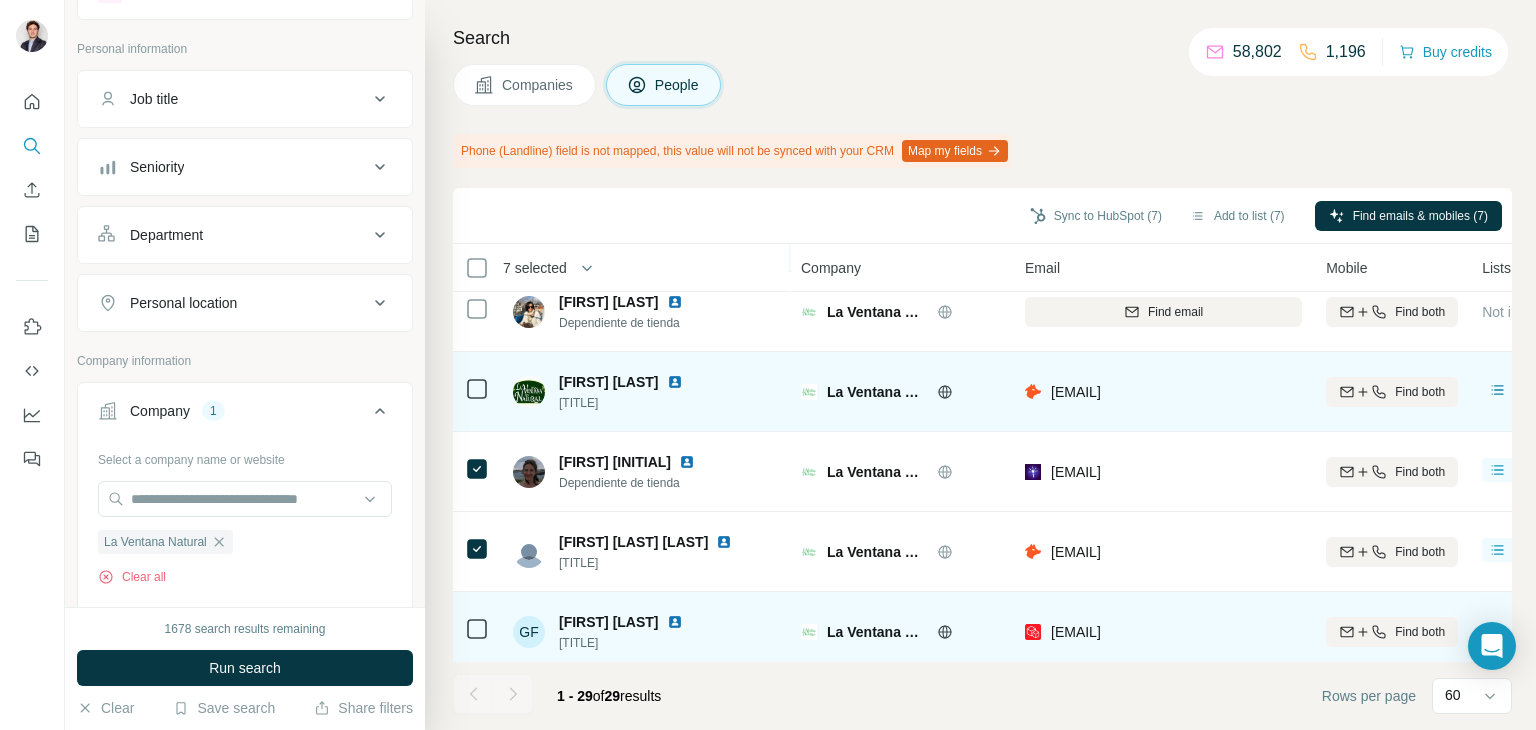 click at bounding box center (477, 391) 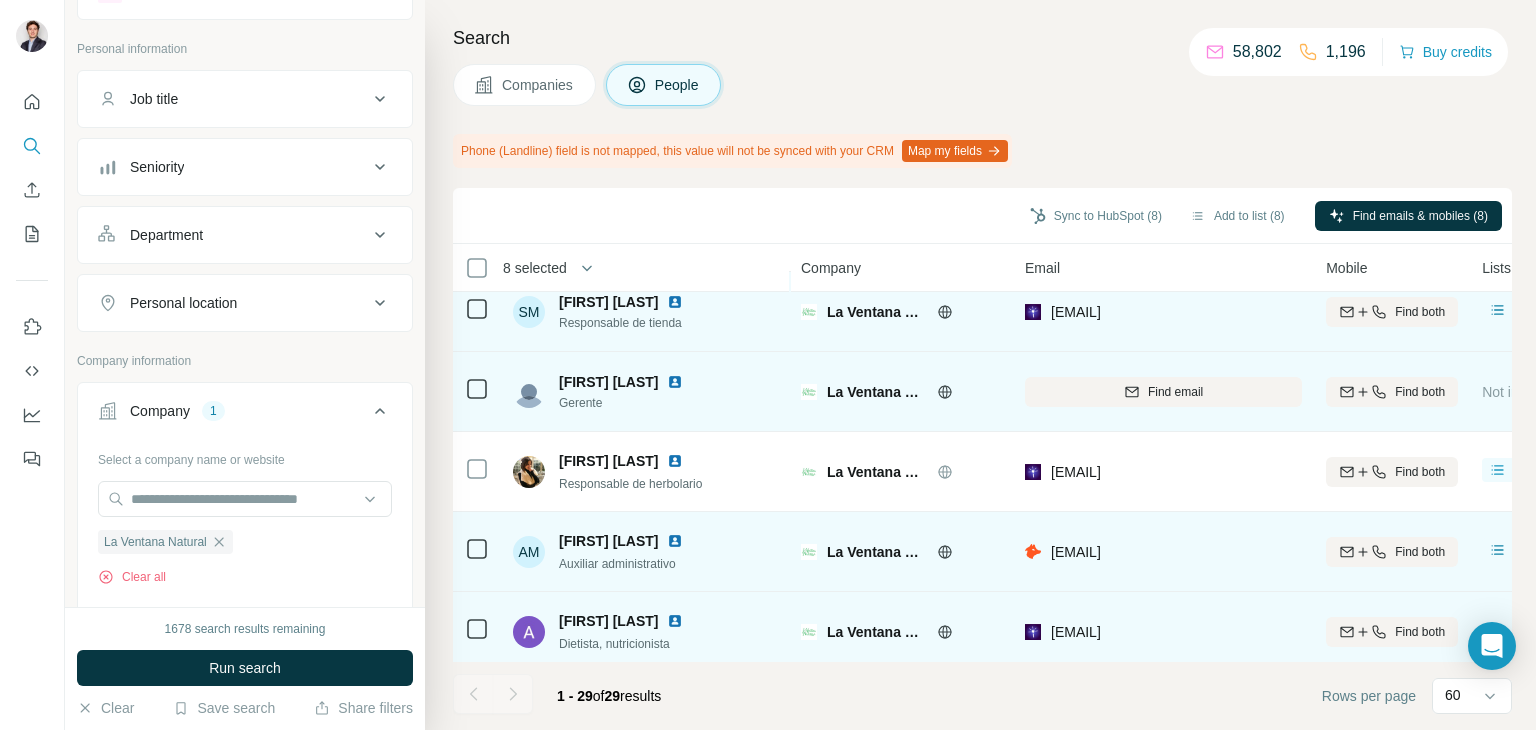 scroll, scrollTop: 360, scrollLeft: 0, axis: vertical 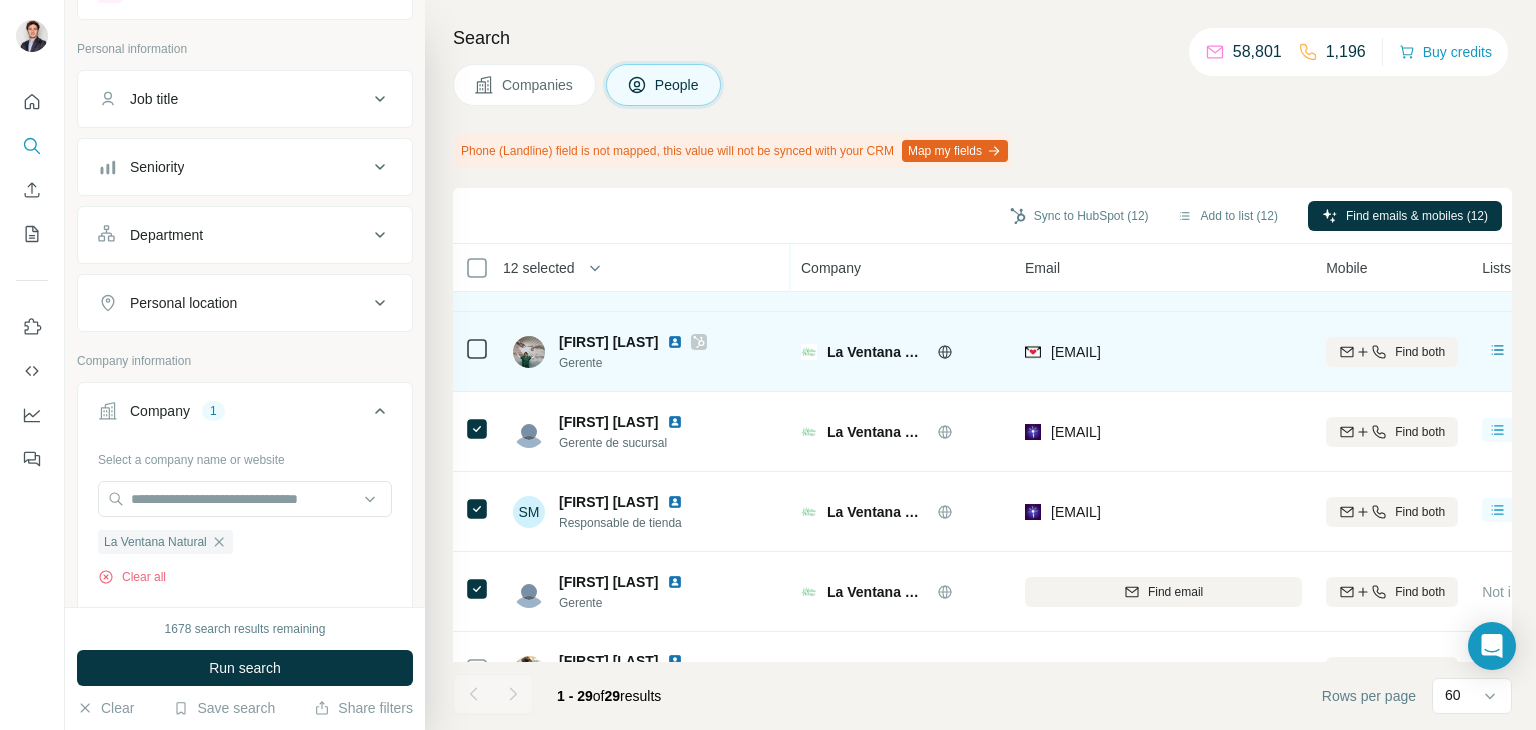 click 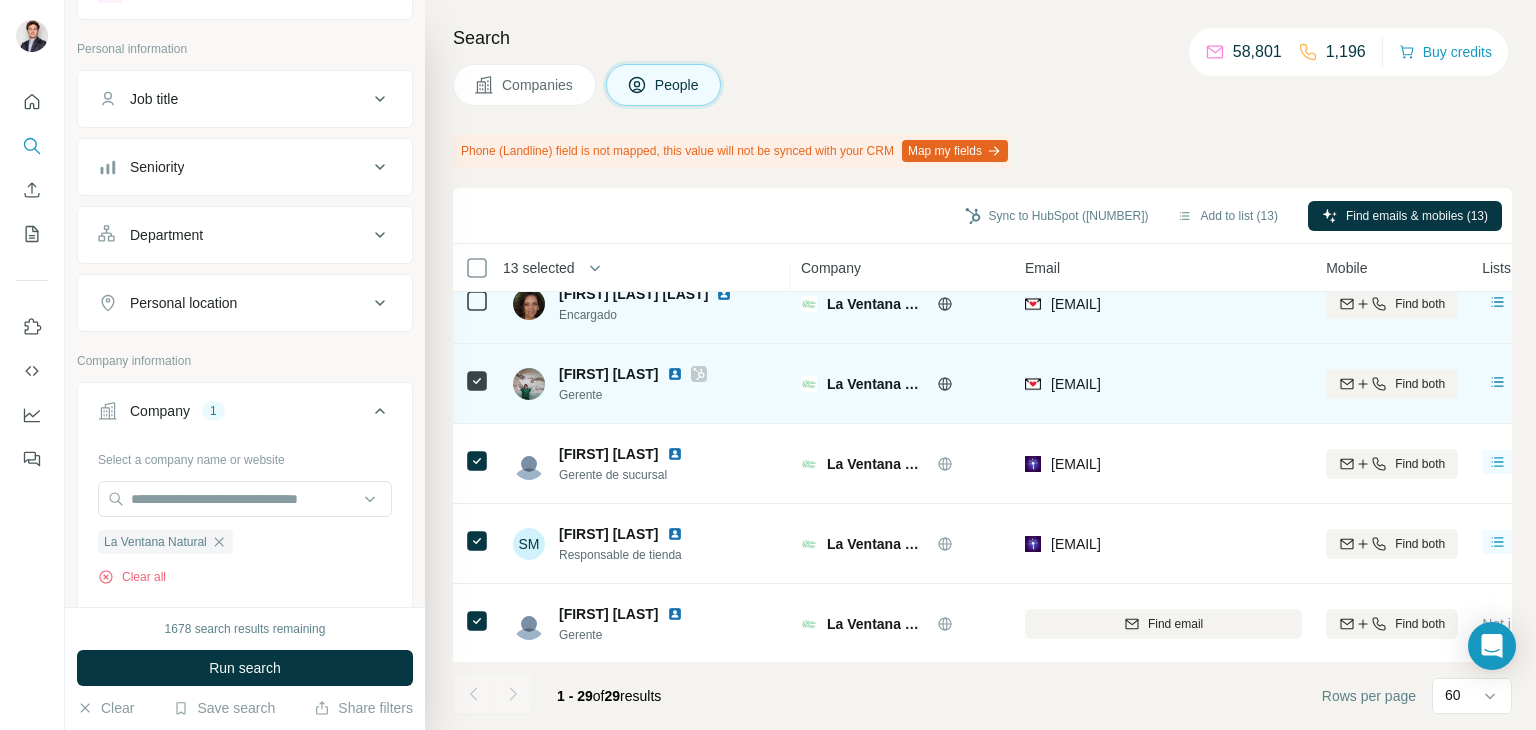 scroll, scrollTop: 0, scrollLeft: 0, axis: both 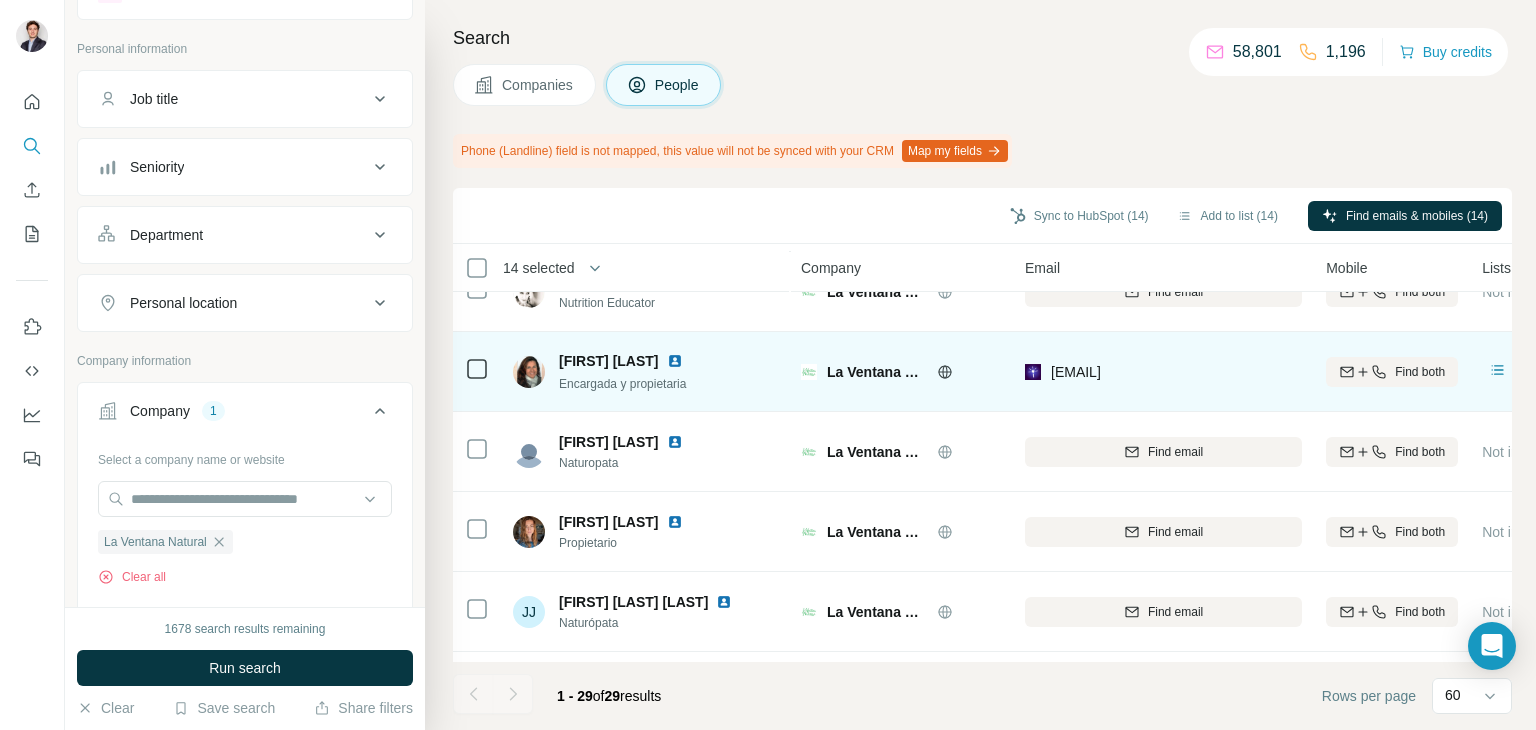 click at bounding box center [477, 372] 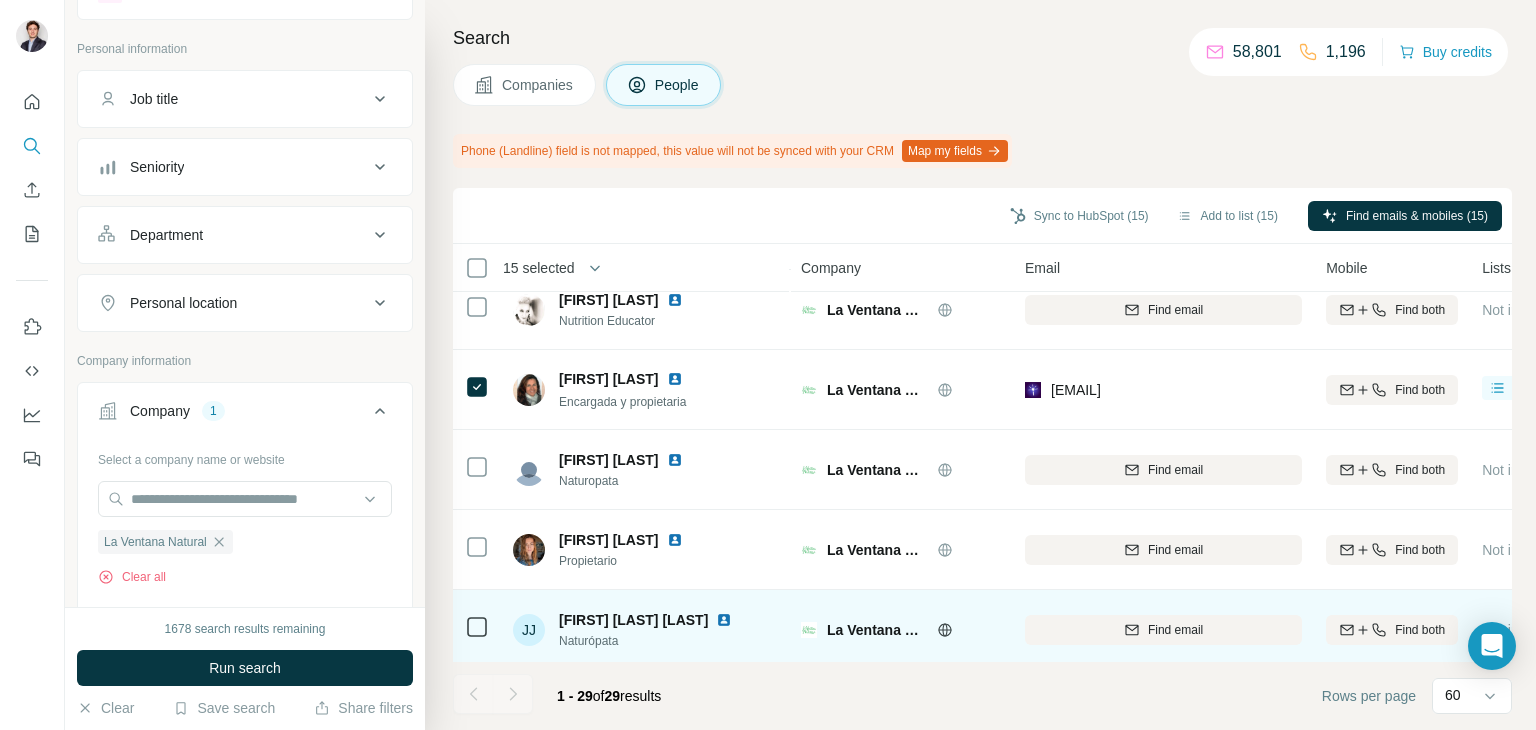 scroll, scrollTop: 1760, scrollLeft: 0, axis: vertical 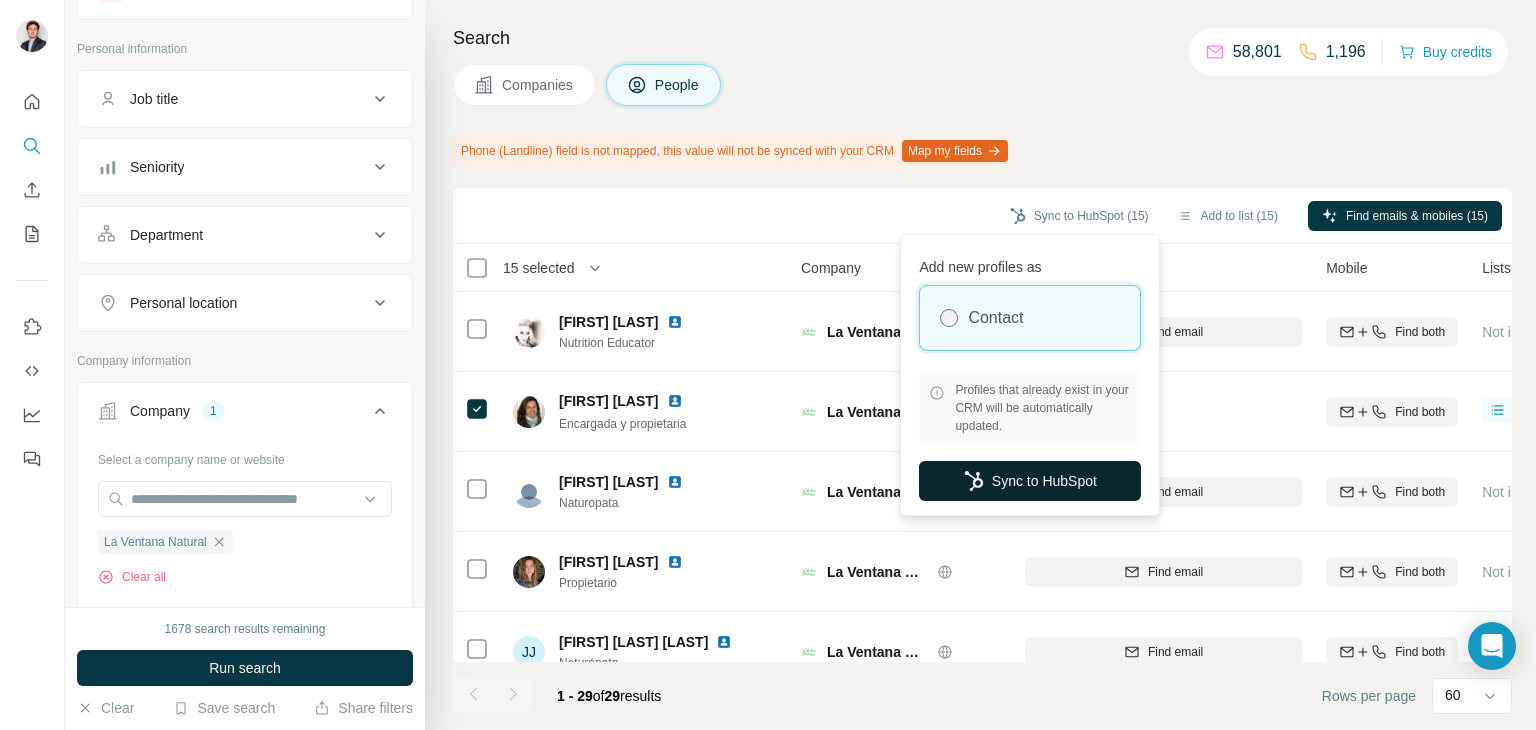 click on "Sync to HubSpot" at bounding box center [1030, 481] 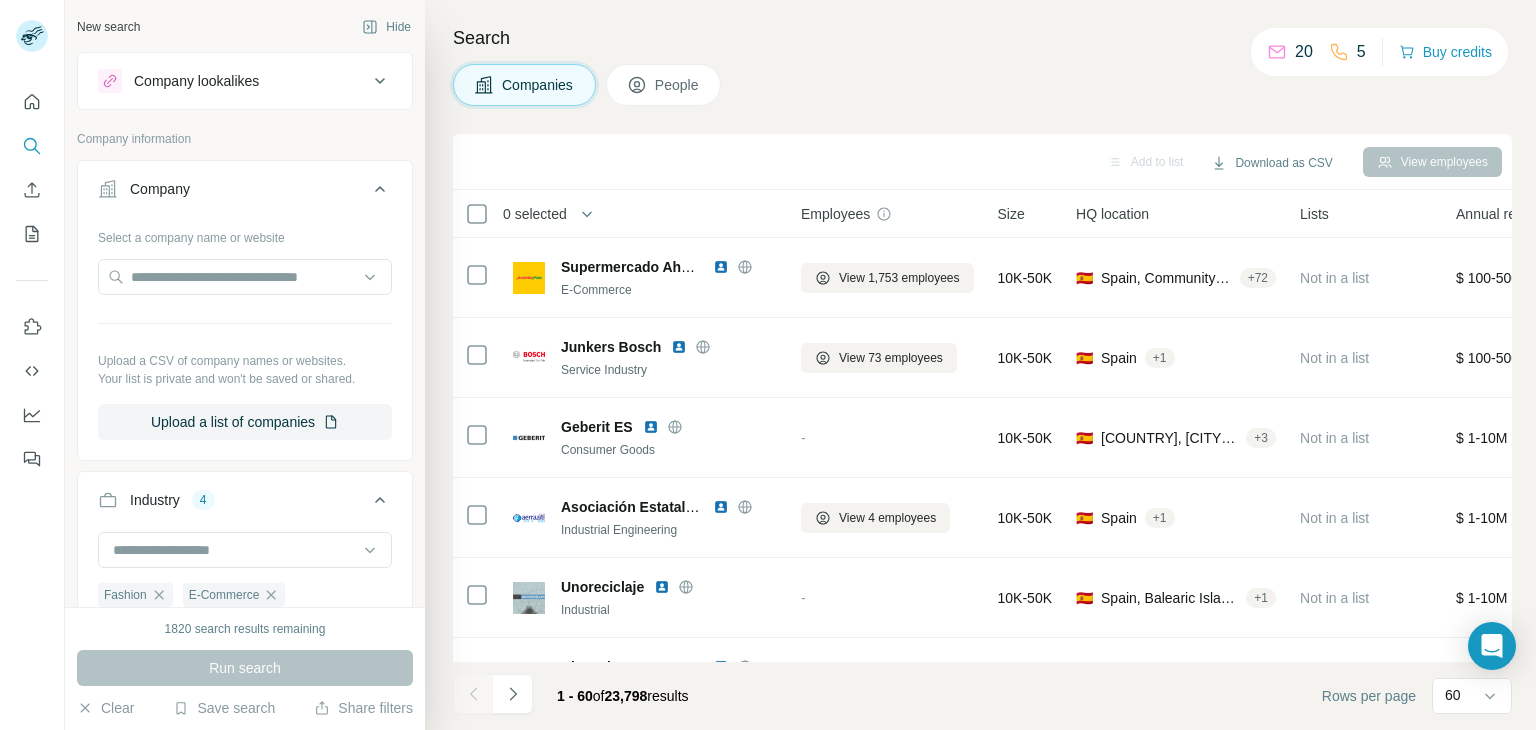 scroll, scrollTop: 0, scrollLeft: 0, axis: both 